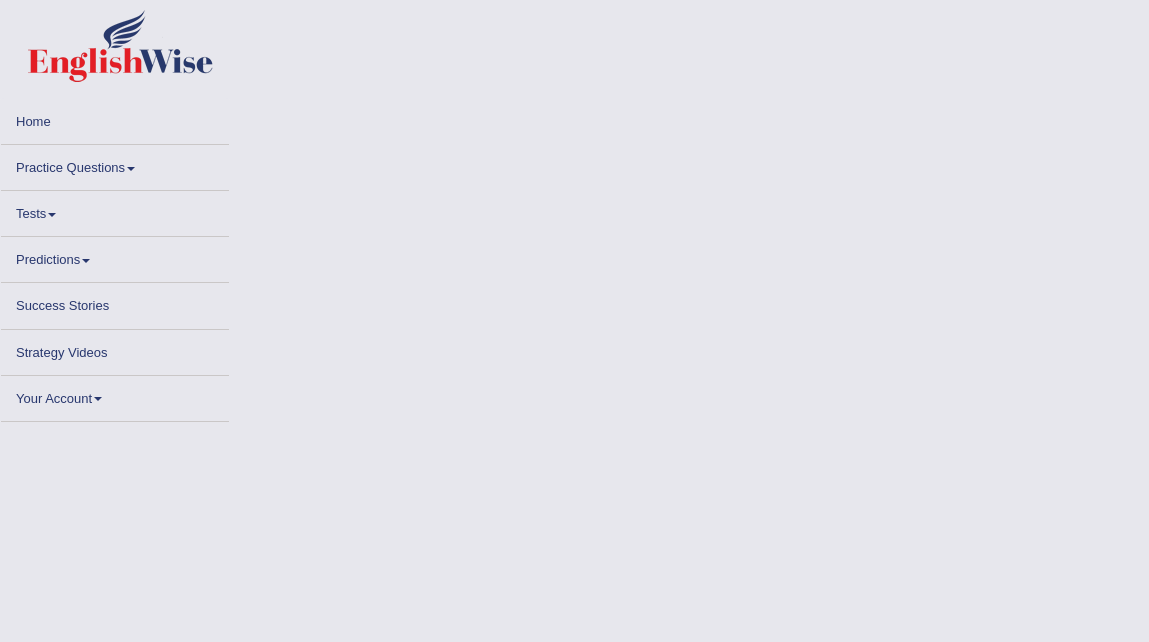 scroll, scrollTop: 0, scrollLeft: 0, axis: both 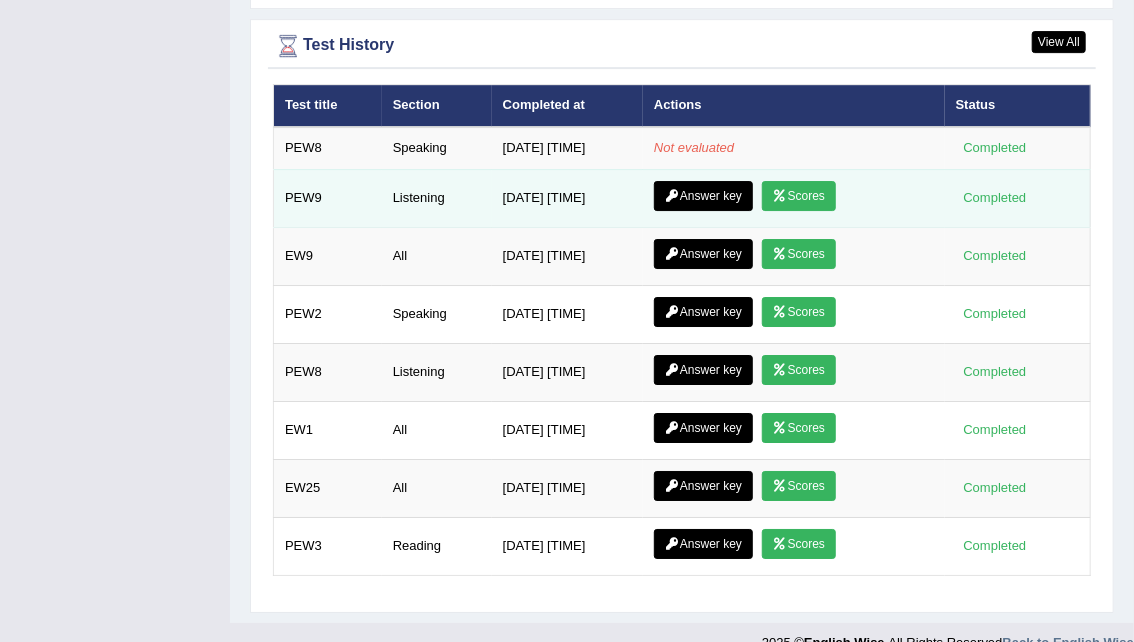 click on "Answer key" at bounding box center [703, 196] 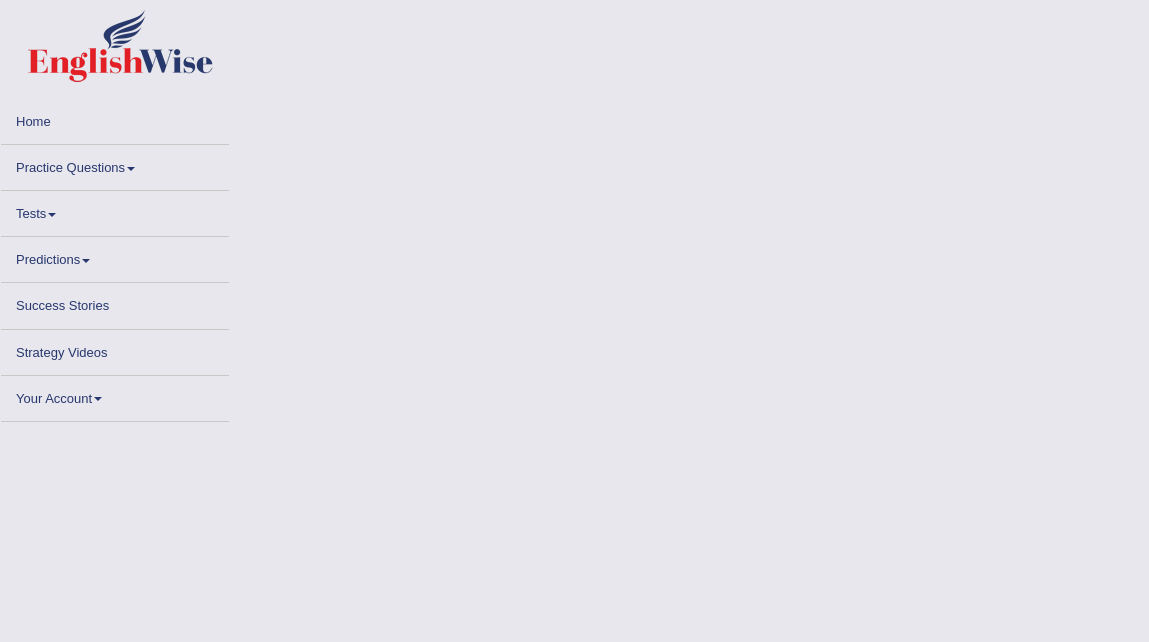 scroll, scrollTop: 0, scrollLeft: 0, axis: both 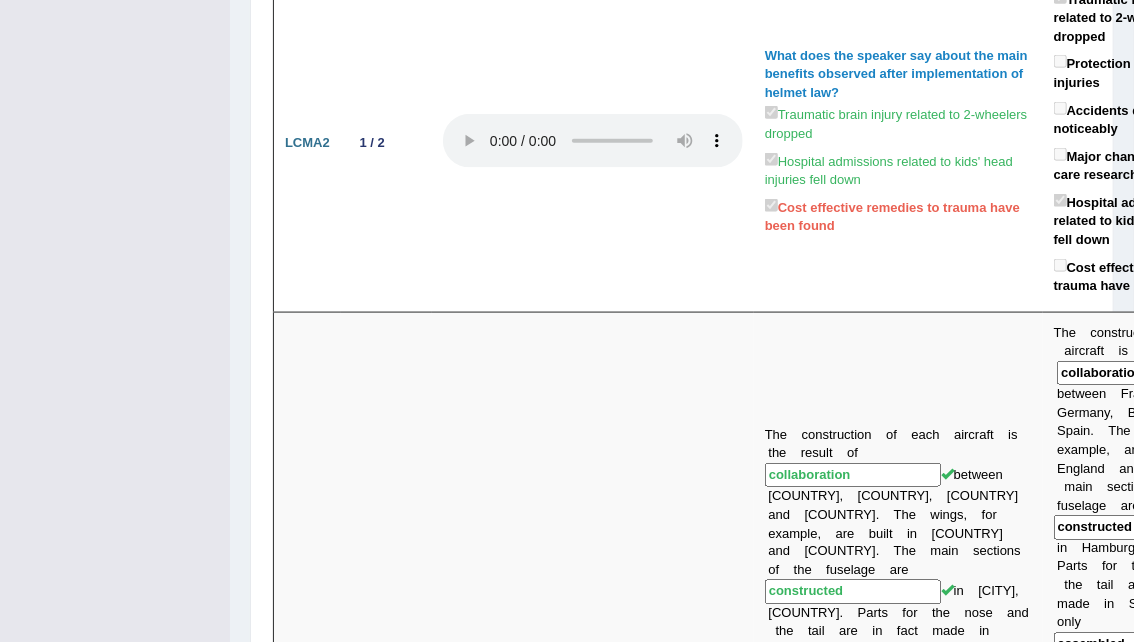 drag, startPoint x: 1144, startPoint y: 356, endPoint x: 1147, endPoint y: 227, distance: 129.03488 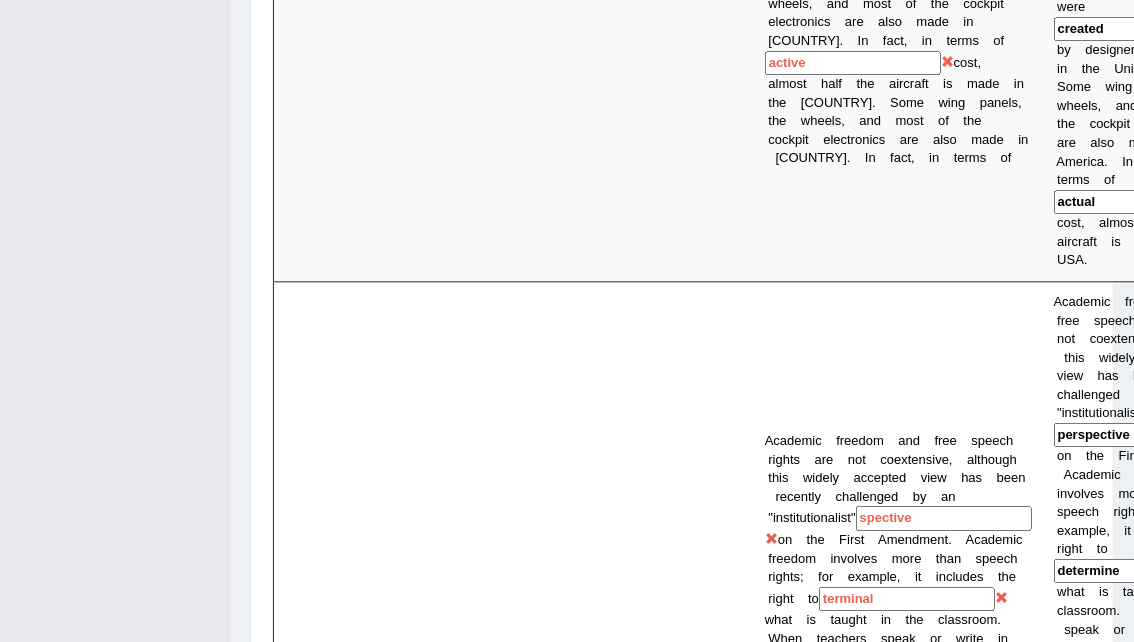scroll, scrollTop: 2011, scrollLeft: 0, axis: vertical 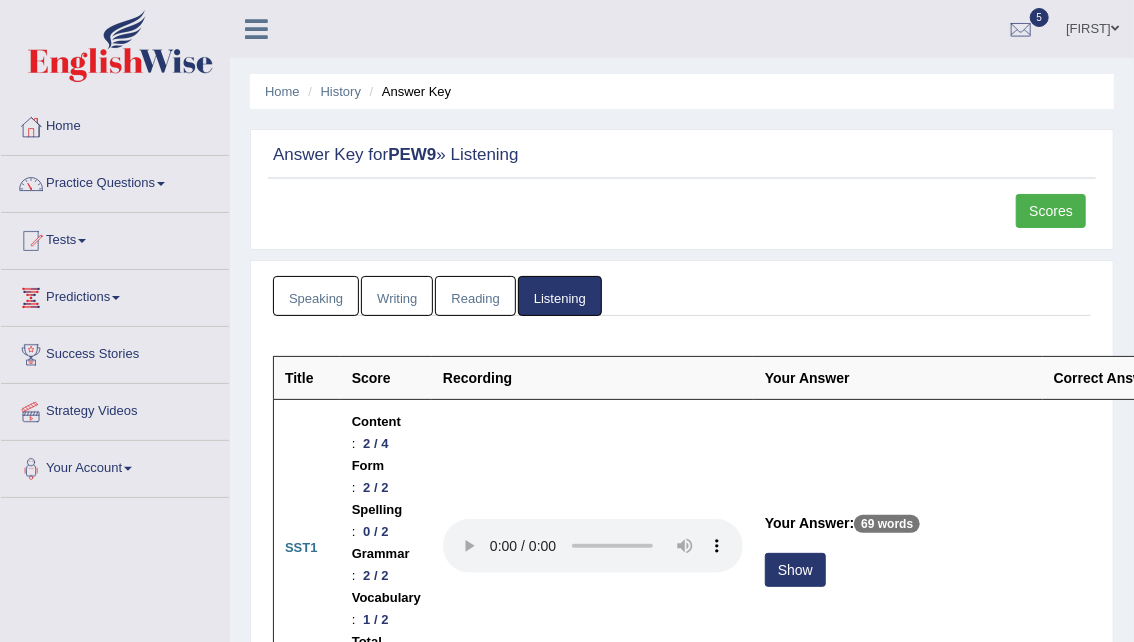 click on "Scores" at bounding box center [1051, 211] 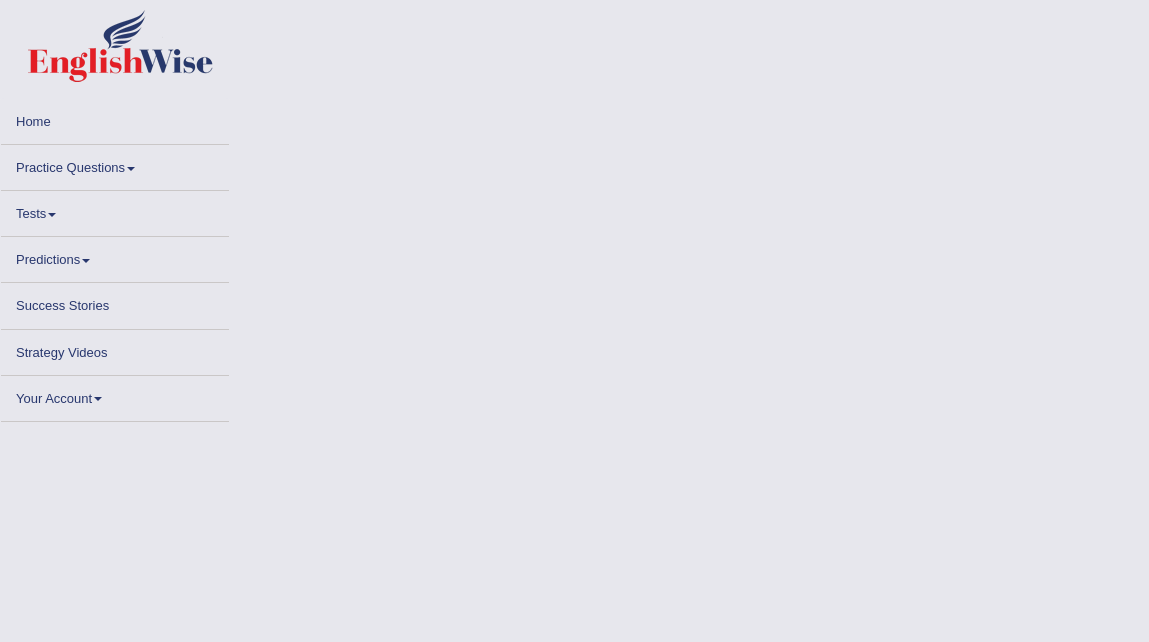 scroll, scrollTop: 0, scrollLeft: 0, axis: both 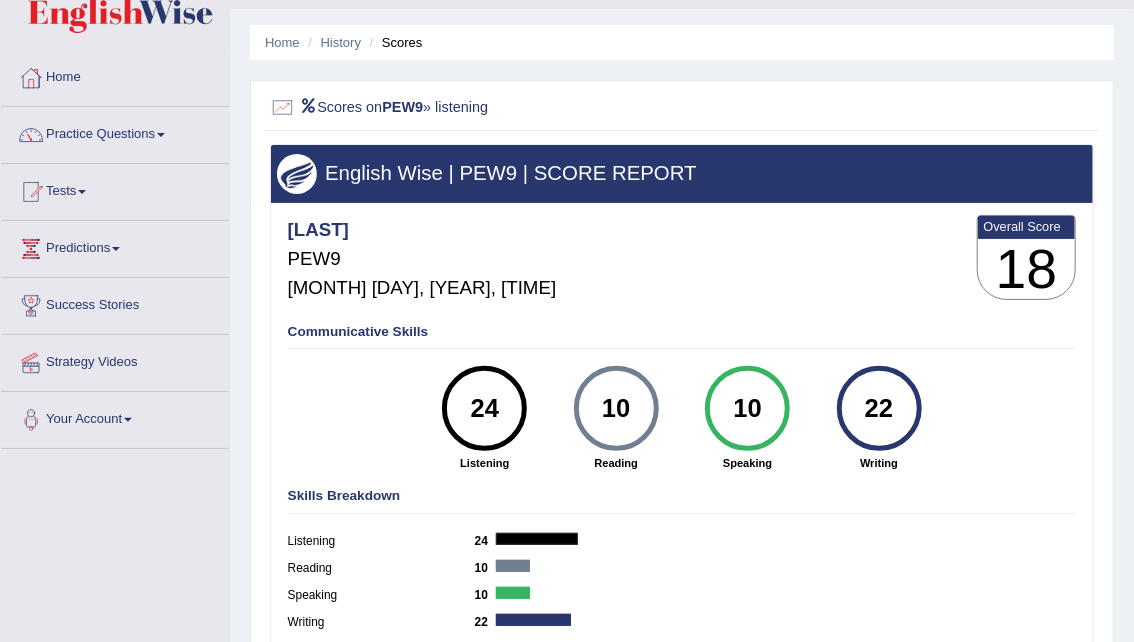 click on "Practice Questions" at bounding box center (115, 132) 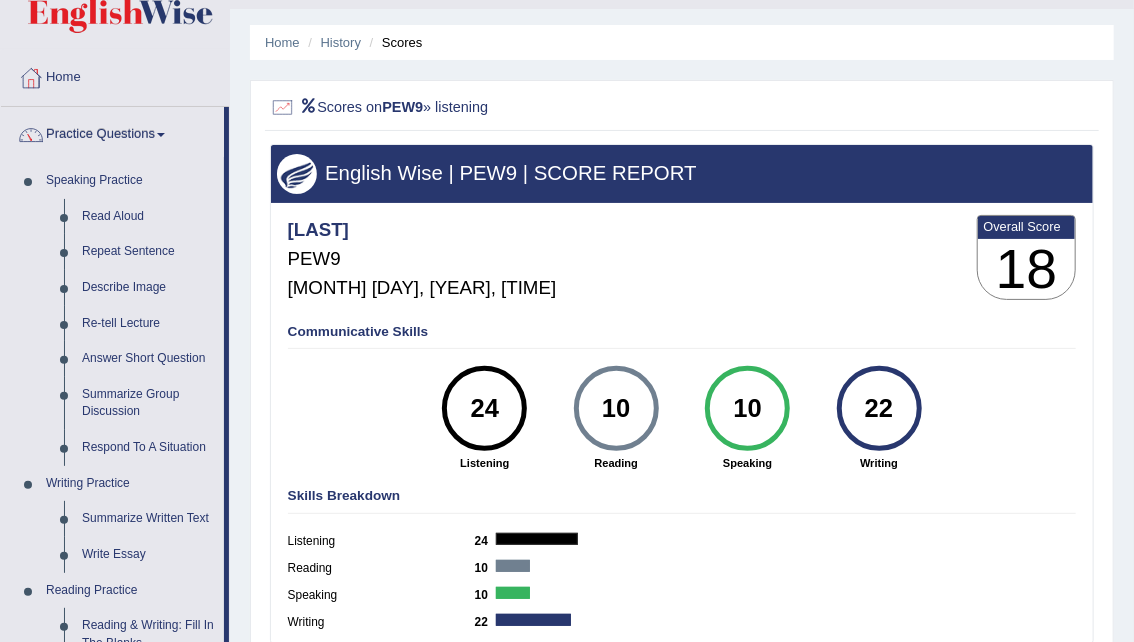 click on "Practice Questions" at bounding box center [112, 132] 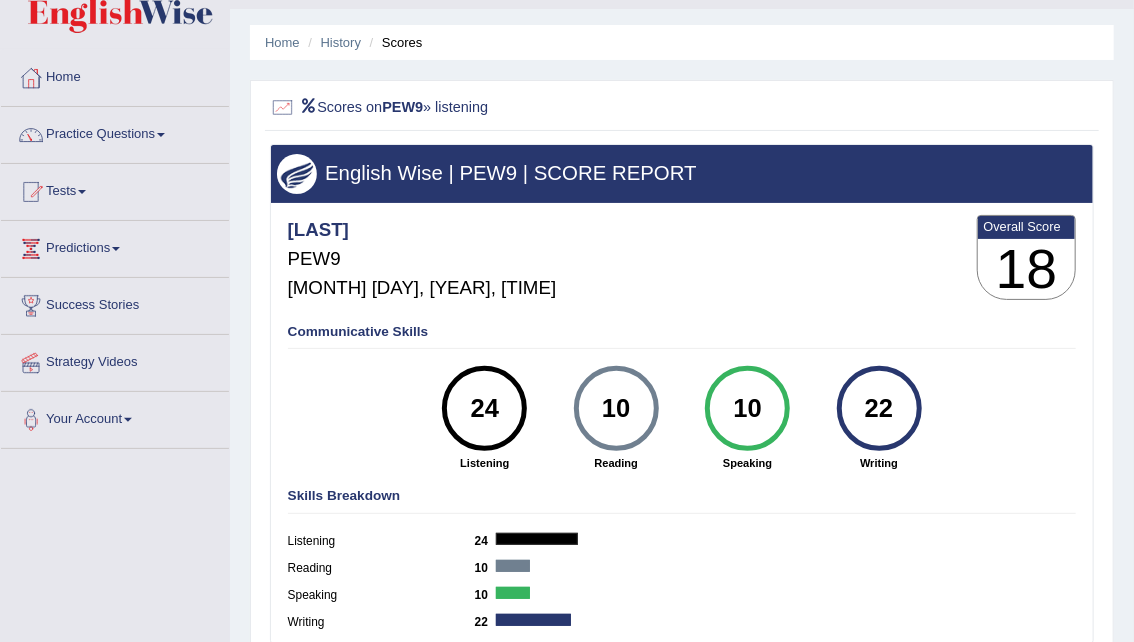 click on "Practice Questions" at bounding box center [115, 132] 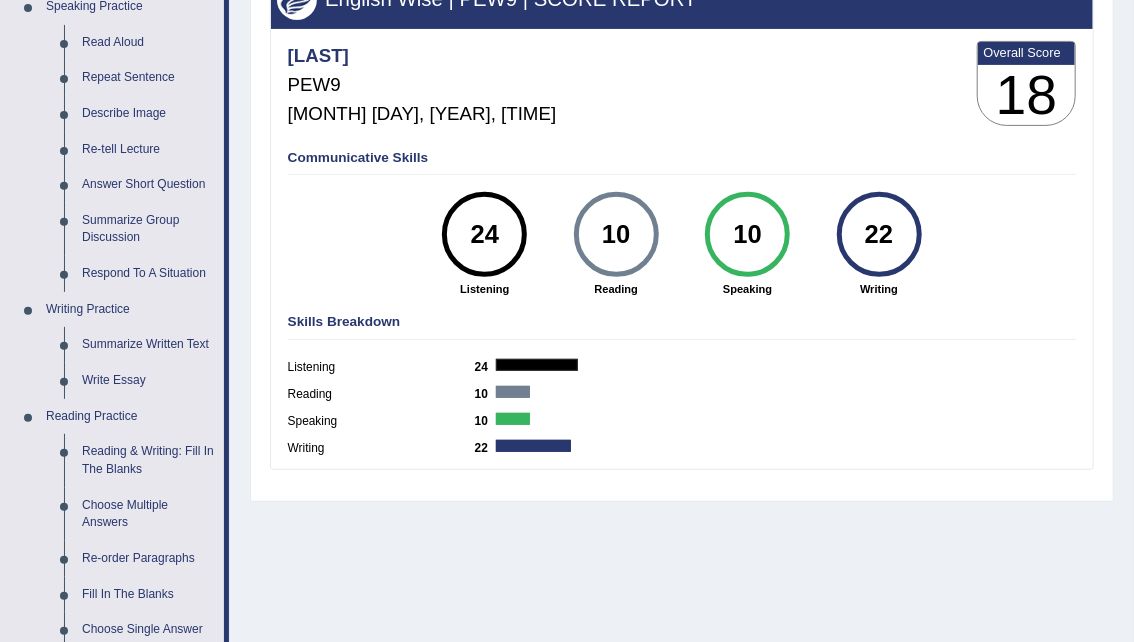 scroll, scrollTop: 224, scrollLeft: 0, axis: vertical 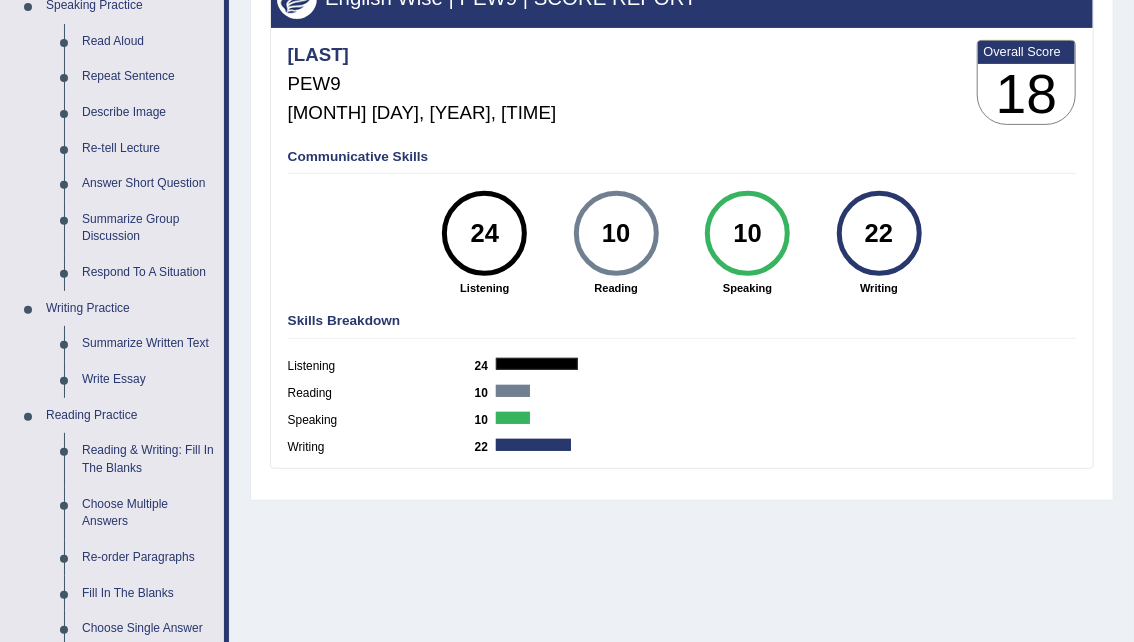 click on "Communicative Skills
24
Listening
10
Reading
10
Speaking
22
Writing" at bounding box center [681, 221] 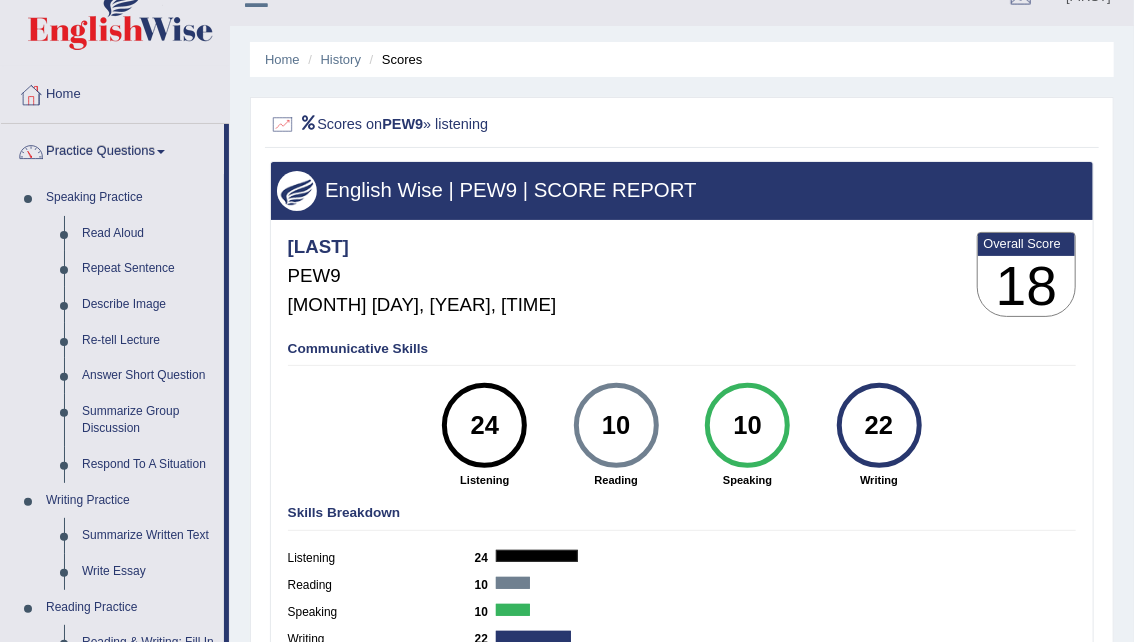 scroll, scrollTop: 0, scrollLeft: 0, axis: both 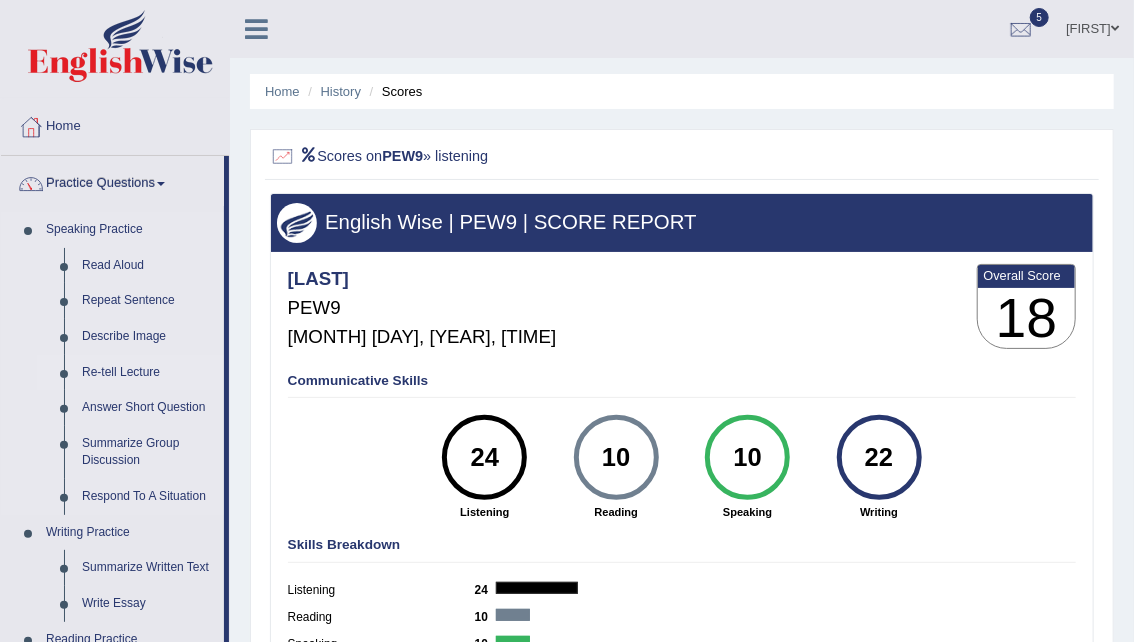 click on "Re-tell Lecture" at bounding box center (148, 373) 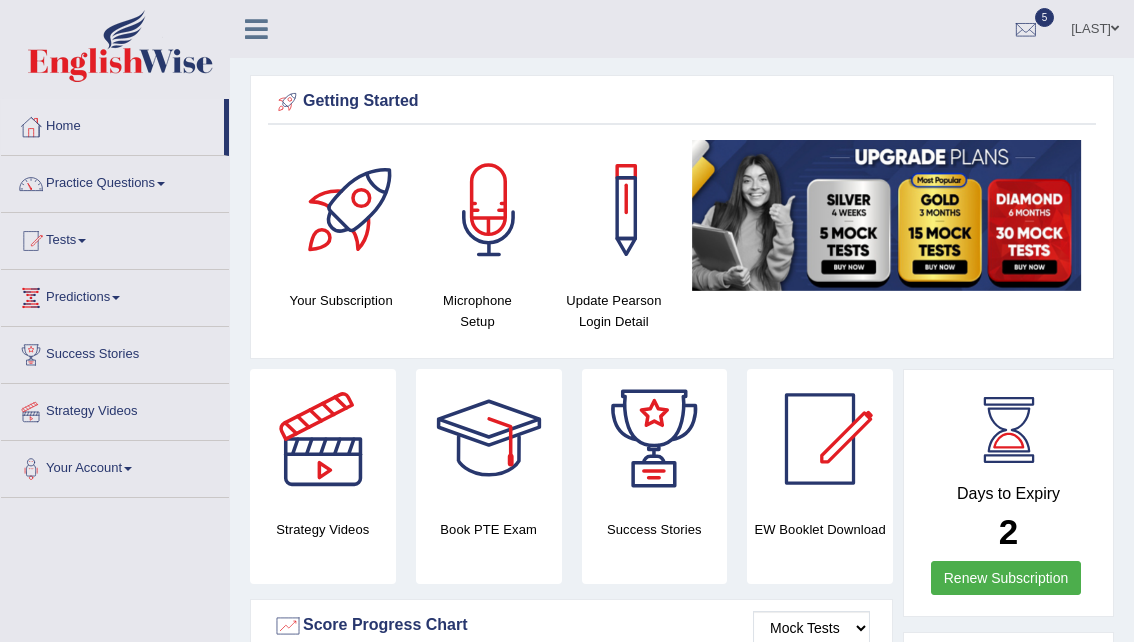 scroll, scrollTop: 0, scrollLeft: 0, axis: both 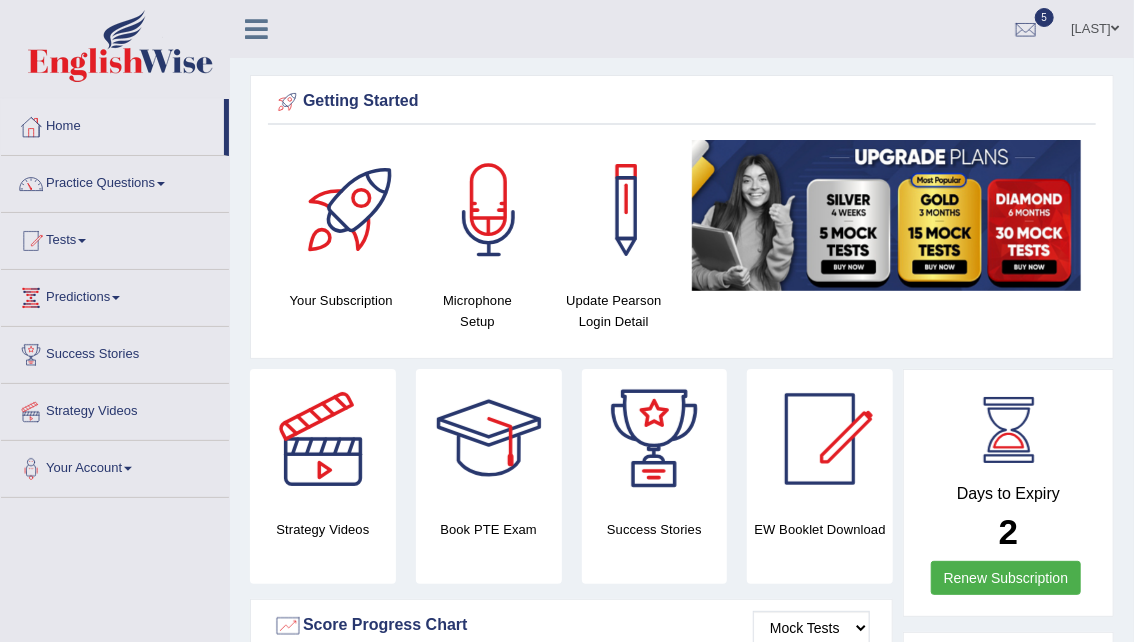 click on "Home" at bounding box center (112, 124) 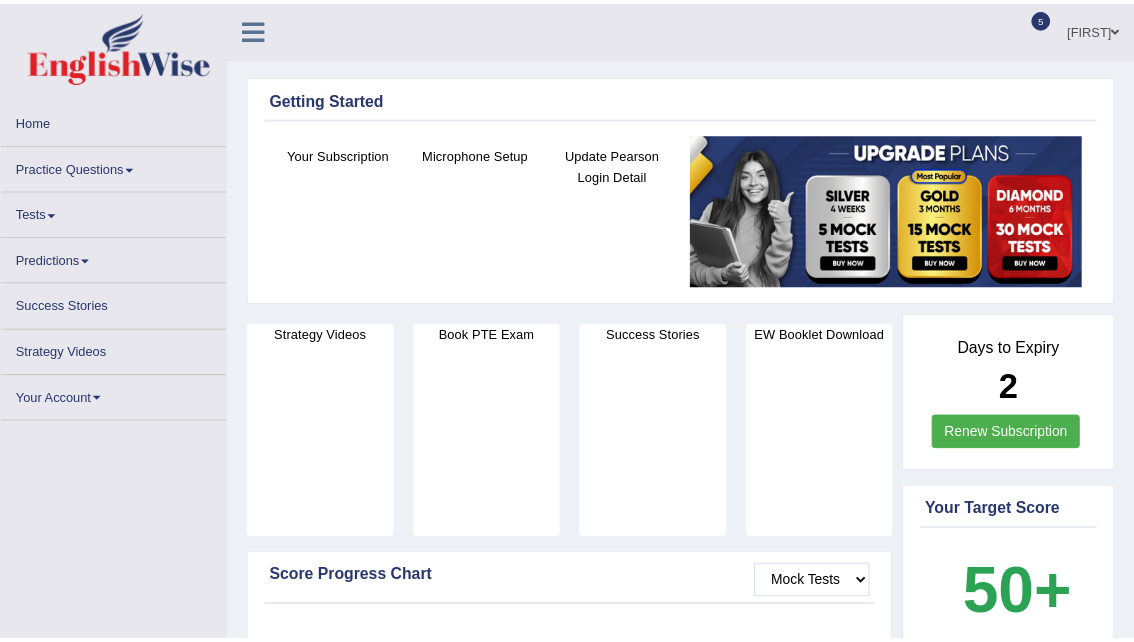 scroll, scrollTop: 0, scrollLeft: 0, axis: both 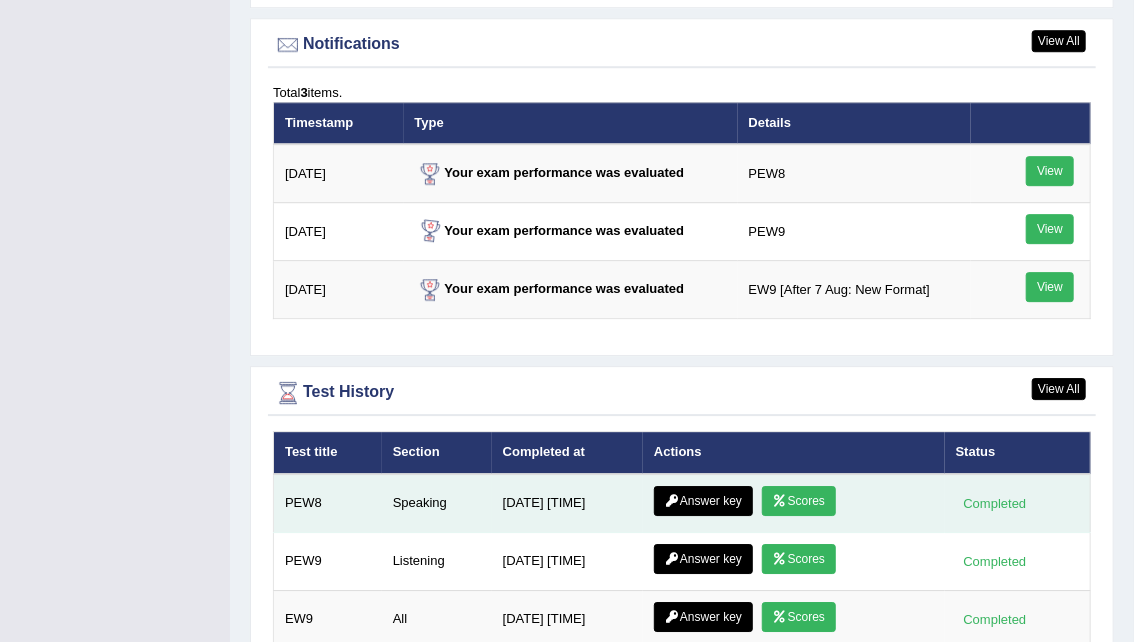 click on "Scores" at bounding box center [799, 501] 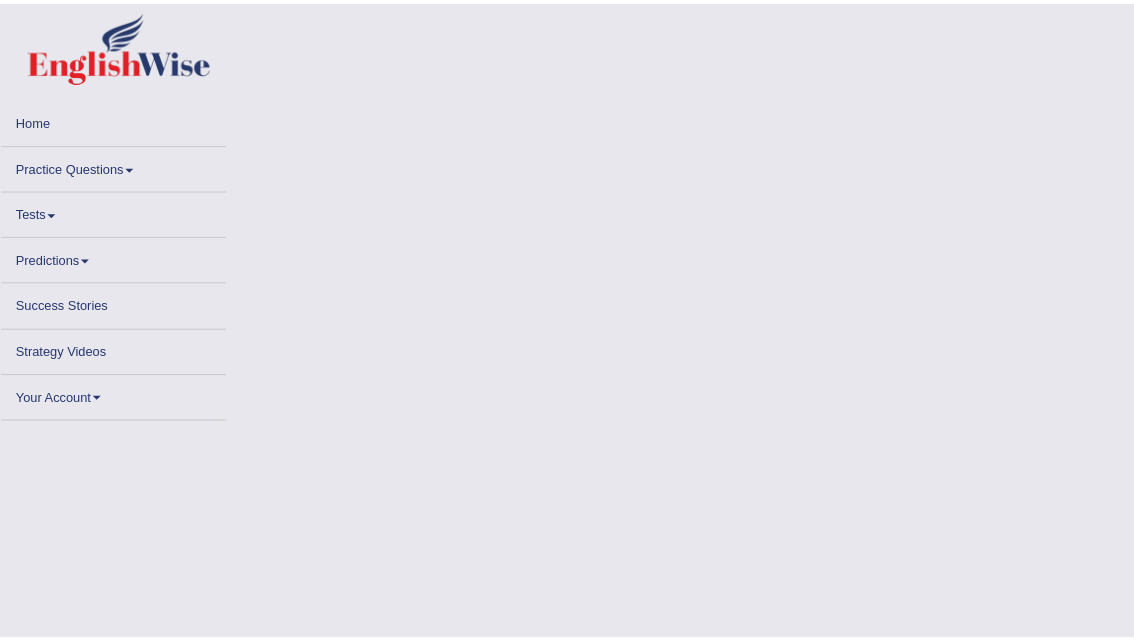 scroll, scrollTop: 0, scrollLeft: 0, axis: both 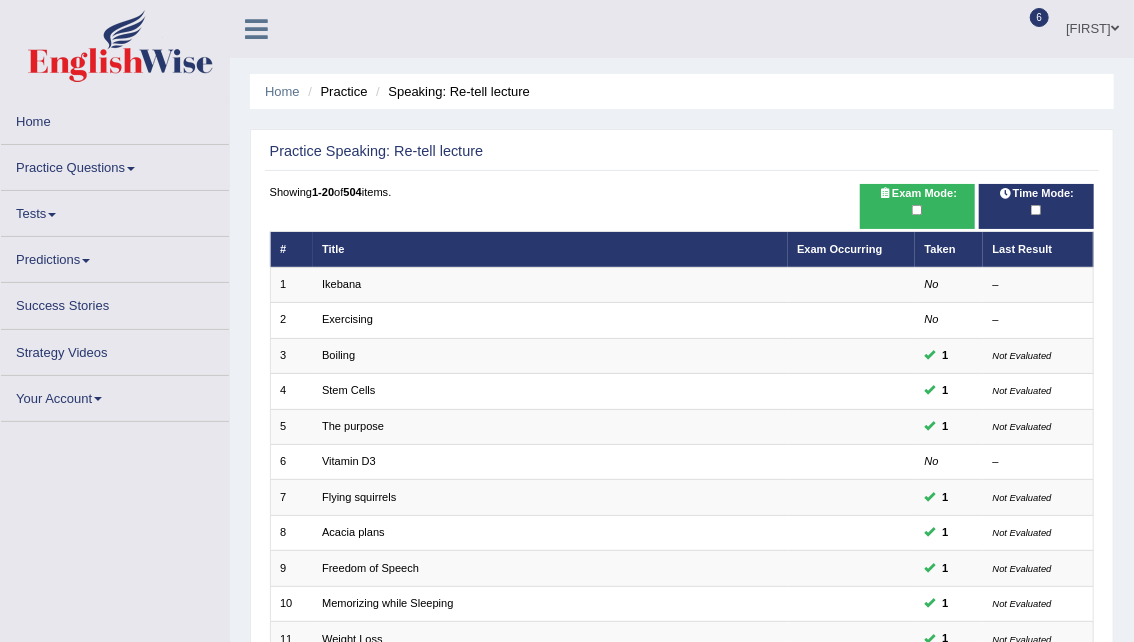click at bounding box center [131, 169] 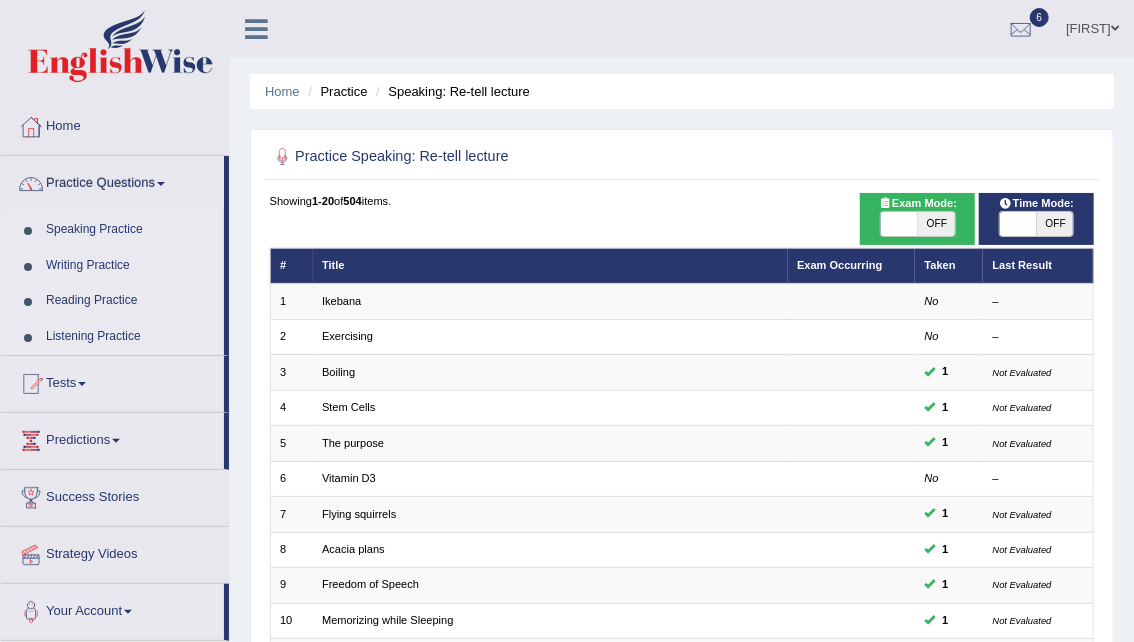 click on "Practice Questions" at bounding box center (112, 181) 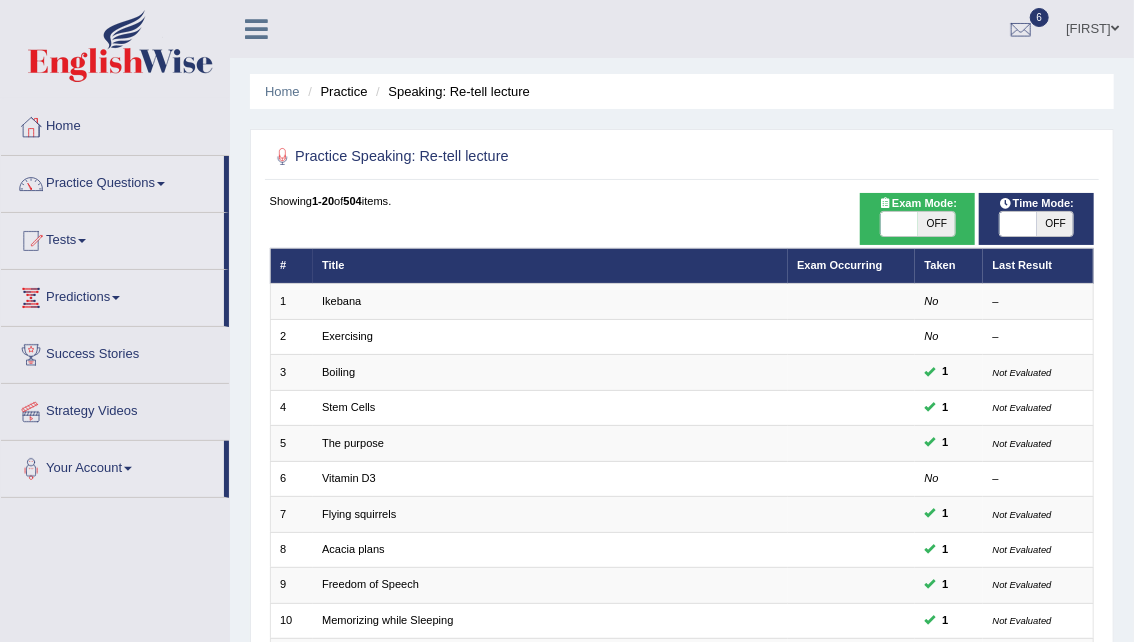 click on "Practice Questions" at bounding box center [112, 181] 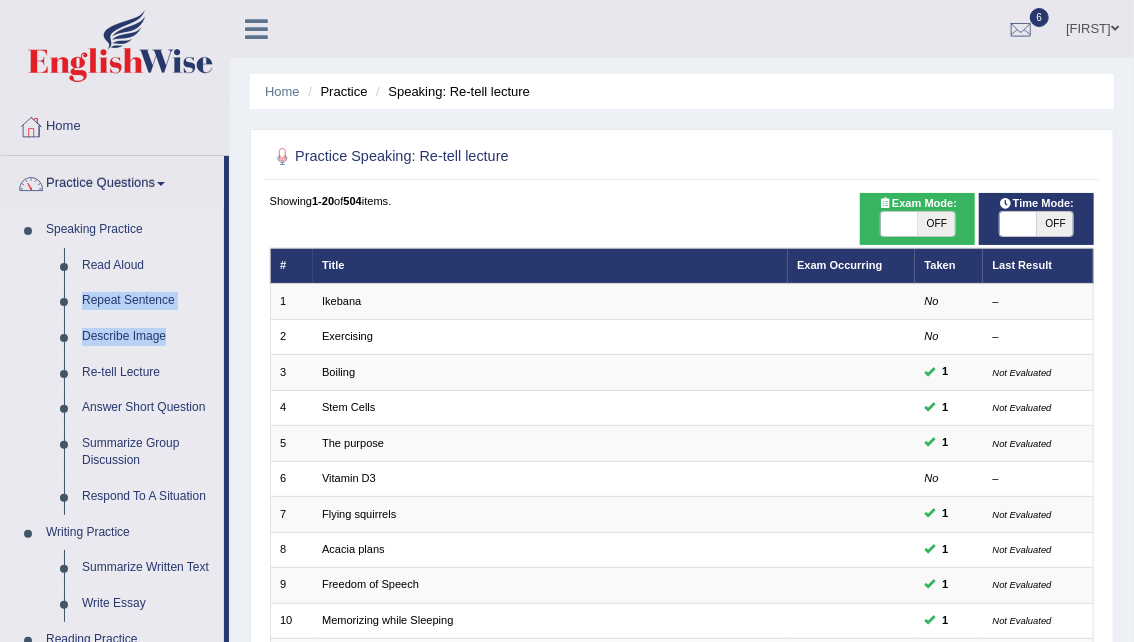 drag, startPoint x: 226, startPoint y: 255, endPoint x: 226, endPoint y: 349, distance: 94 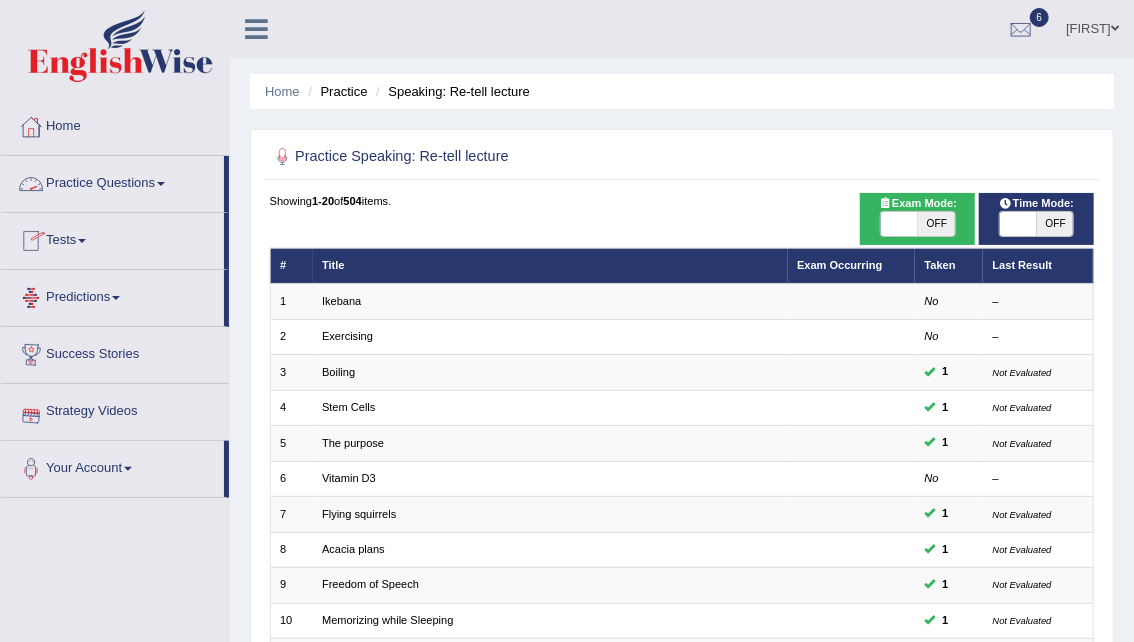 click on "Practice Questions" at bounding box center (112, 181) 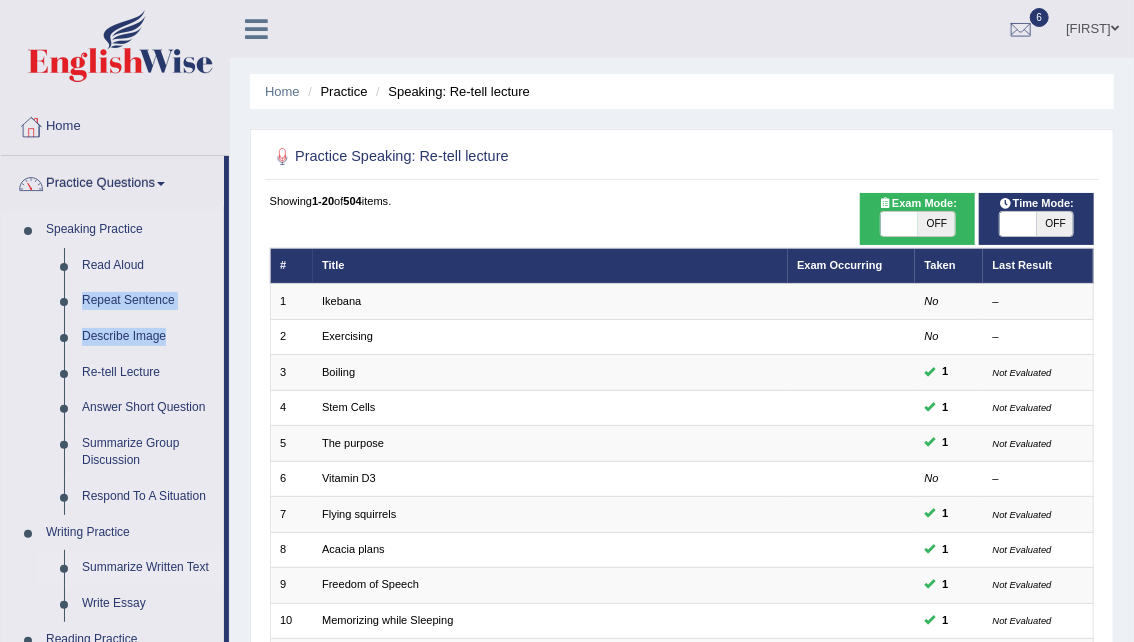 click on "Summarize Written Text" at bounding box center [148, 568] 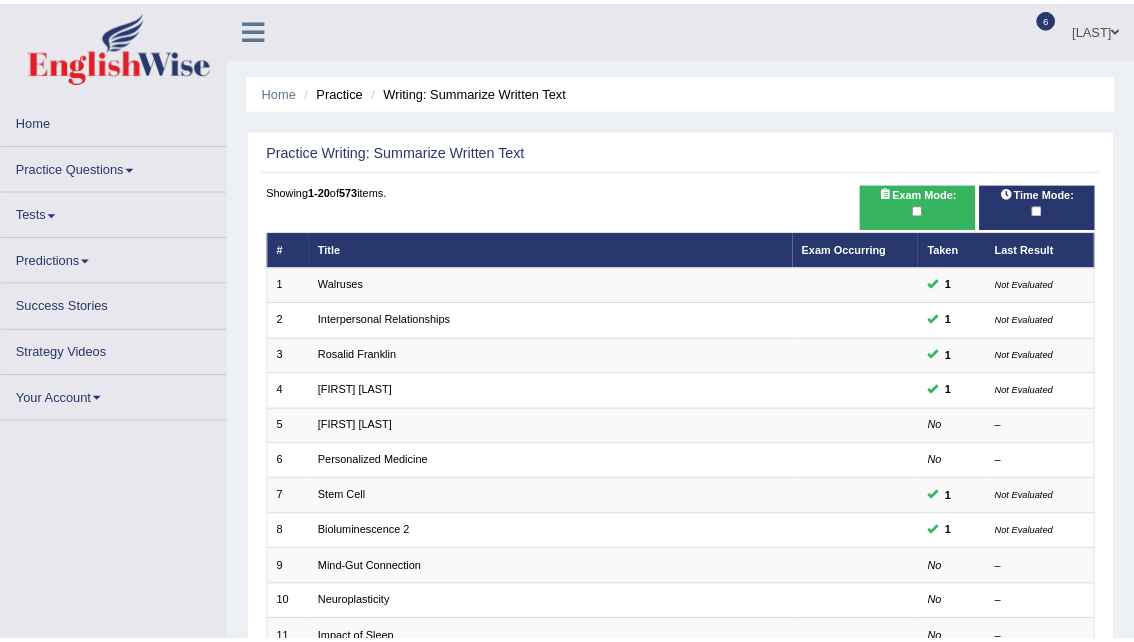 scroll, scrollTop: 0, scrollLeft: 0, axis: both 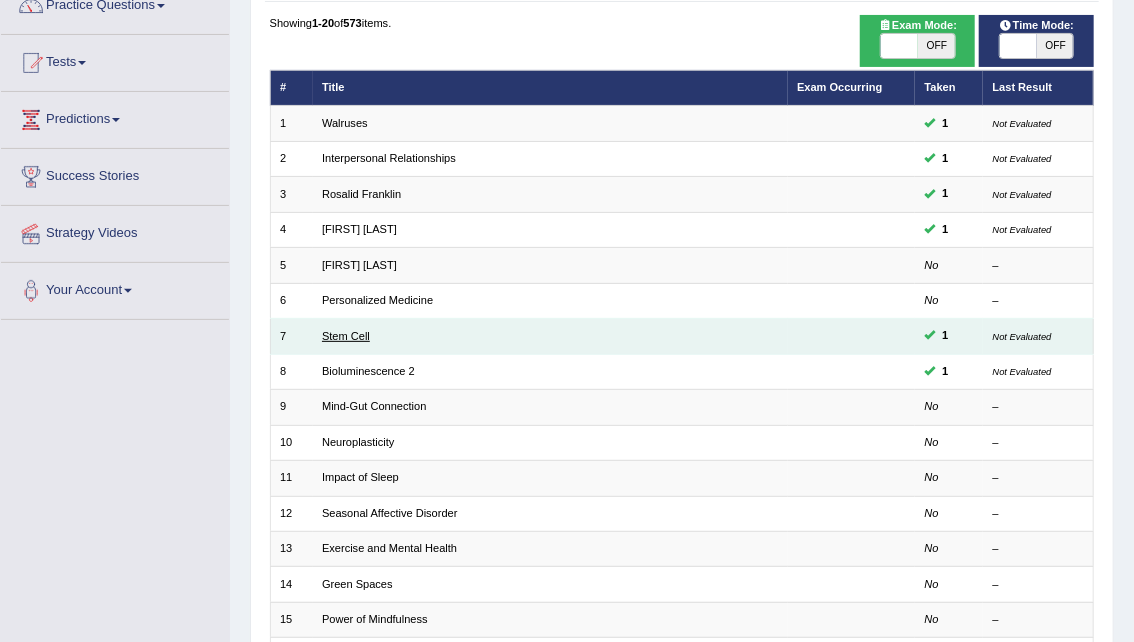 click on "Stem Cell" at bounding box center (346, 336) 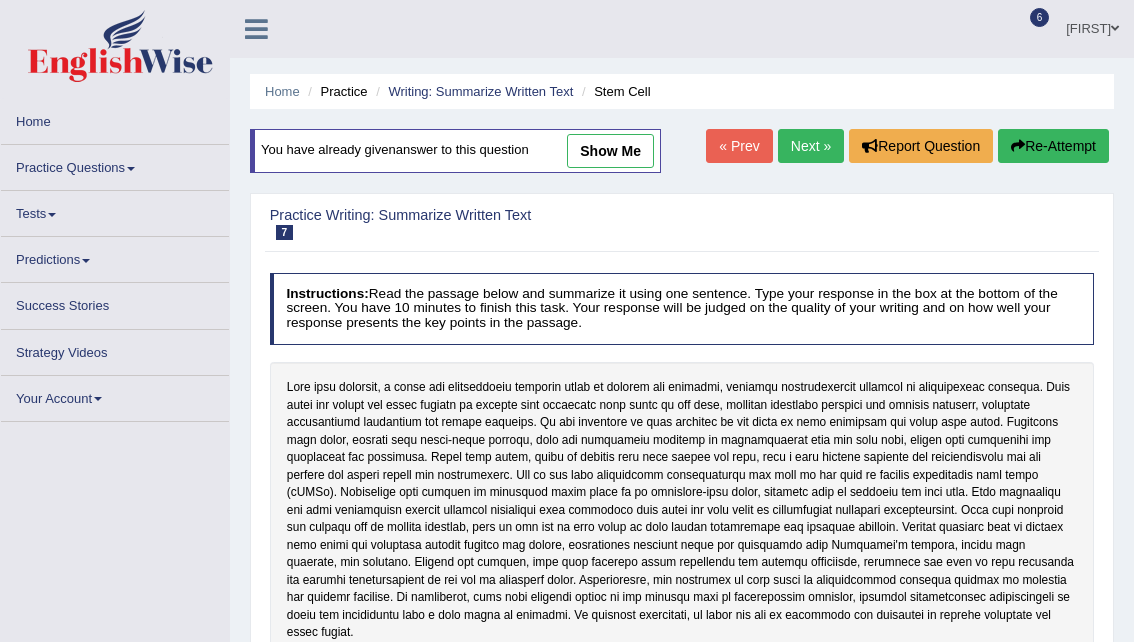 scroll, scrollTop: 0, scrollLeft: 0, axis: both 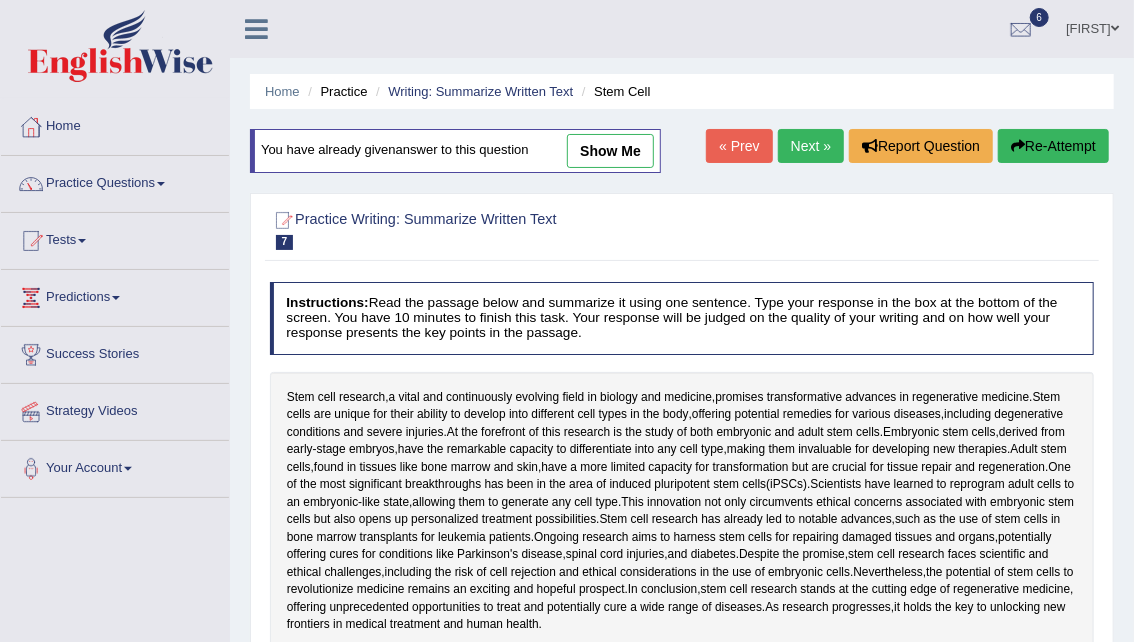 click on "Toggle navigation
Home
Practice Questions   Speaking Practice Read Aloud
Repeat Sentence
Describe Image
Re-tell Lecture
Answer Short Question
Summarize Group Discussion
Respond To A Situation
Writing Practice  Summarize Written Text
Write Essay
Reading Practice  Reading & Writing: Fill In The Blanks
Choose Multiple Answers
Re-order Paragraphs
Fill In The Blanks
Choose Single Answer
Listening Practice  Summarize Spoken Text
Highlight Incorrect Words
Highlight Correct Summary
Select Missing Word
Choose Single Answer
Choose Multiple Answers
Fill In The Blanks
Write From Dictation
Pronunciation
Tests
Take Mock Test" at bounding box center [567, 321] 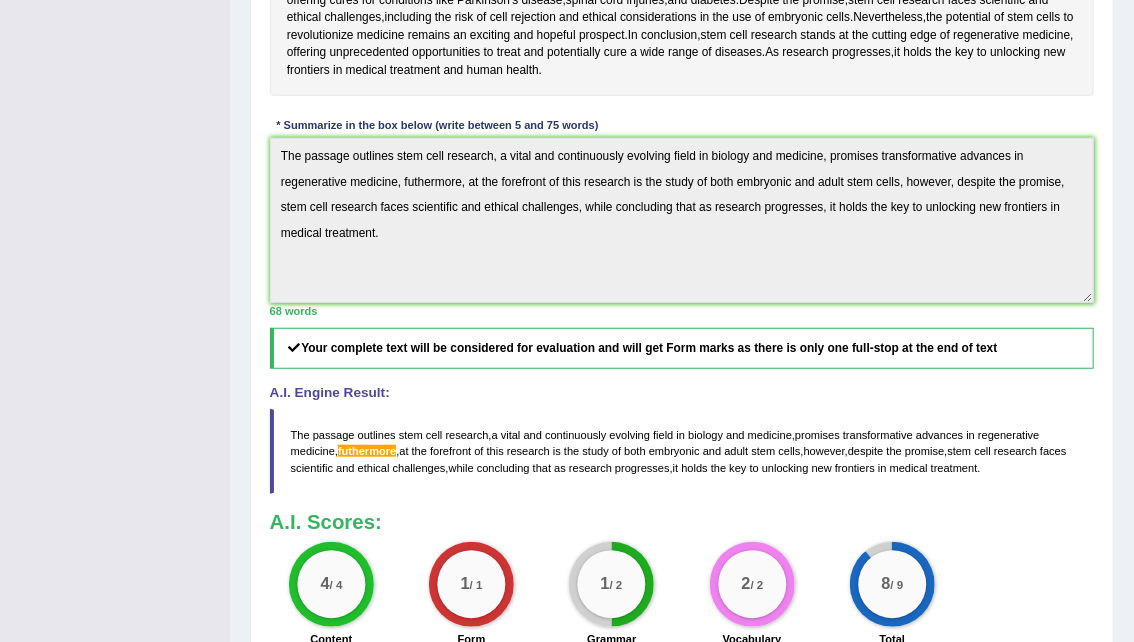 scroll, scrollTop: 535, scrollLeft: 0, axis: vertical 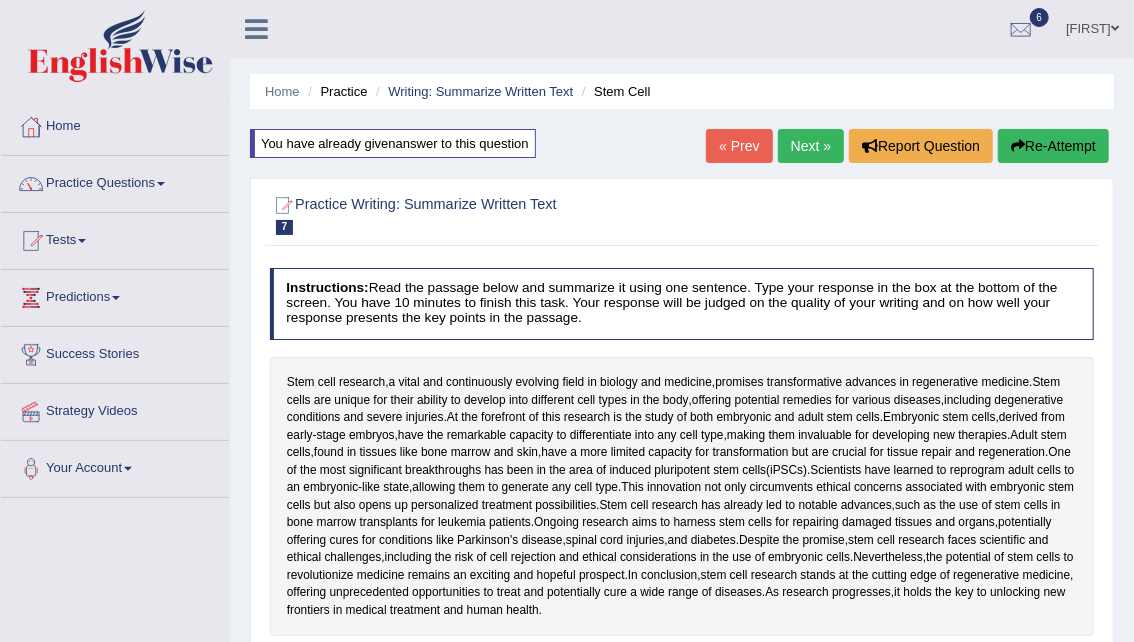 click on "Next »" at bounding box center [811, 146] 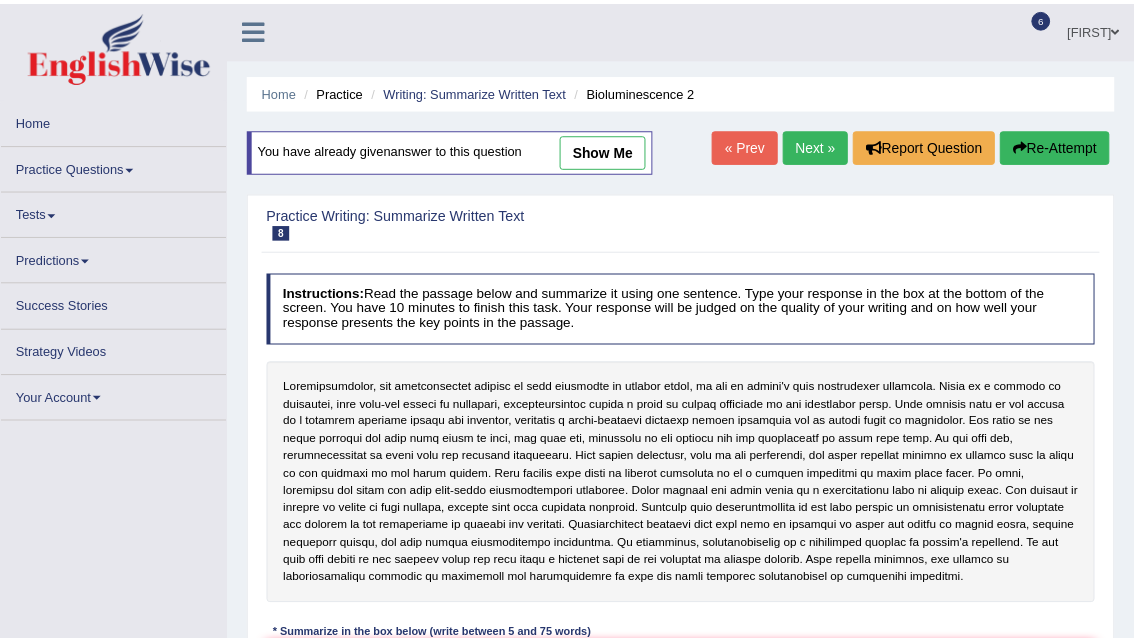 scroll, scrollTop: 0, scrollLeft: 0, axis: both 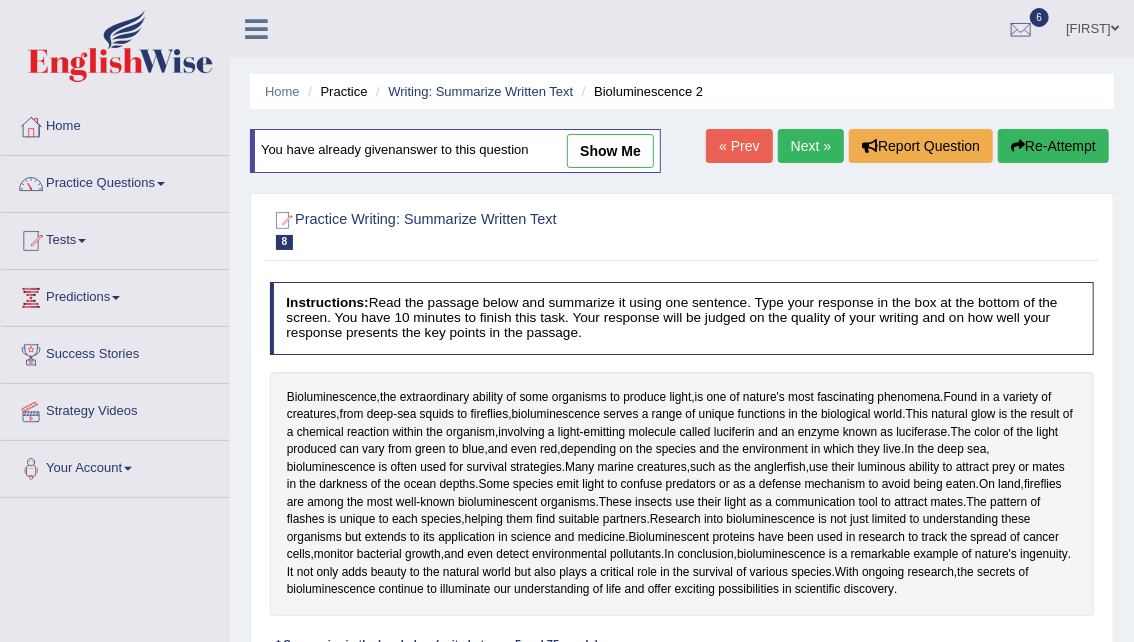 click on "show me" at bounding box center [610, 151] 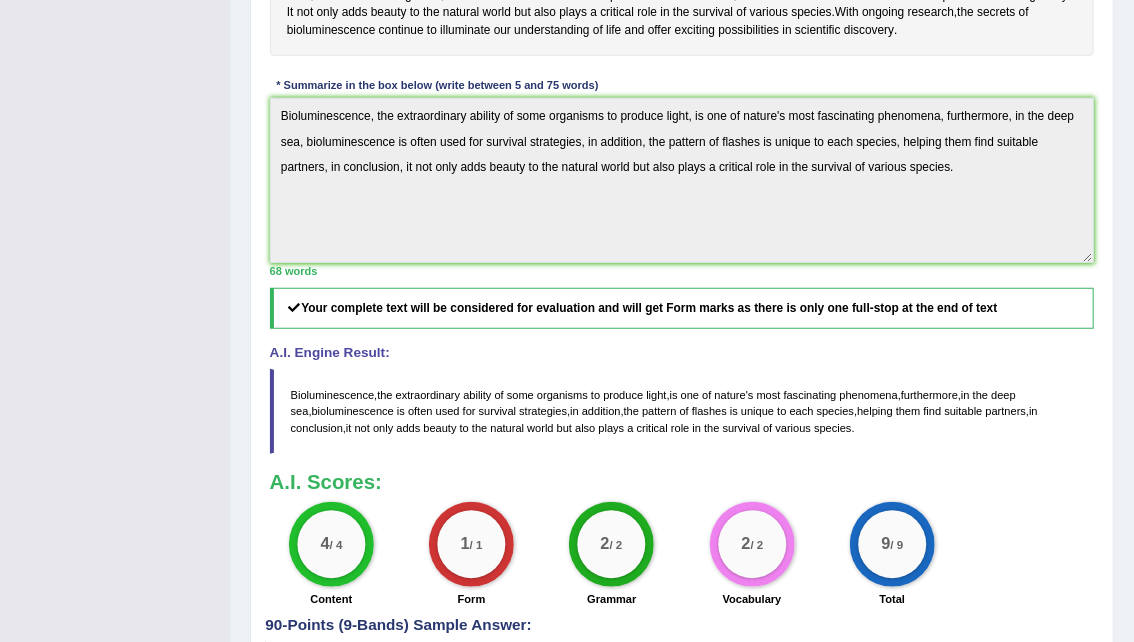 scroll, scrollTop: 529, scrollLeft: 0, axis: vertical 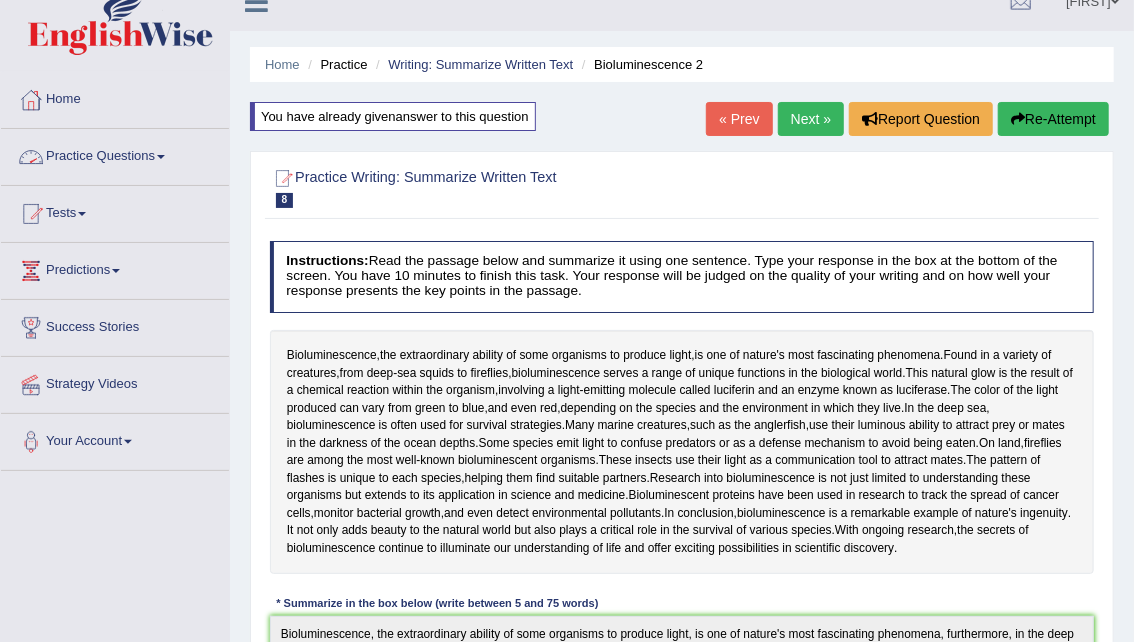 click on "Practice Questions" at bounding box center (115, 154) 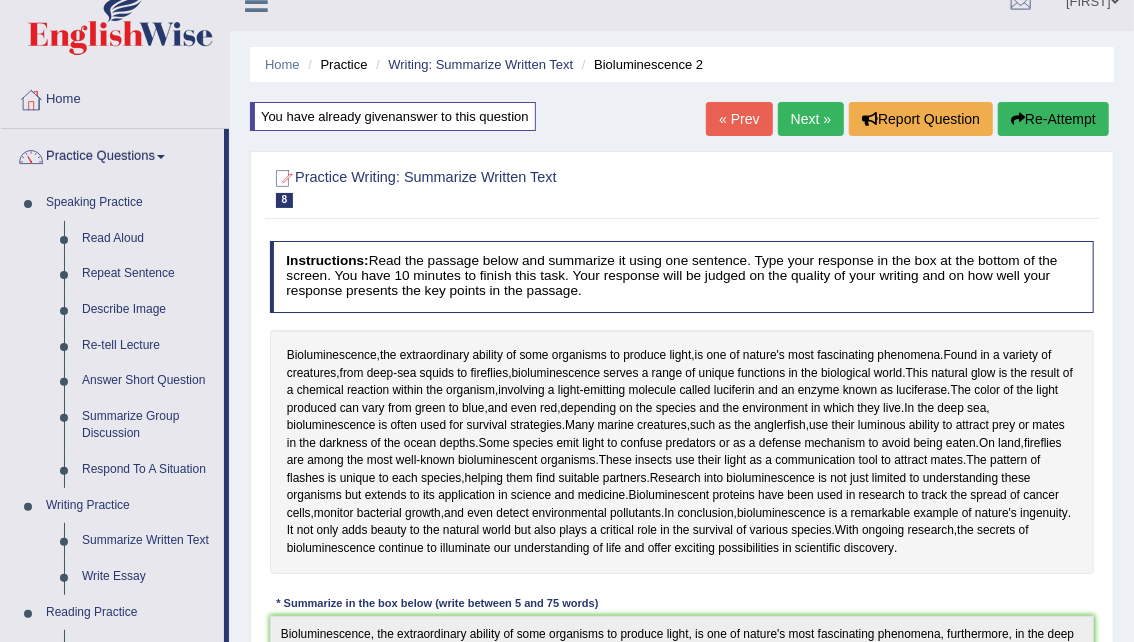 drag, startPoint x: 226, startPoint y: 203, endPoint x: 237, endPoint y: 291, distance: 88.68484 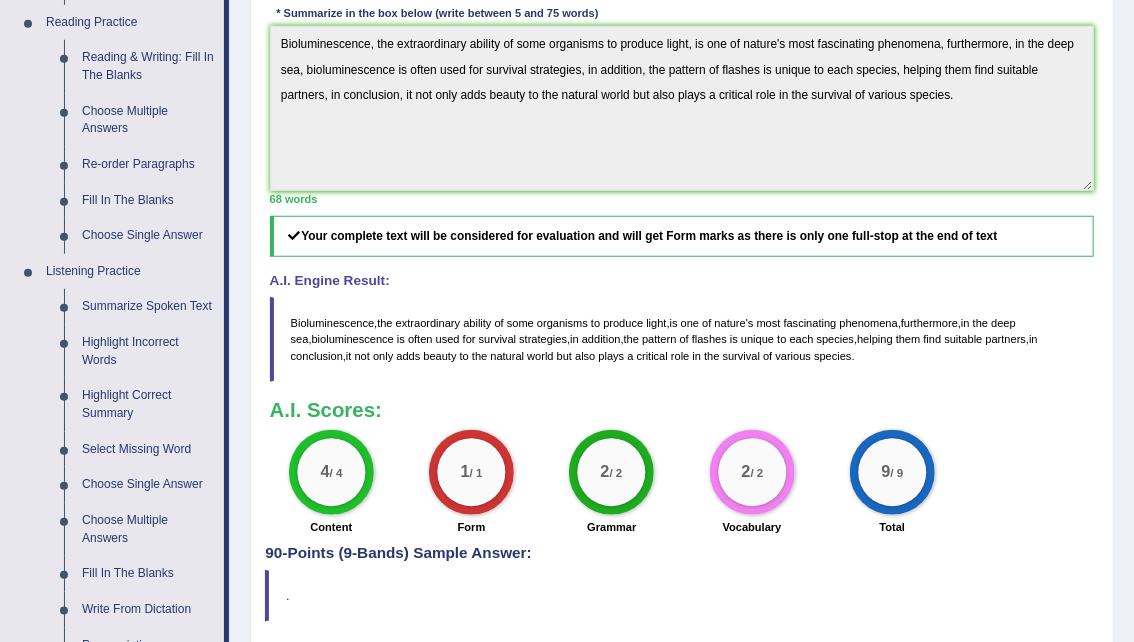 scroll, scrollTop: 620, scrollLeft: 0, axis: vertical 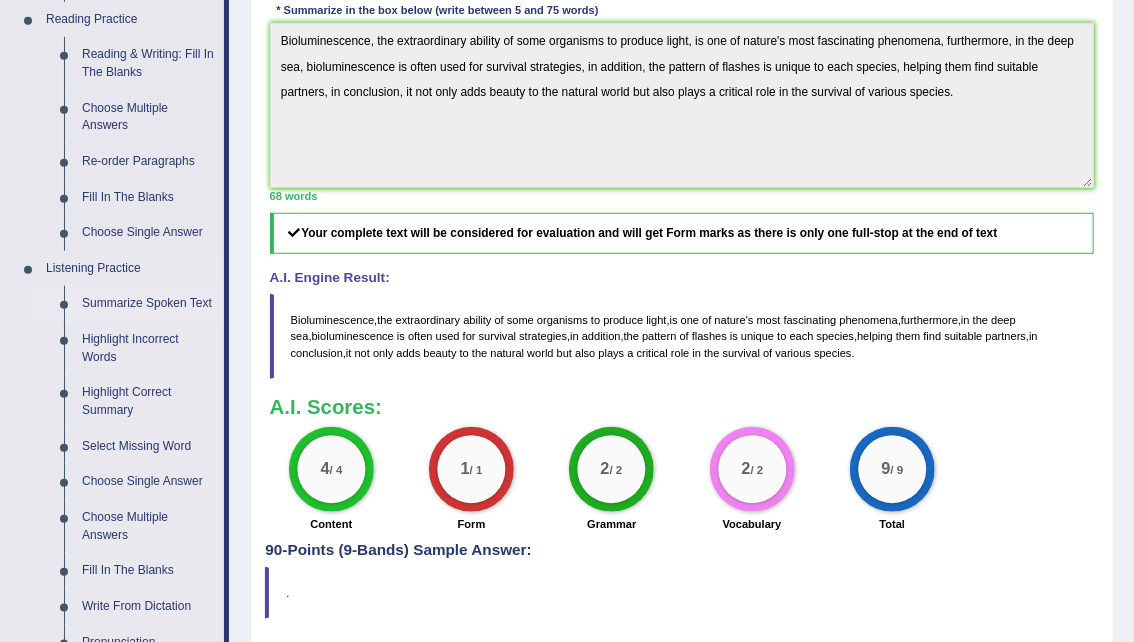 click on "Summarize Spoken Text" at bounding box center (148, 304) 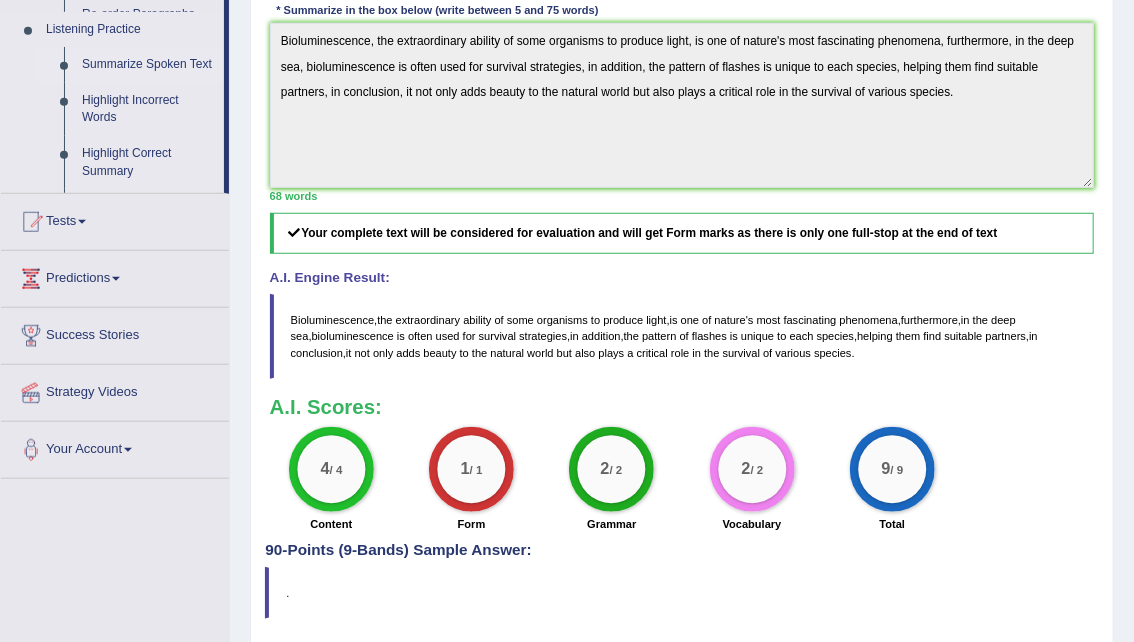 scroll, scrollTop: 249, scrollLeft: 0, axis: vertical 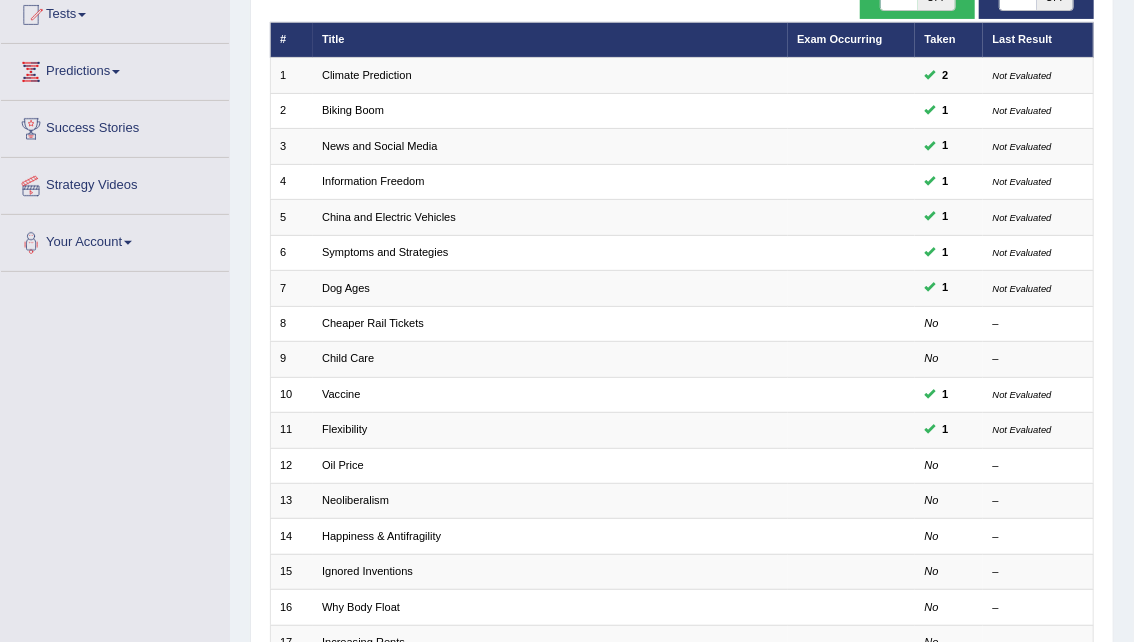 click on "Vaccine" at bounding box center (341, 394) 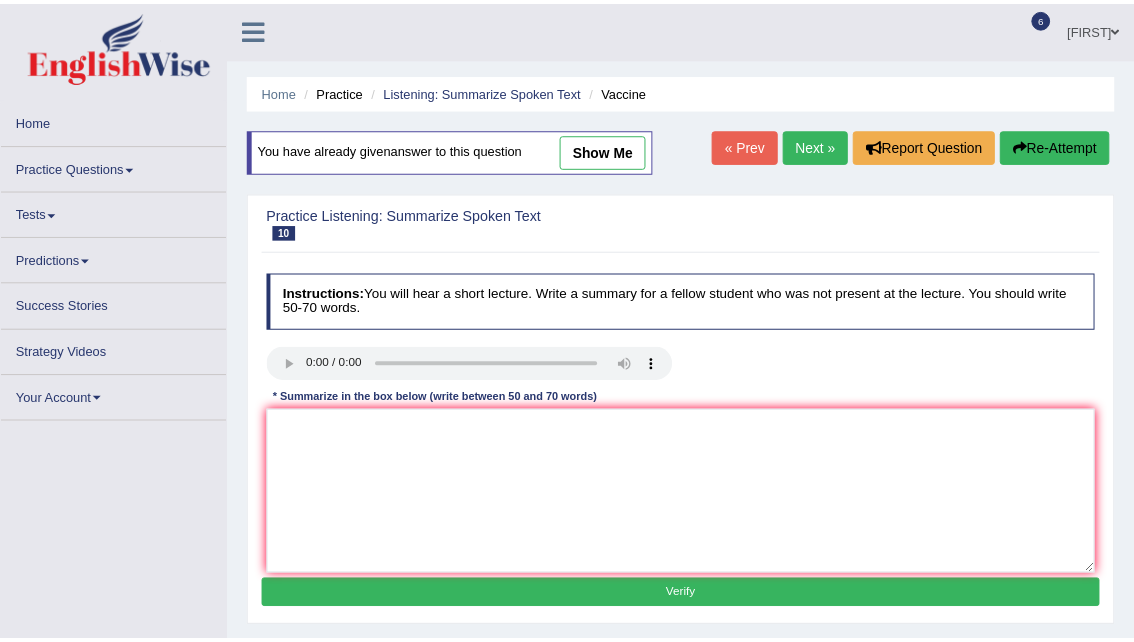 scroll, scrollTop: 0, scrollLeft: 0, axis: both 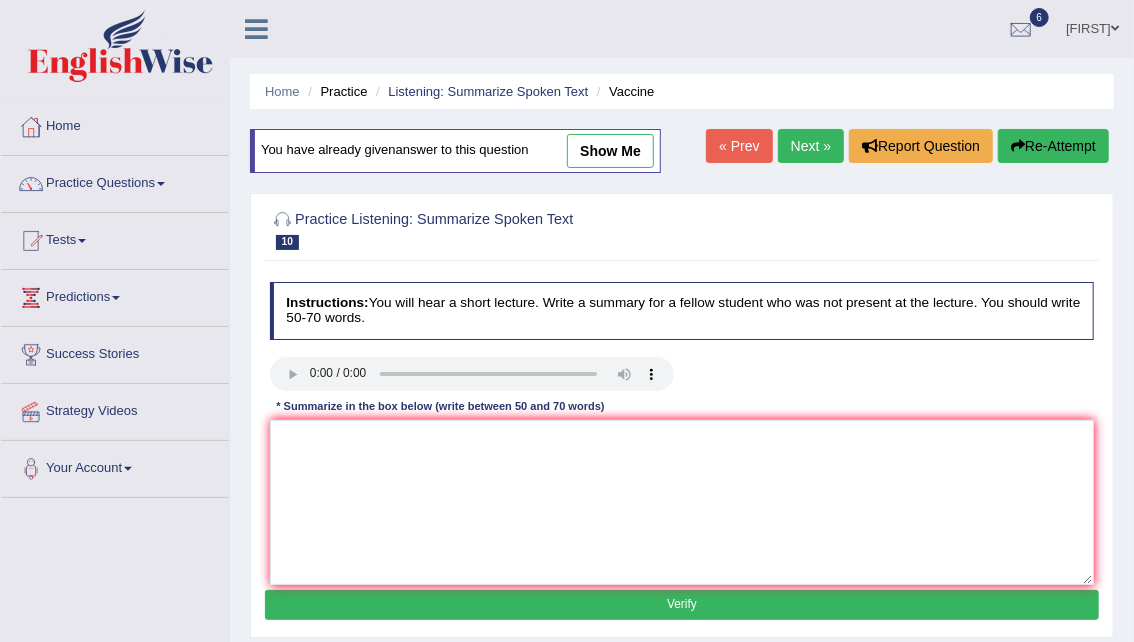 click on "show me" at bounding box center [610, 151] 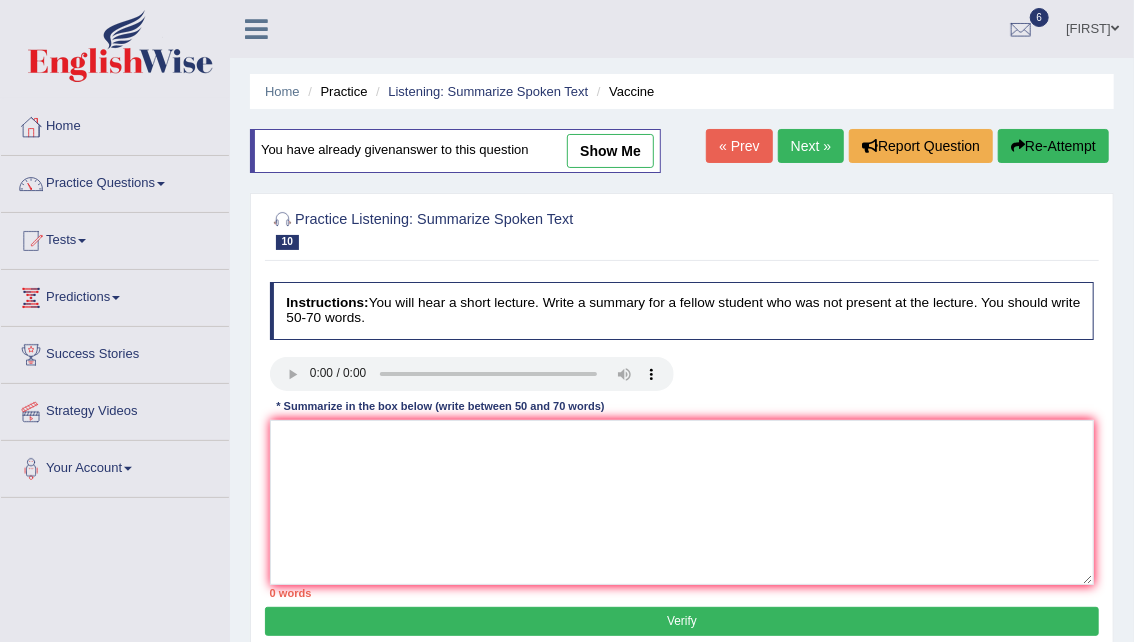 click on "show me" at bounding box center [610, 151] 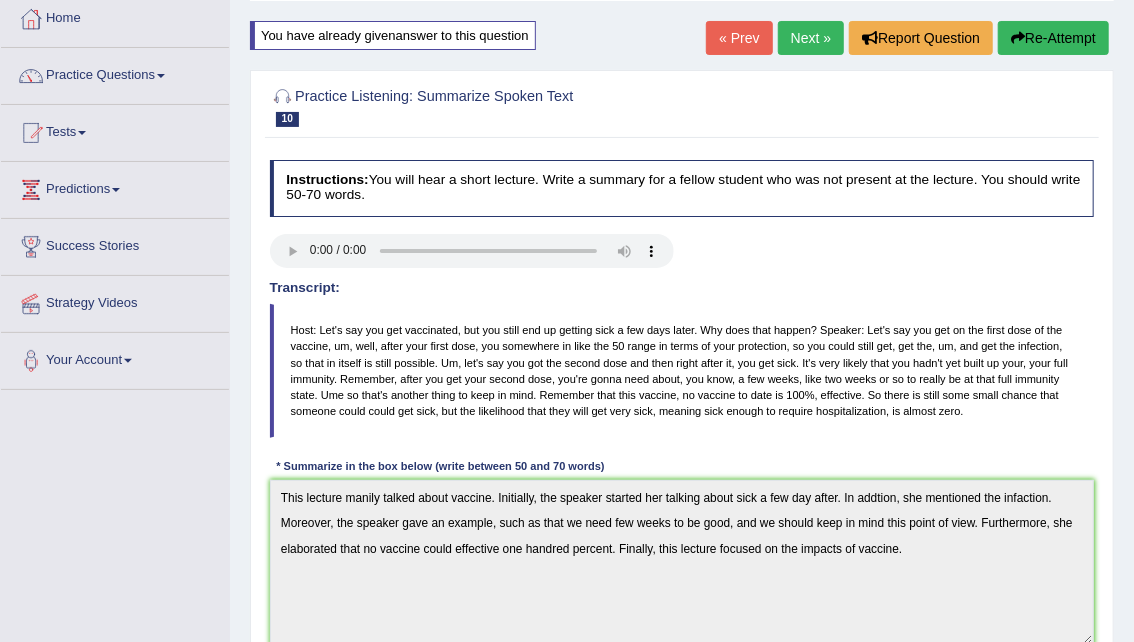 scroll, scrollTop: 20, scrollLeft: 0, axis: vertical 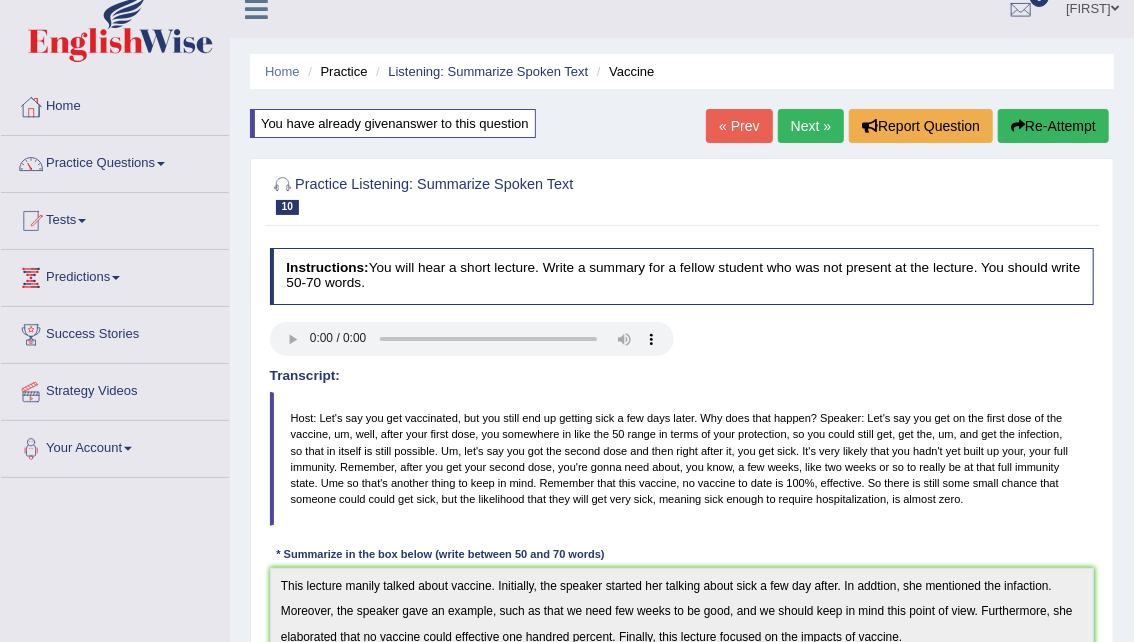 click on "Next »" at bounding box center [811, 126] 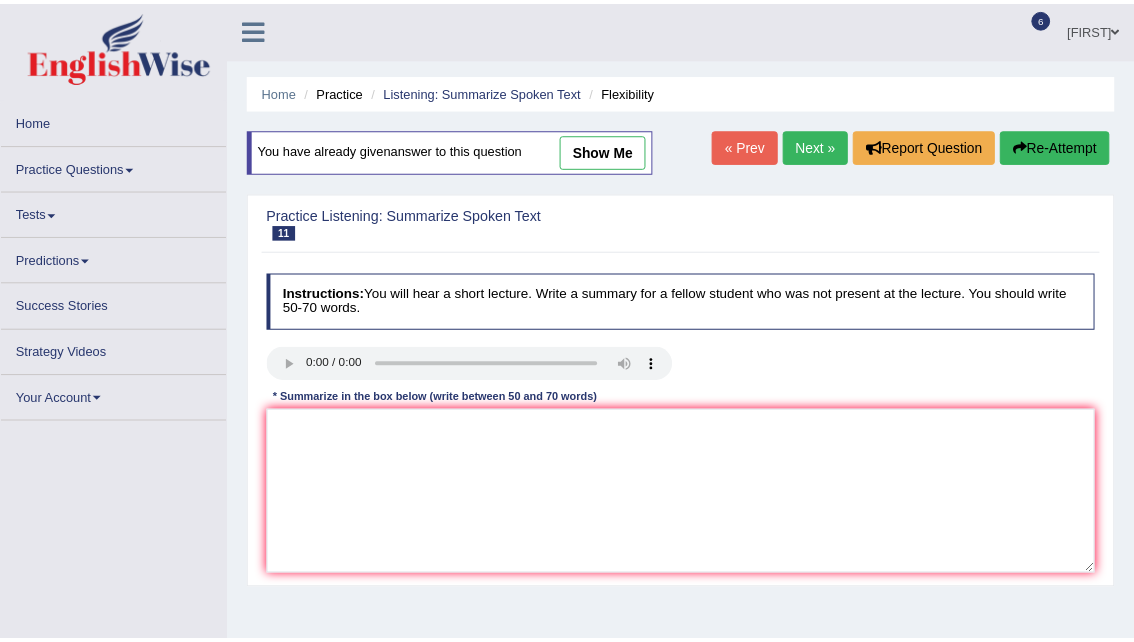 scroll, scrollTop: 0, scrollLeft: 0, axis: both 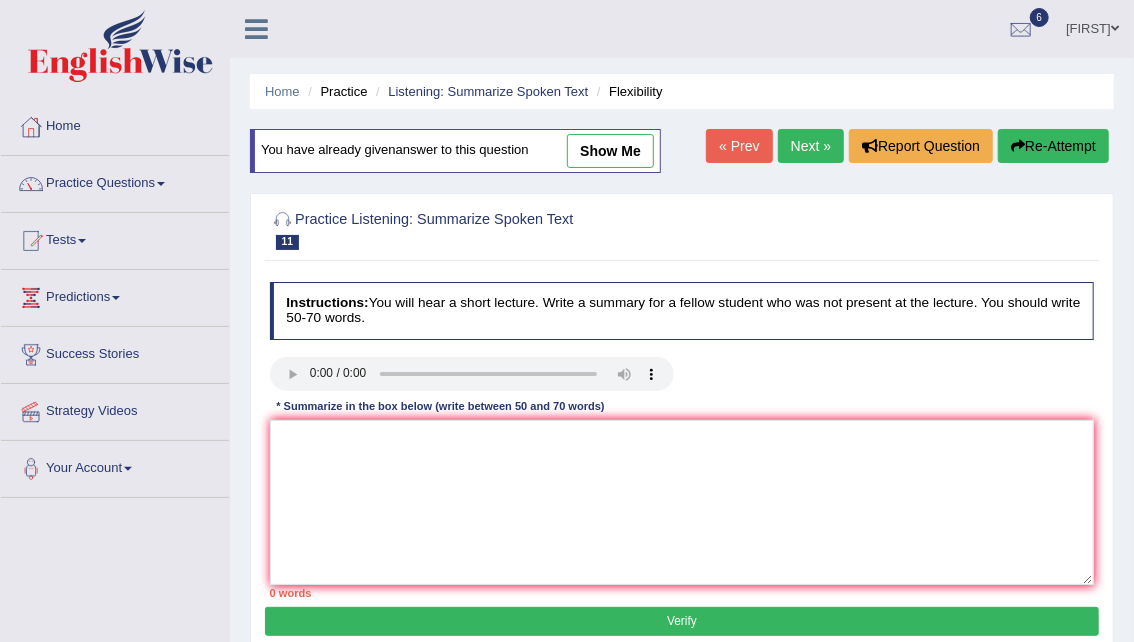 click on "show me" at bounding box center (610, 151) 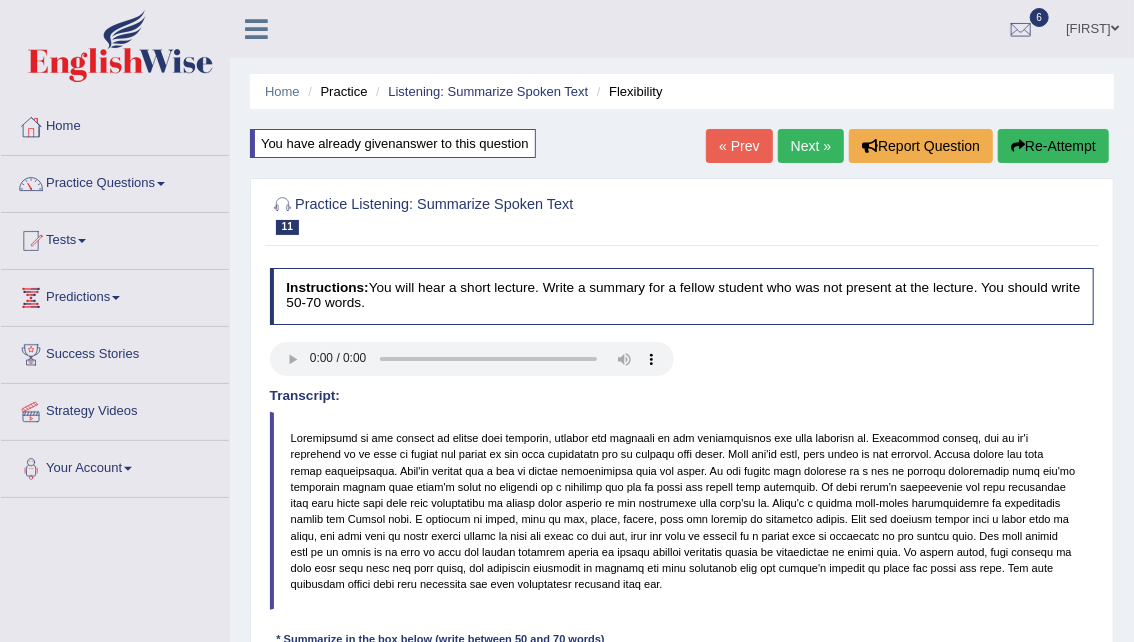 scroll, scrollTop: 0, scrollLeft: 0, axis: both 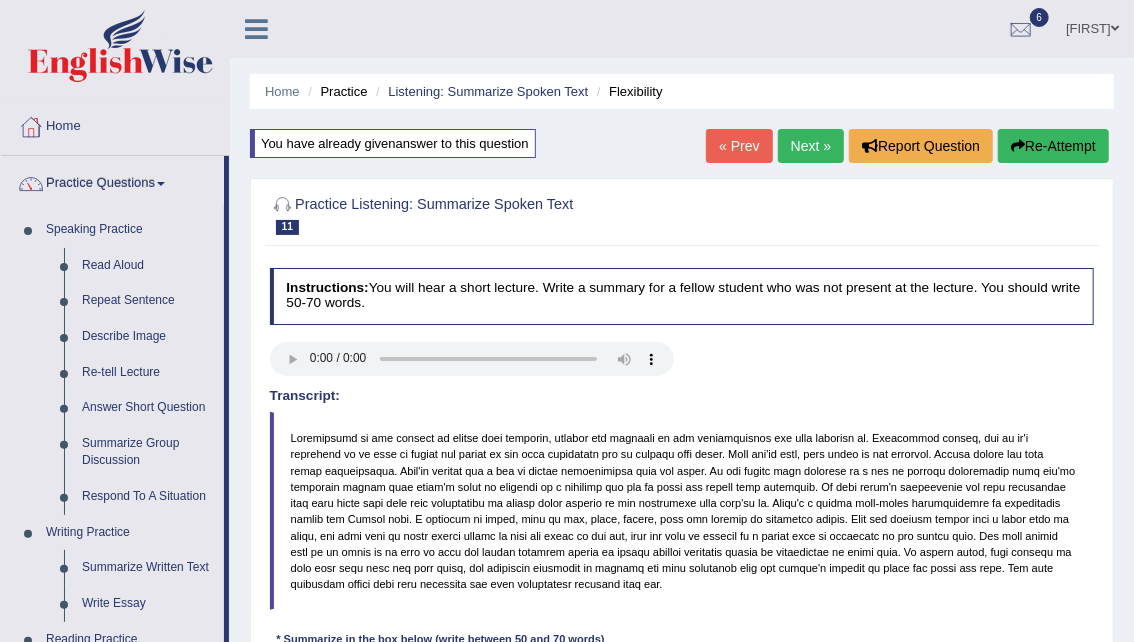 click at bounding box center [161, 184] 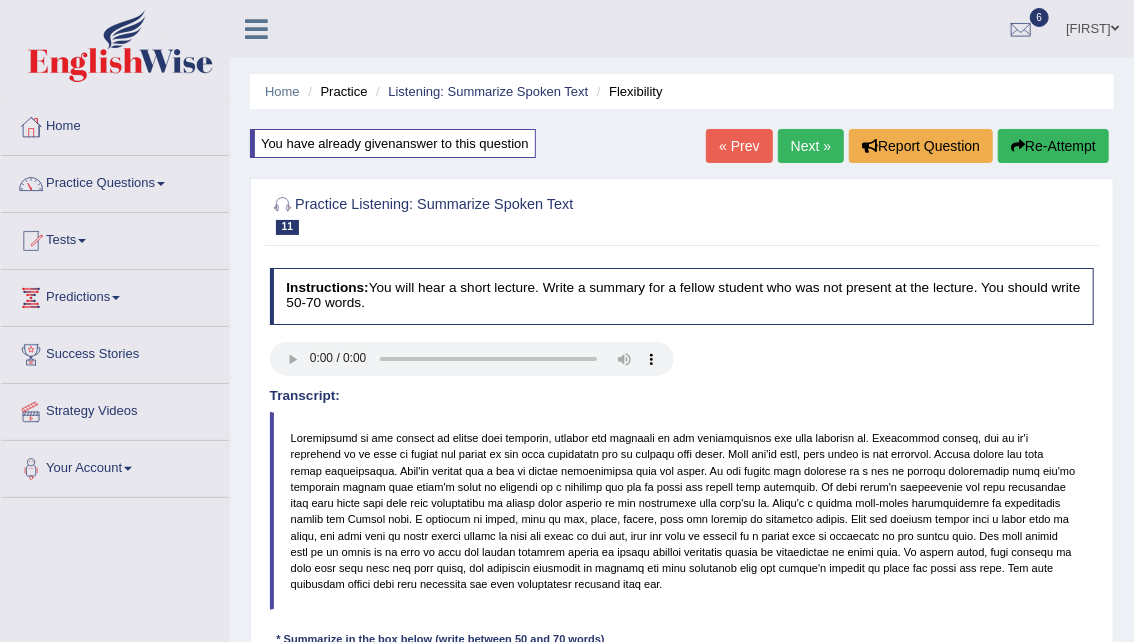 click on "Home" at bounding box center (115, 124) 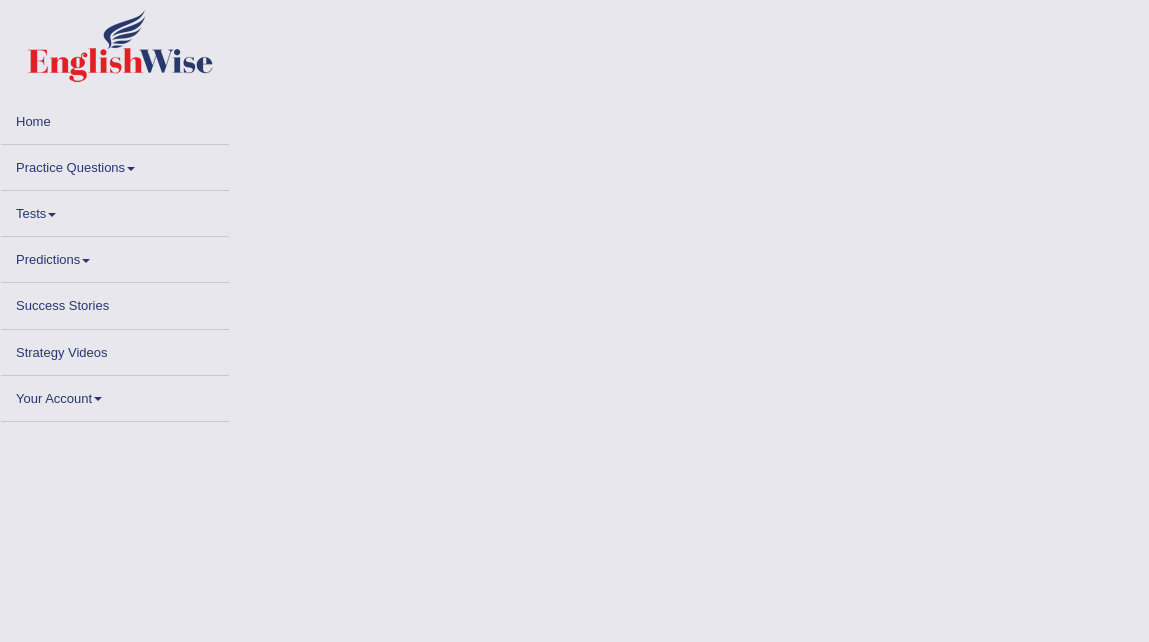 scroll, scrollTop: 0, scrollLeft: 0, axis: both 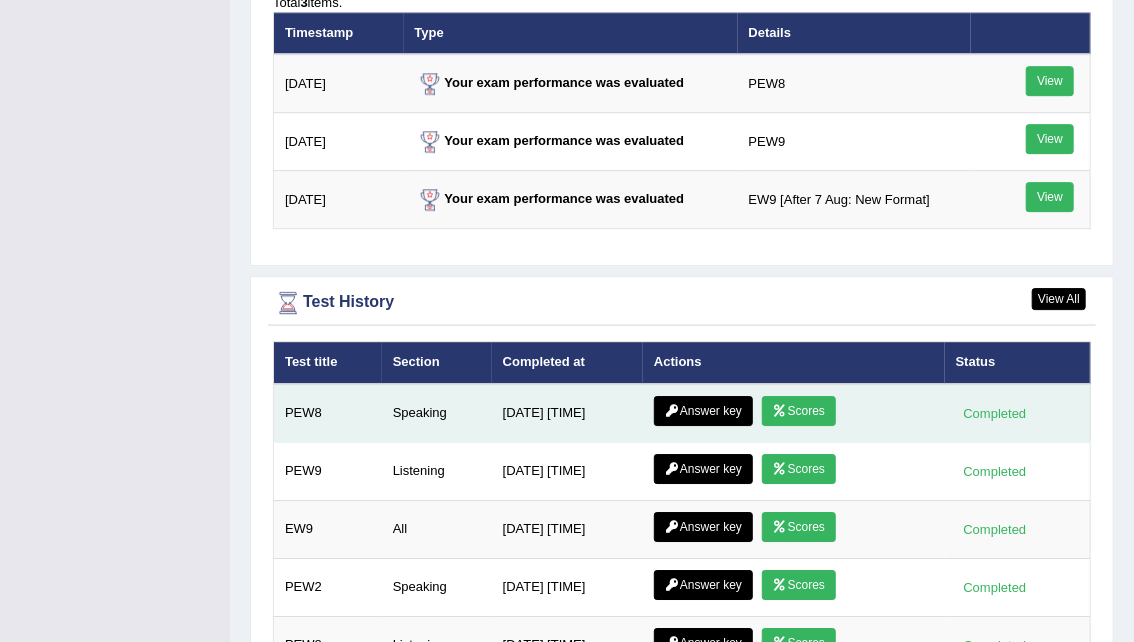 click on "Answer key" at bounding box center (703, 411) 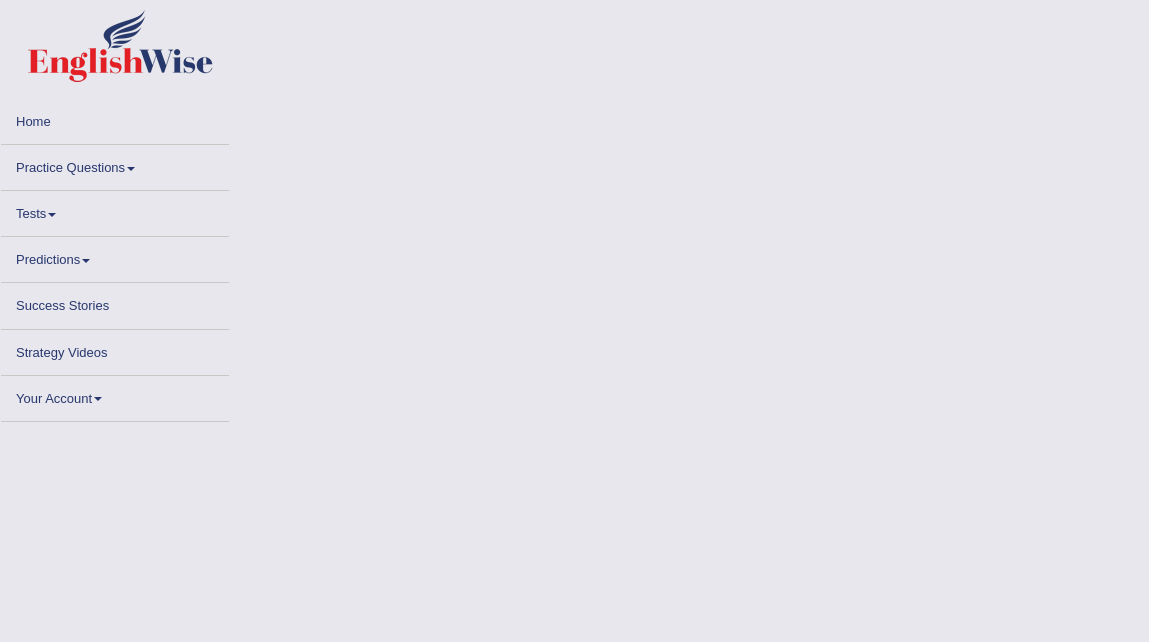 scroll, scrollTop: 0, scrollLeft: 0, axis: both 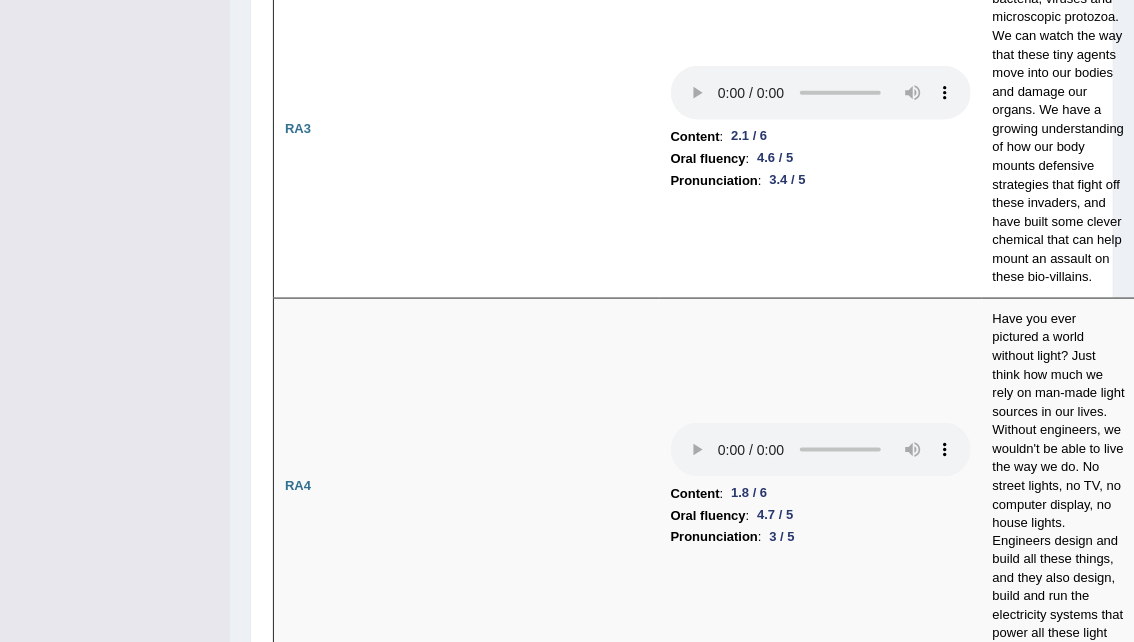 type 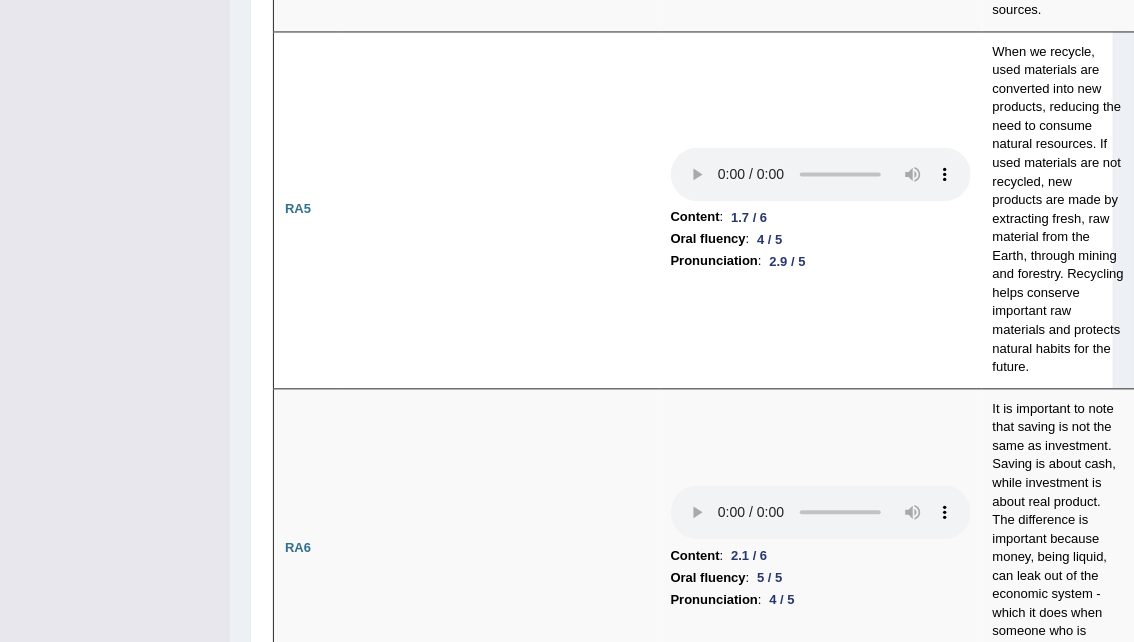 type 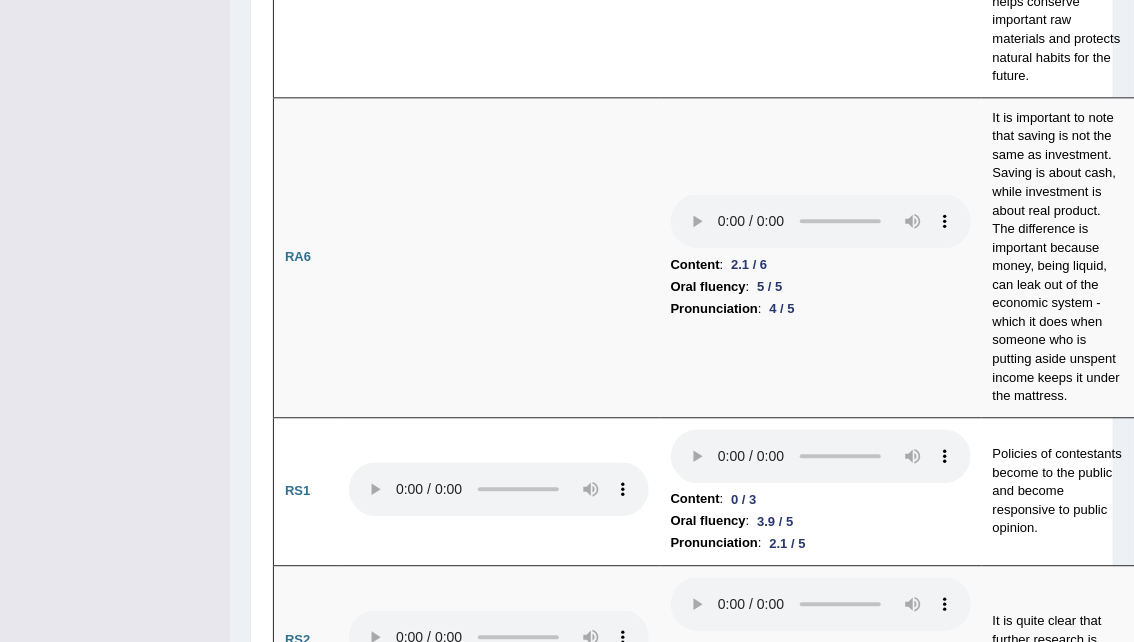 type 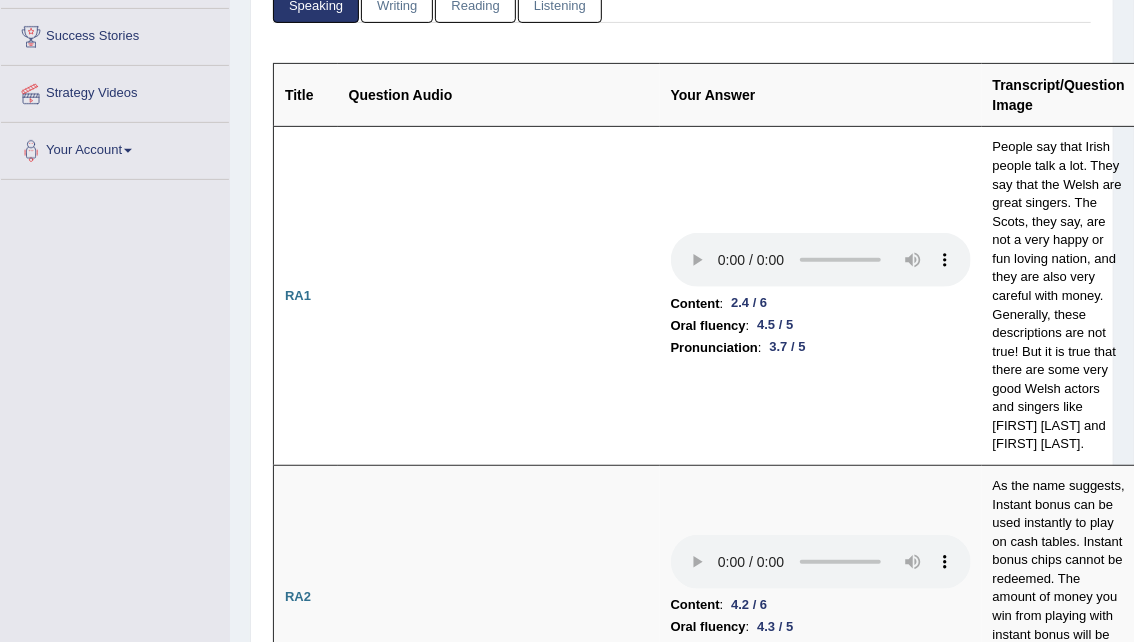 scroll, scrollTop: 0, scrollLeft: 0, axis: both 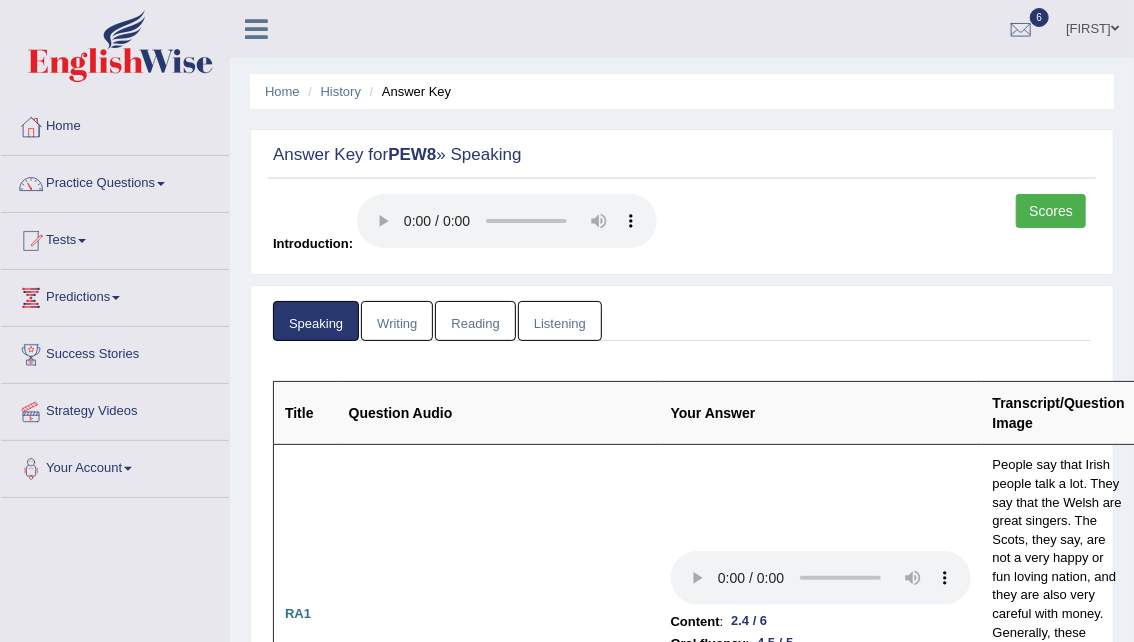 click on "Tests" at bounding box center (115, 238) 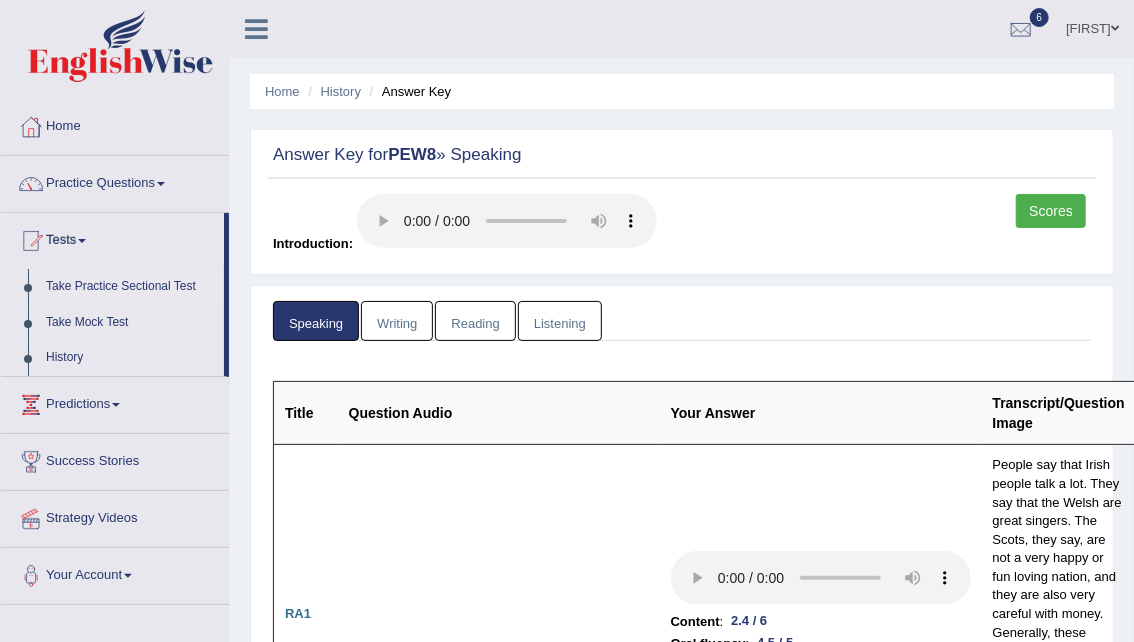 click on "Take Practice Sectional Test" at bounding box center [130, 287] 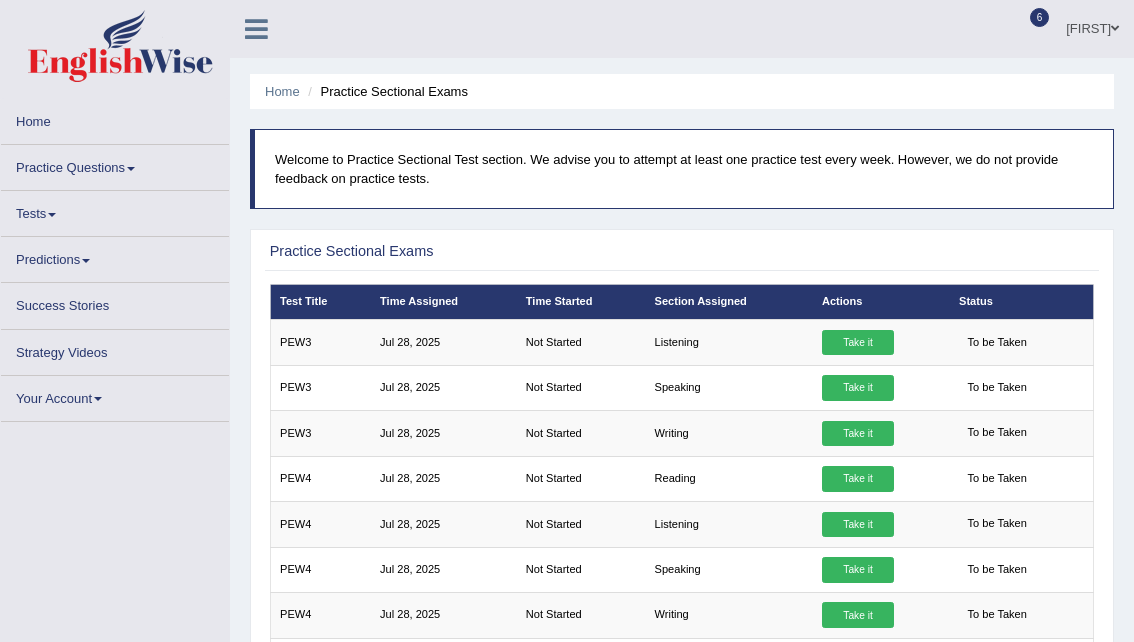scroll, scrollTop: 0, scrollLeft: 0, axis: both 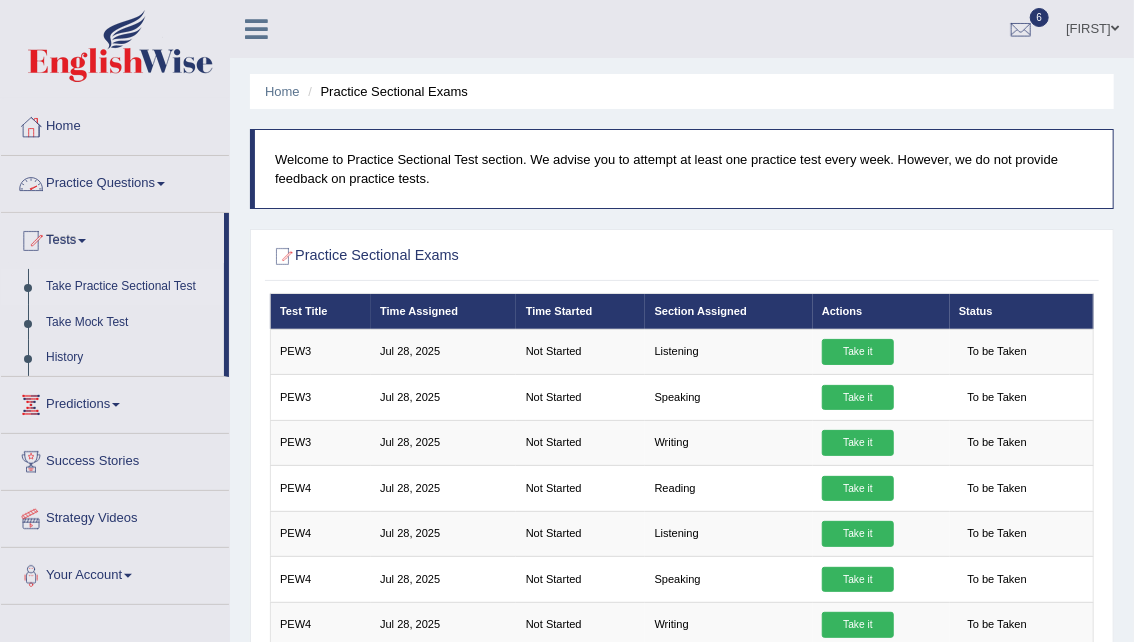click on "Practice Questions" at bounding box center (115, 181) 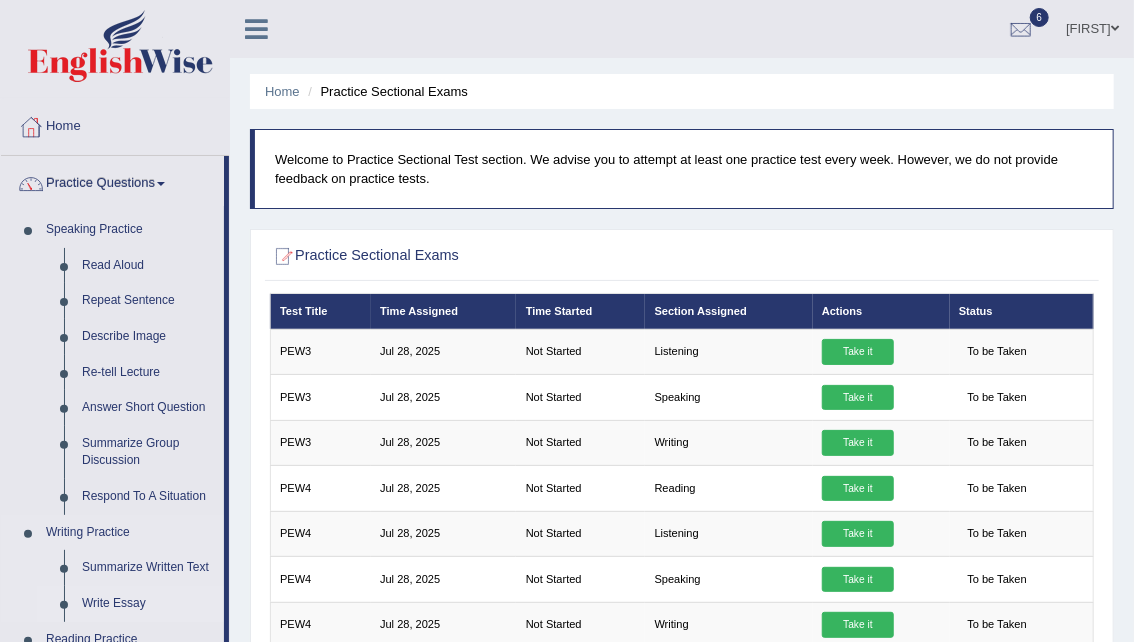 click on "Write Essay" at bounding box center [148, 604] 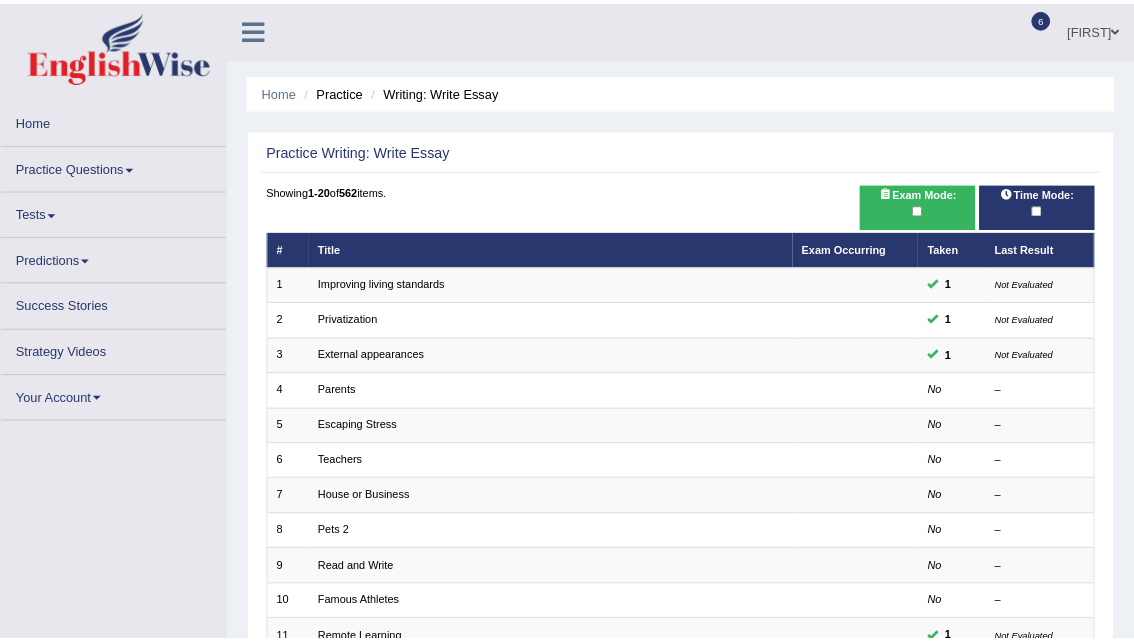 scroll, scrollTop: 0, scrollLeft: 0, axis: both 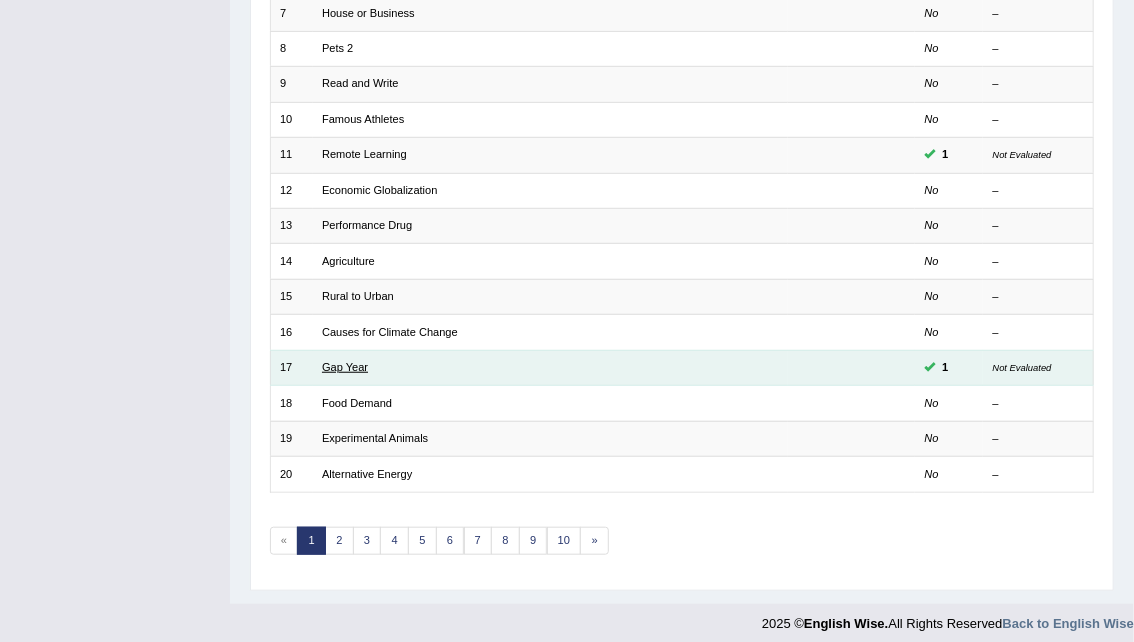 click on "Gap Year" at bounding box center [345, 367] 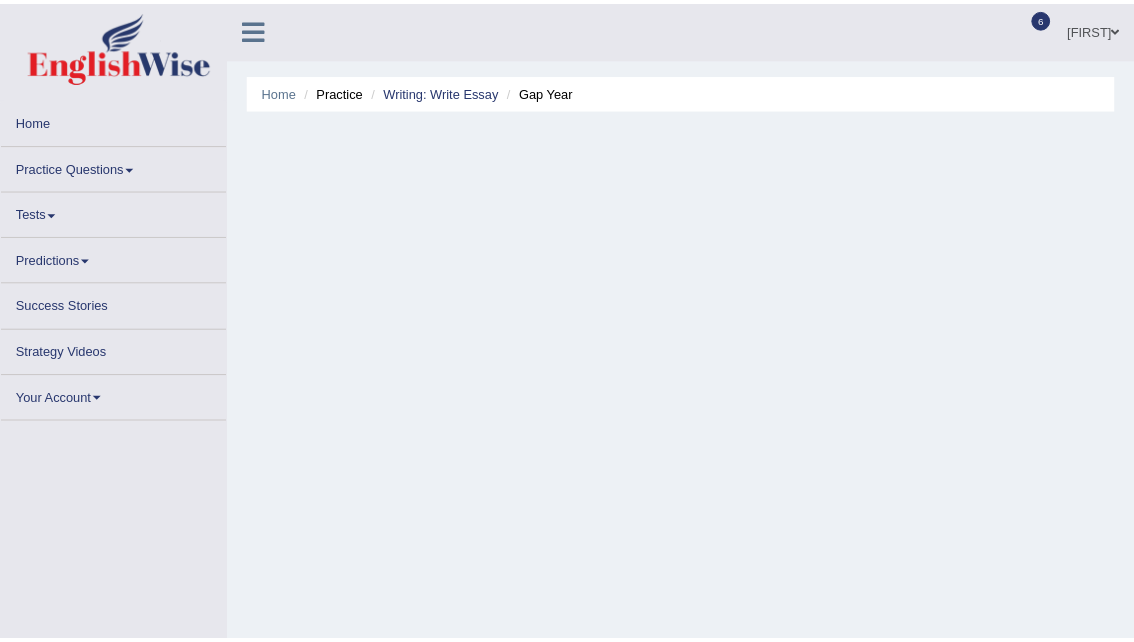 scroll, scrollTop: 0, scrollLeft: 0, axis: both 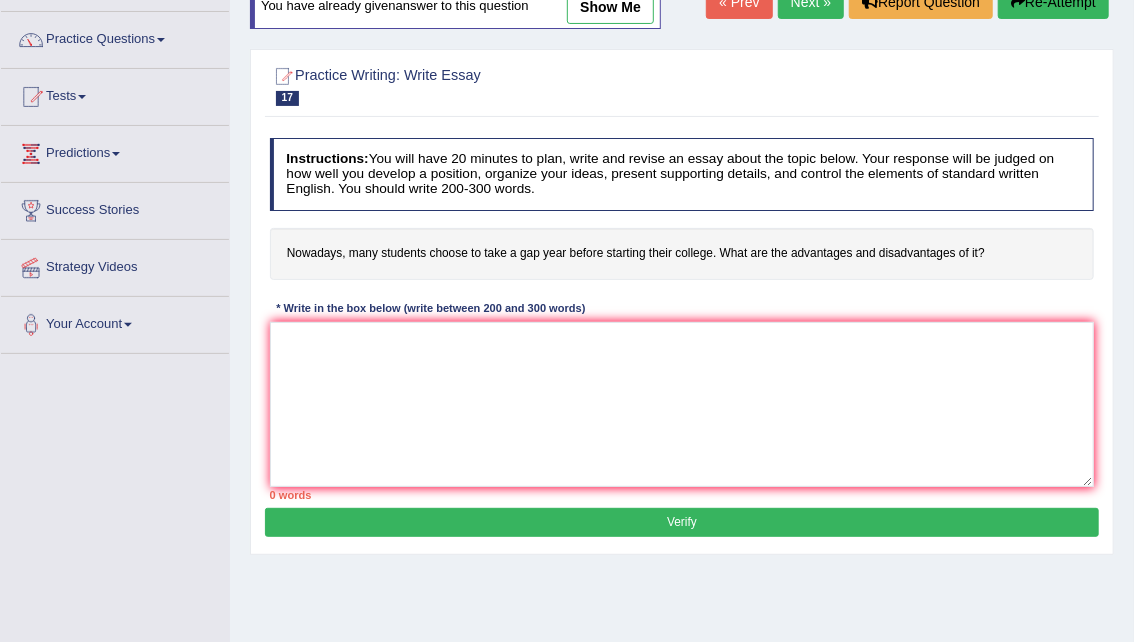 click on "show me" at bounding box center [610, 7] 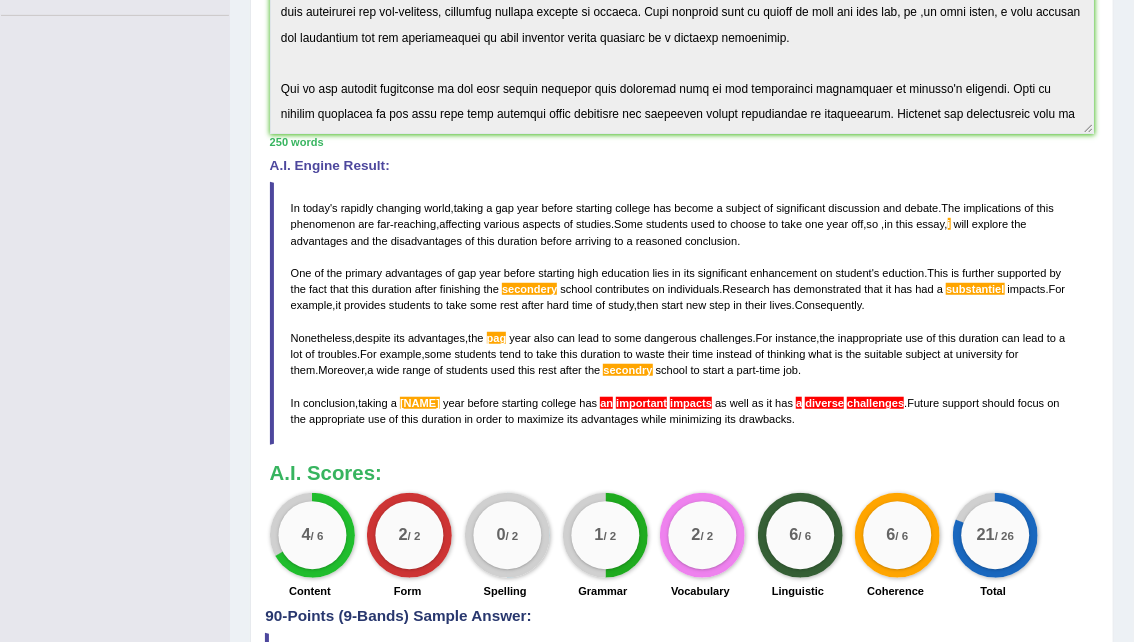 scroll, scrollTop: 487, scrollLeft: 0, axis: vertical 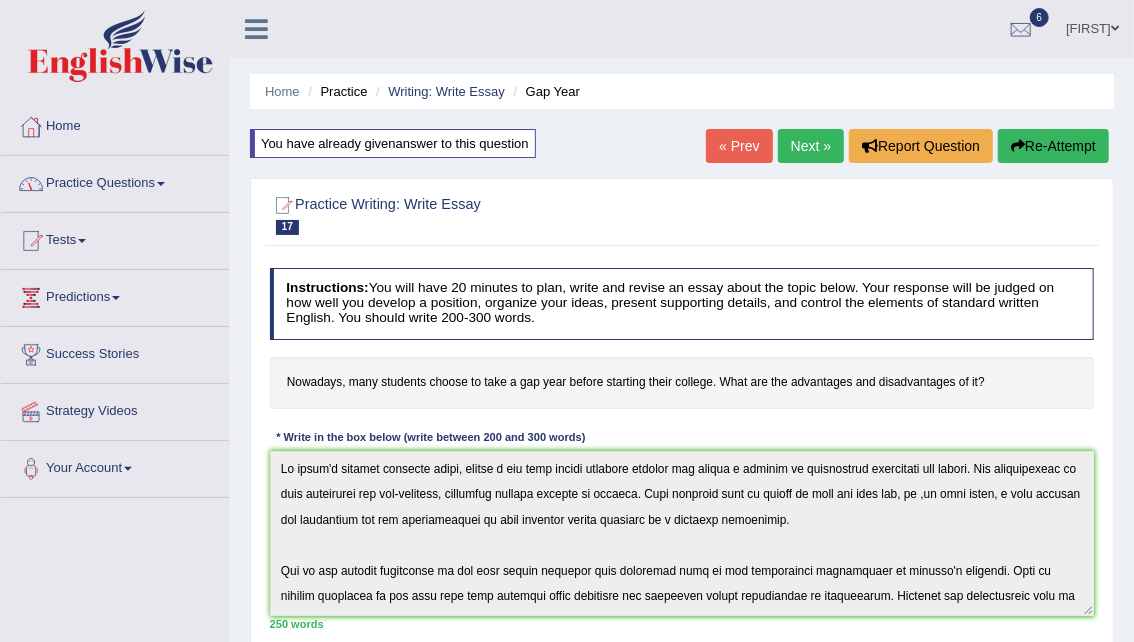 click on "Practice Questions" at bounding box center (115, 181) 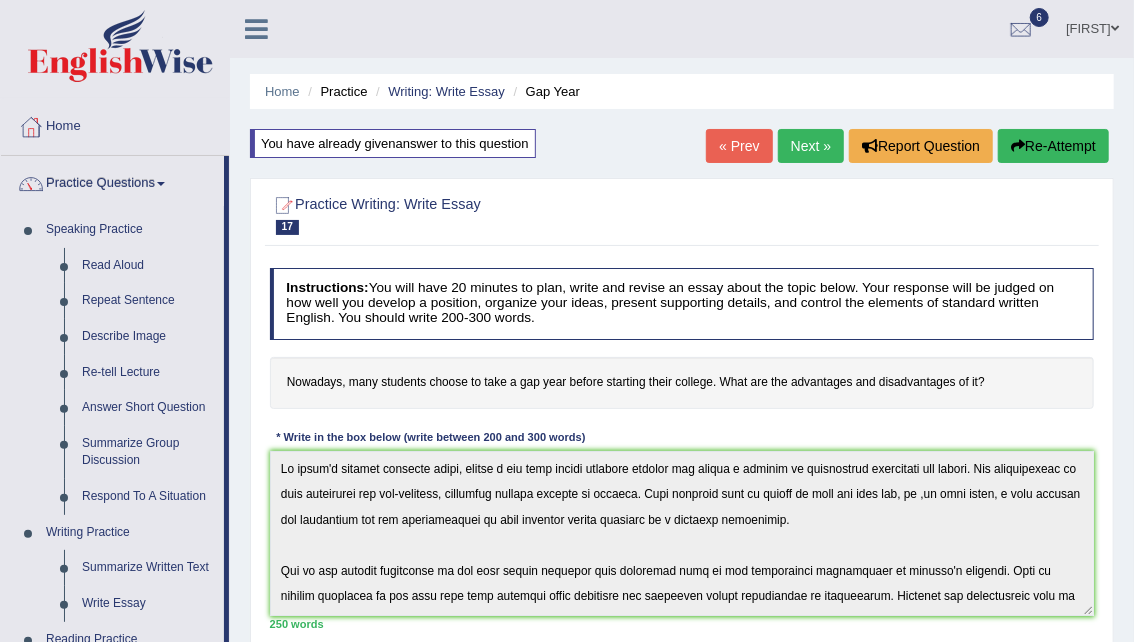 drag, startPoint x: 225, startPoint y: 236, endPoint x: 226, endPoint y: 272, distance: 36.013885 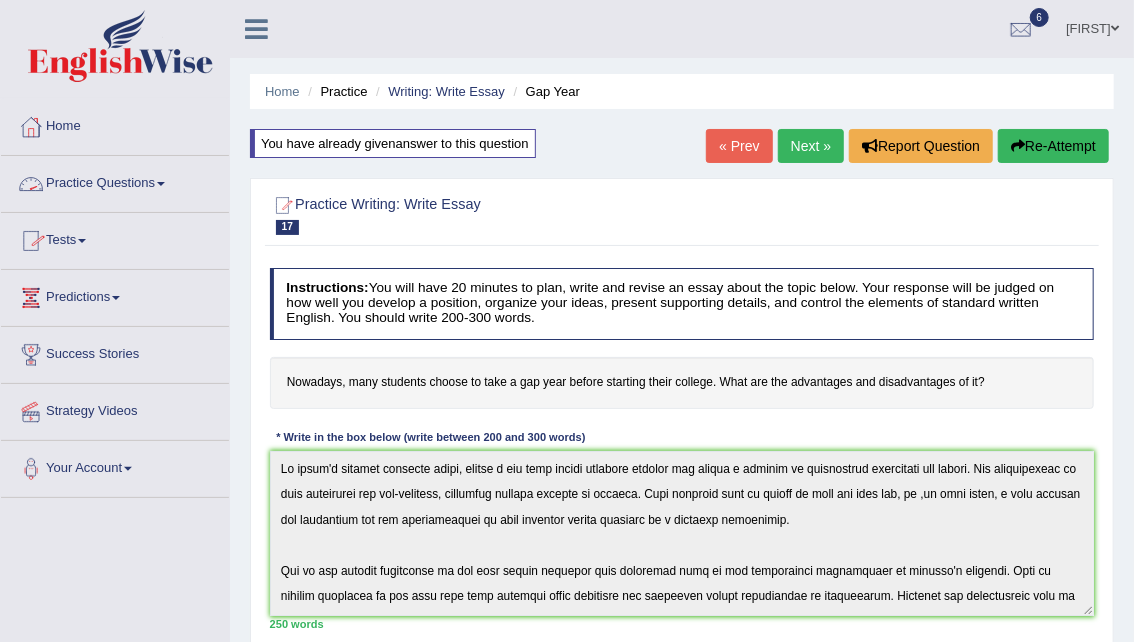 click on "Practice Questions" at bounding box center (115, 181) 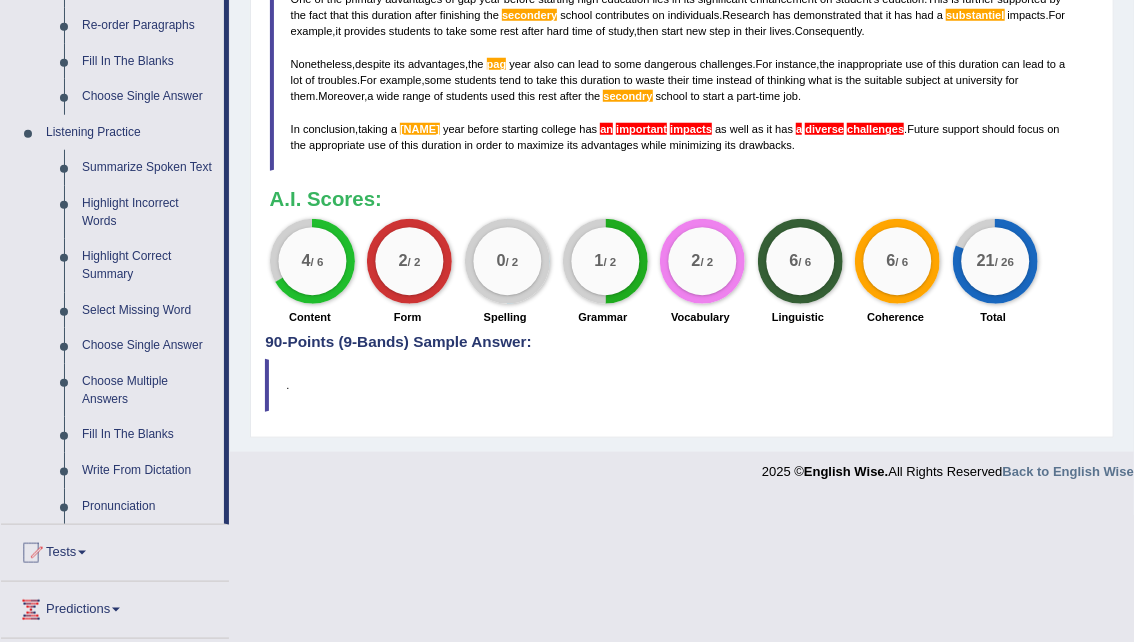 scroll, scrollTop: 754, scrollLeft: 0, axis: vertical 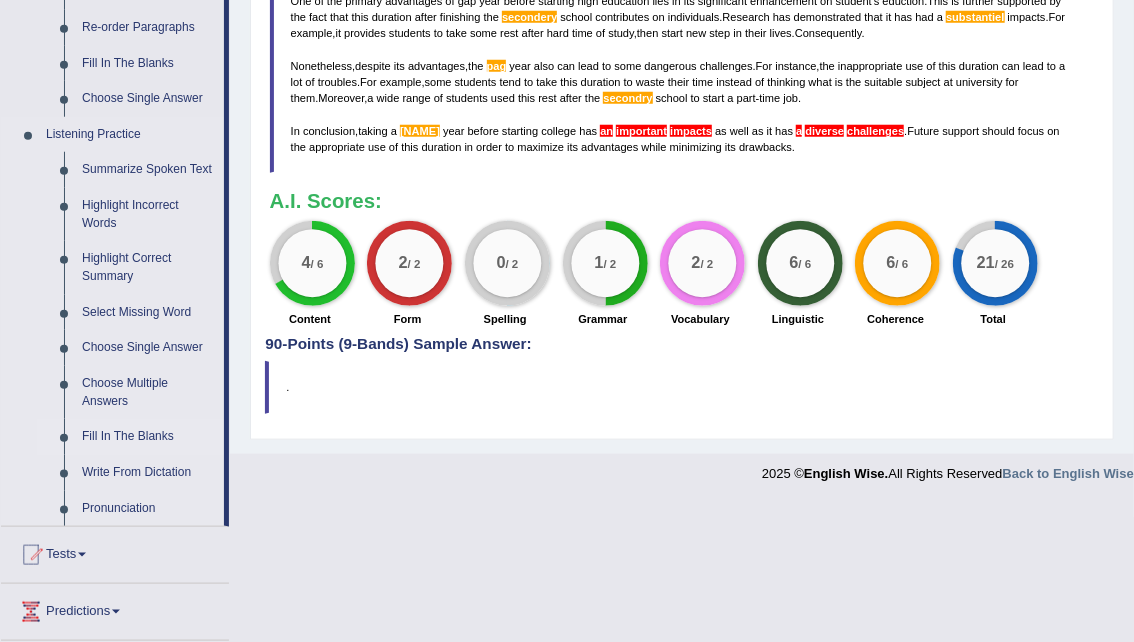 click on "Fill In The Blanks" at bounding box center [148, 437] 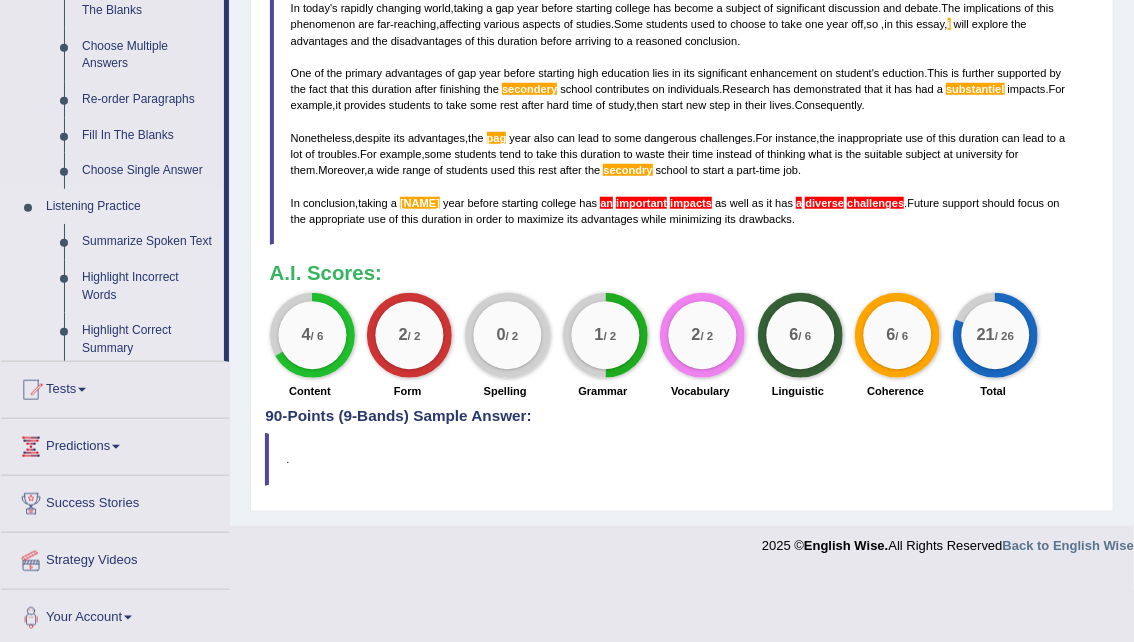 scroll, scrollTop: 610, scrollLeft: 0, axis: vertical 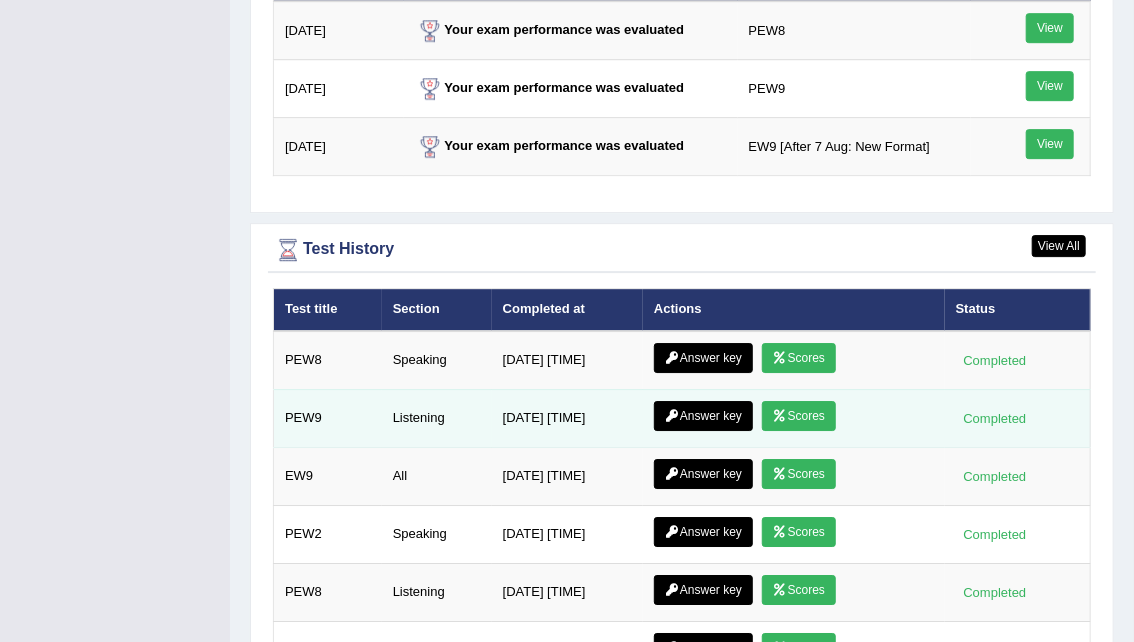 click on "Answer key" at bounding box center (703, 416) 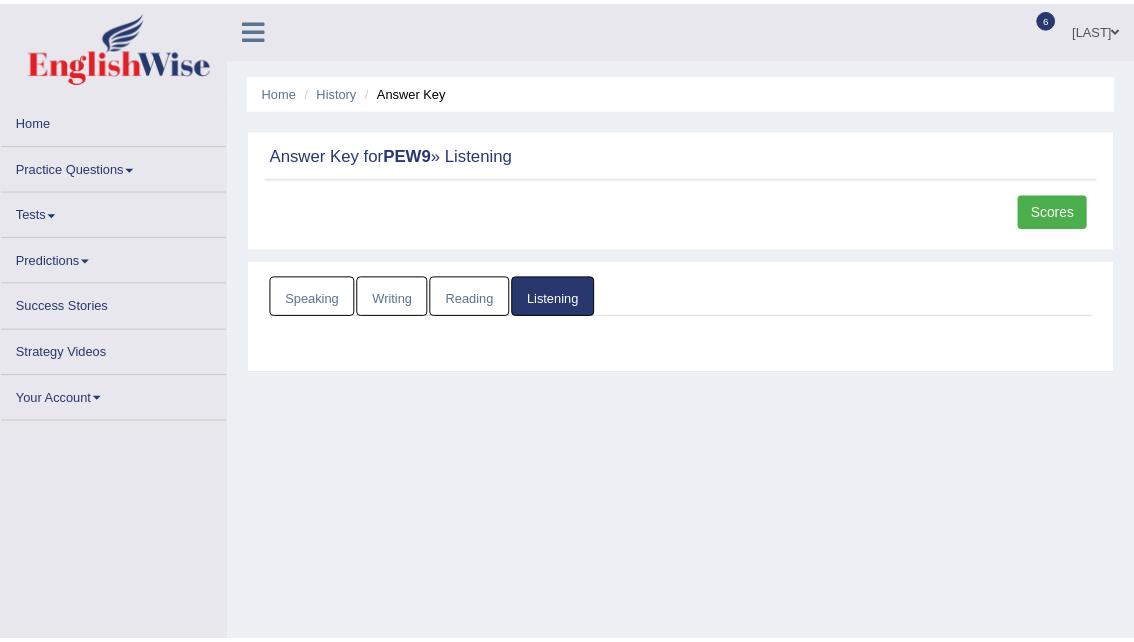 scroll, scrollTop: 0, scrollLeft: 0, axis: both 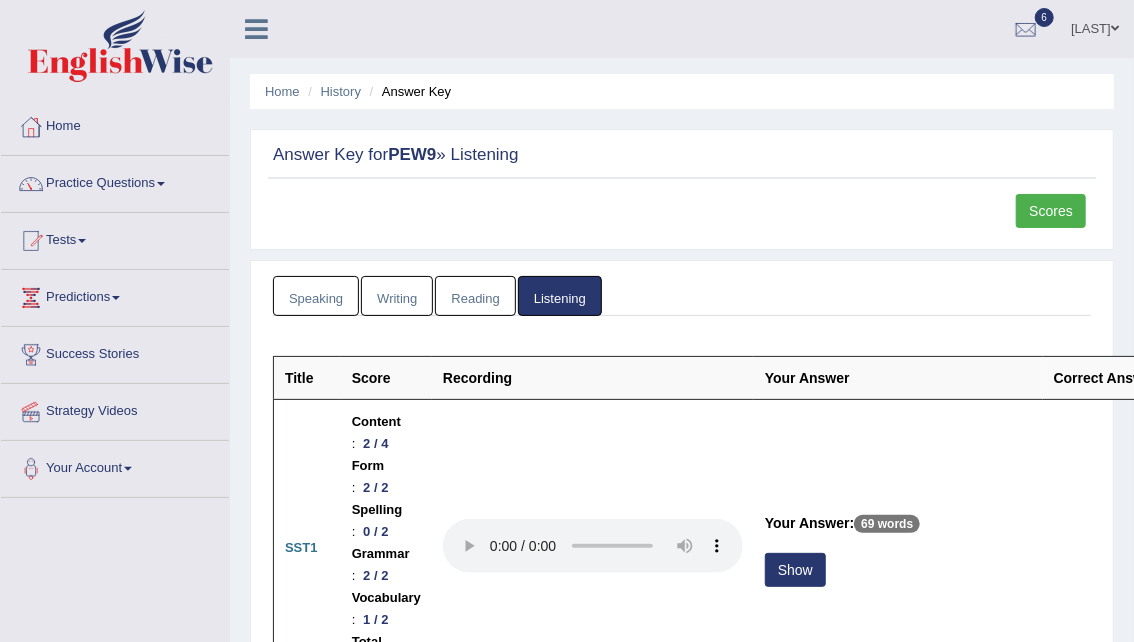click at bounding box center [161, 184] 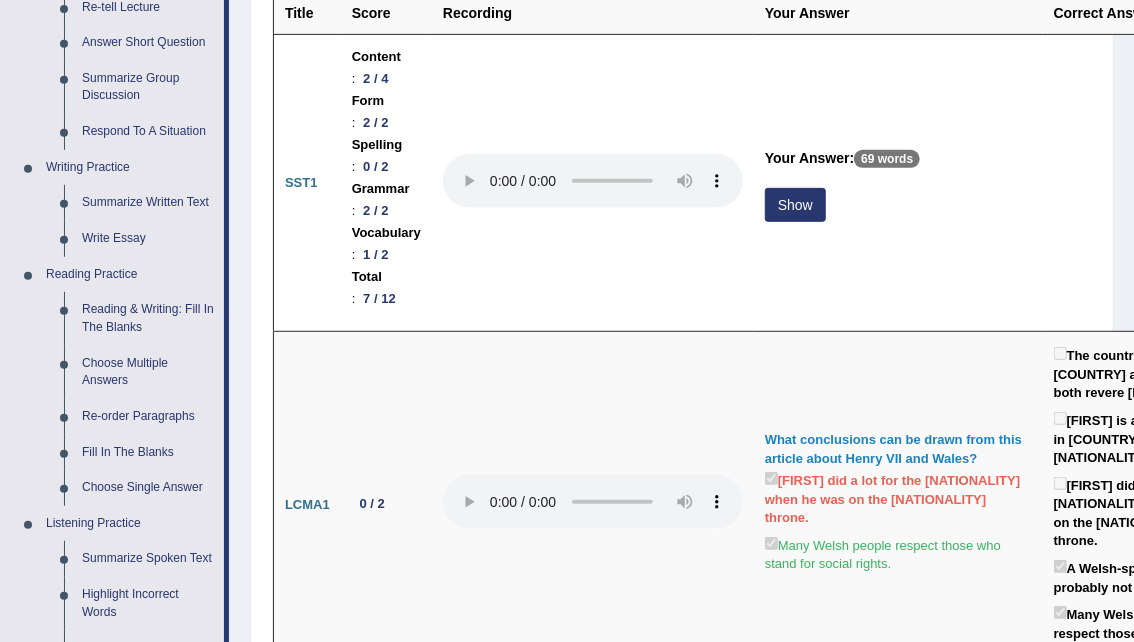 scroll, scrollTop: 570, scrollLeft: 0, axis: vertical 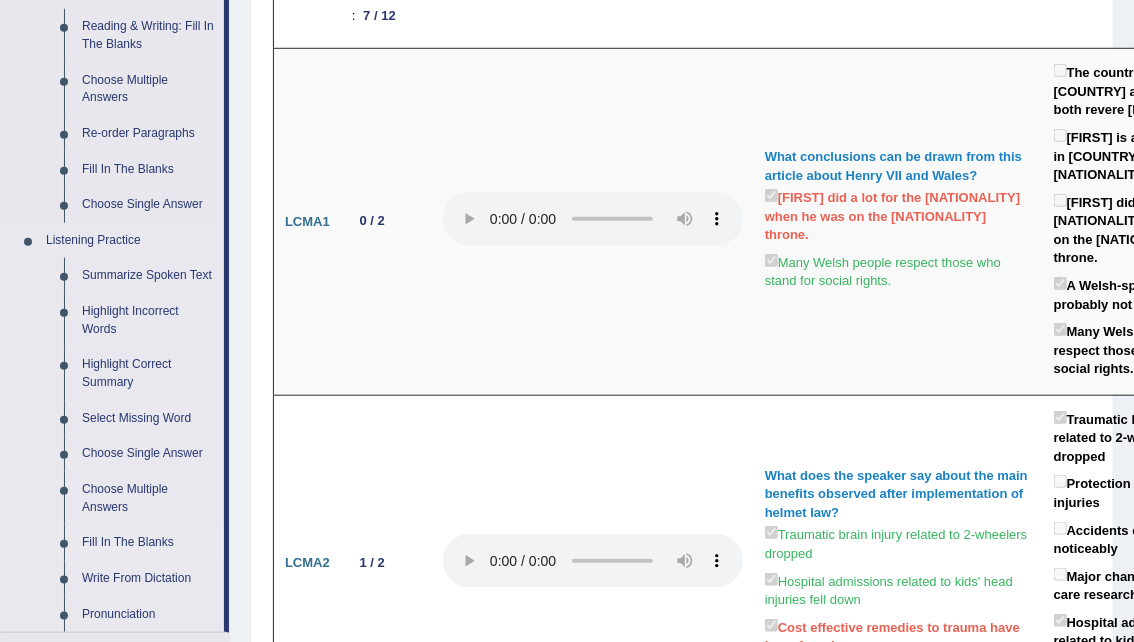 click on "Fill In The Blanks" at bounding box center (148, 543) 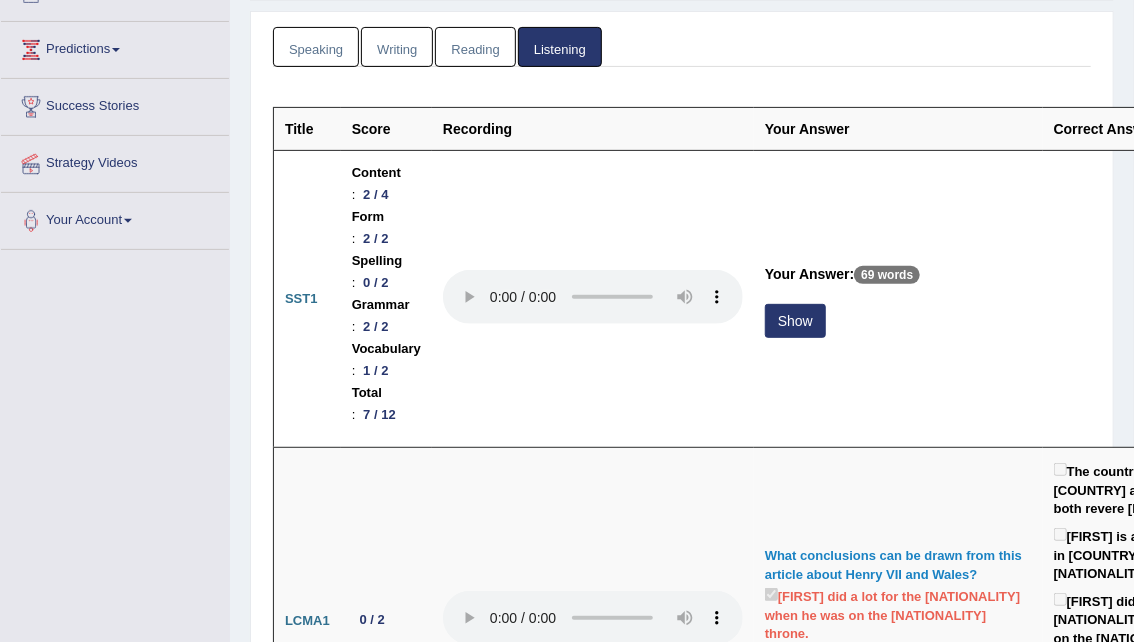 scroll, scrollTop: 231, scrollLeft: 0, axis: vertical 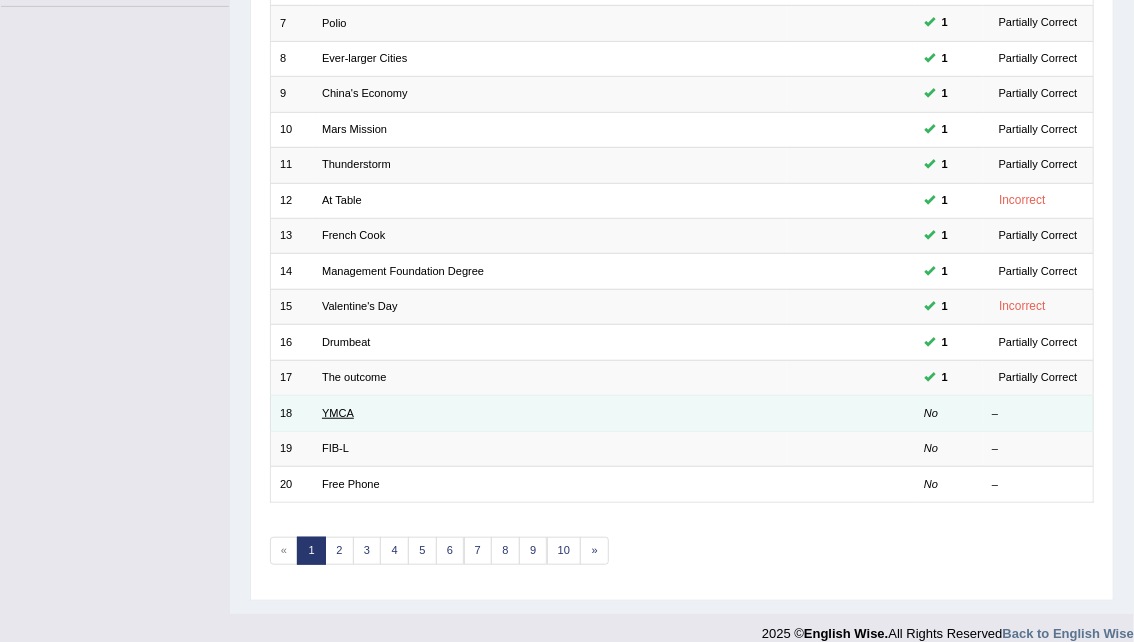 click on "YMCA" at bounding box center [338, 413] 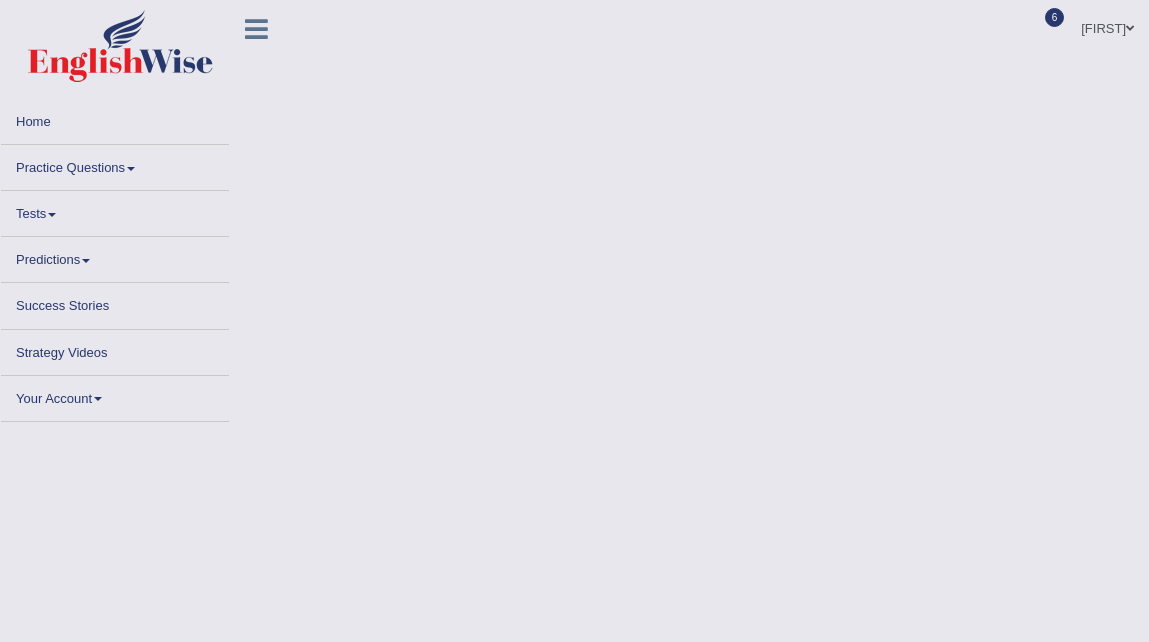 scroll, scrollTop: 0, scrollLeft: 0, axis: both 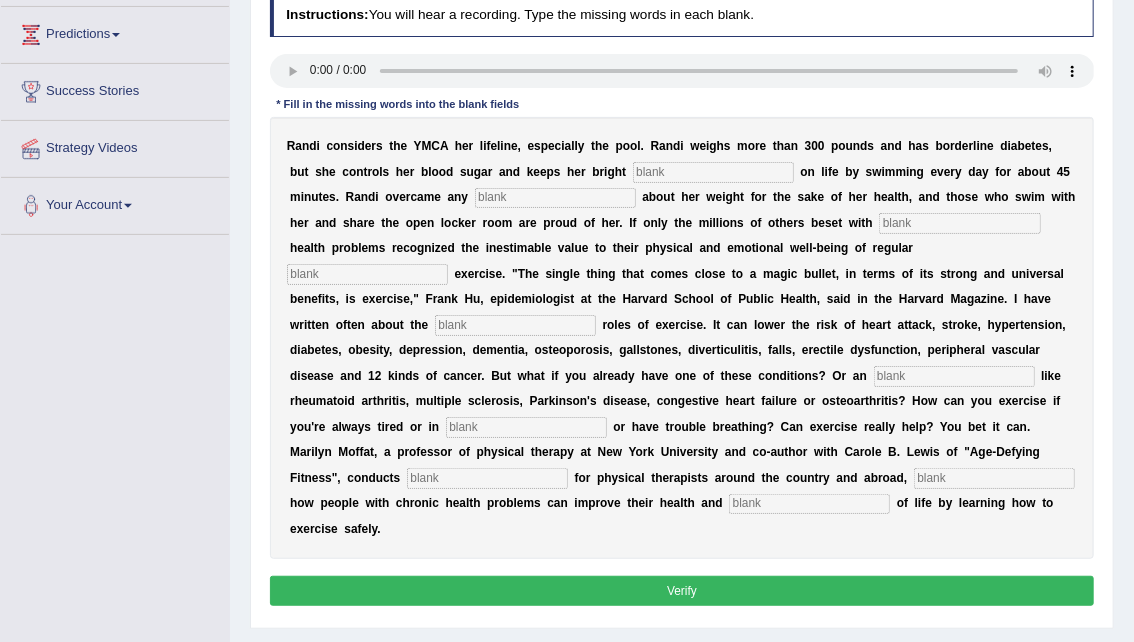 type 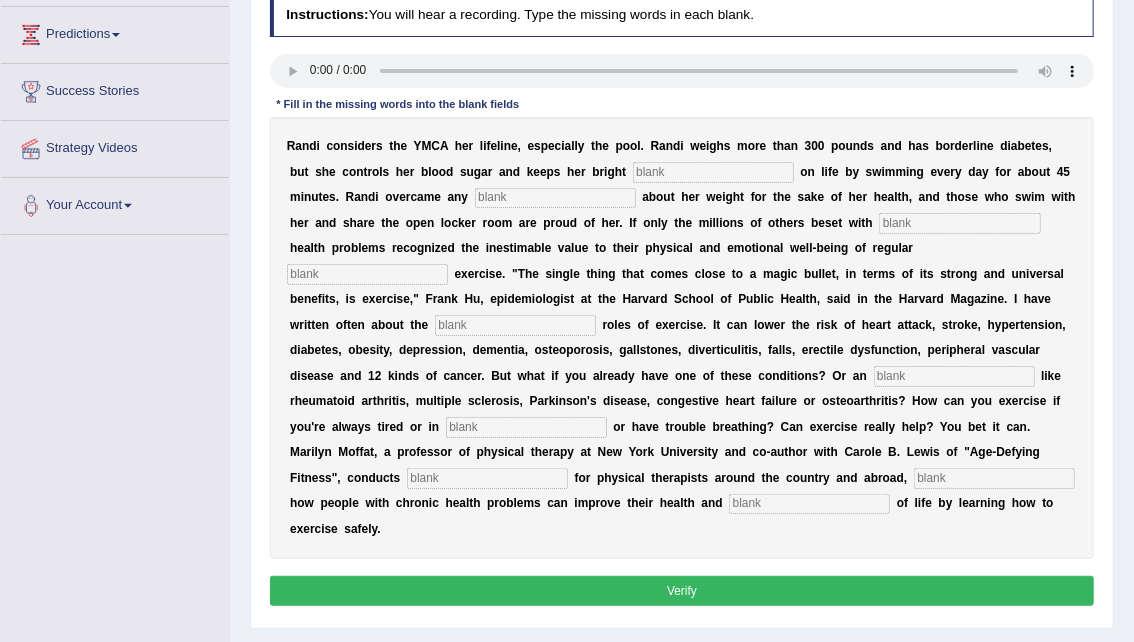 click at bounding box center [713, 172] 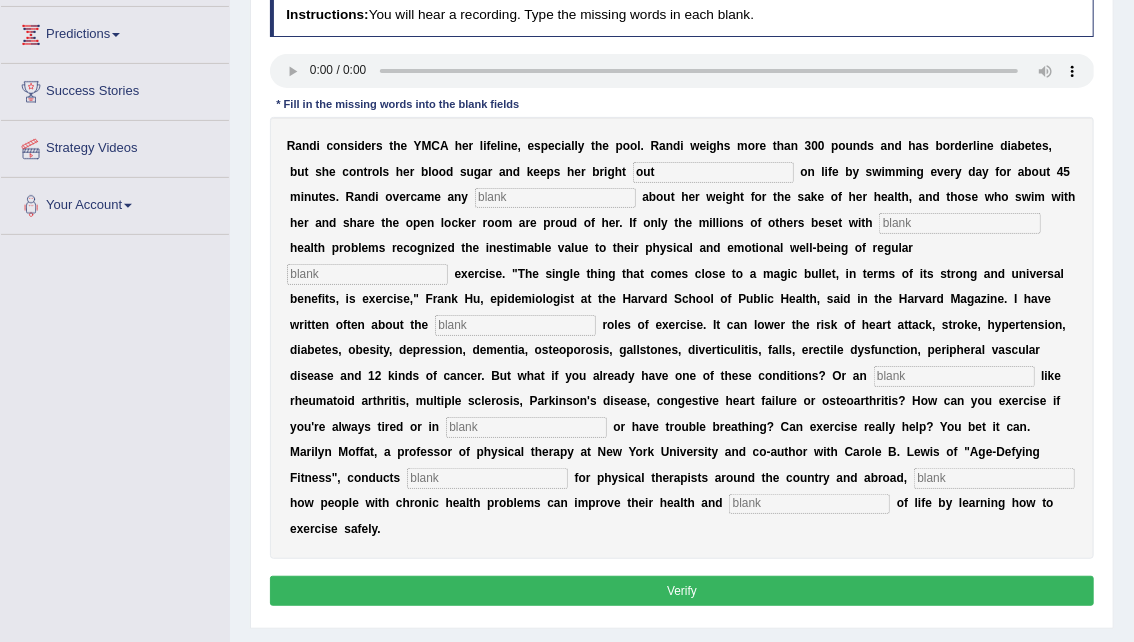 type on "out" 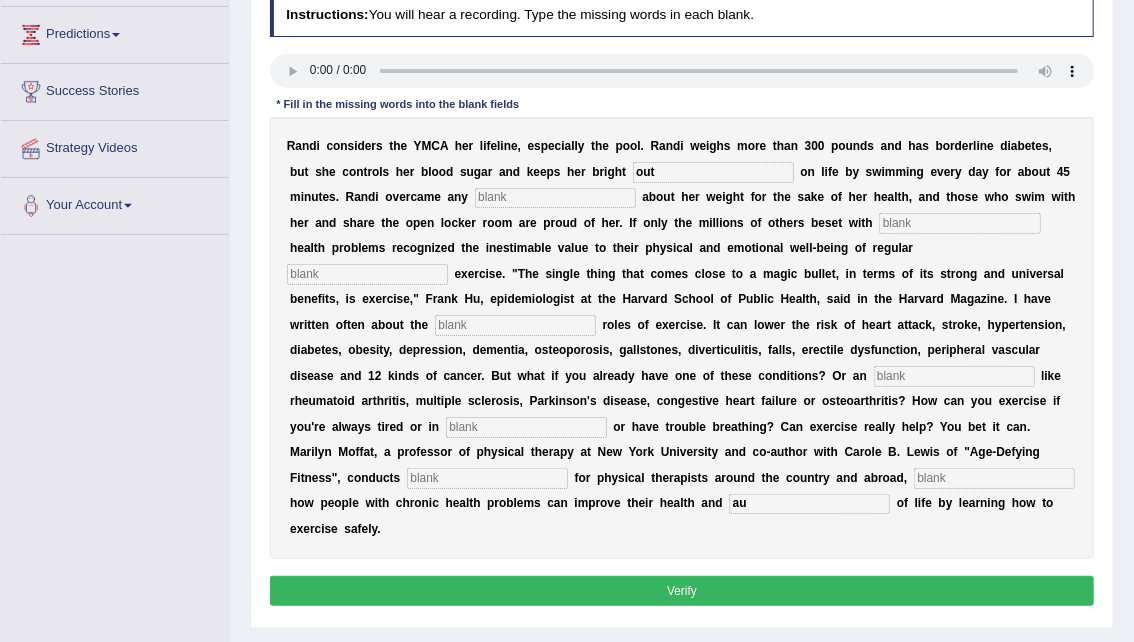 type on "a" 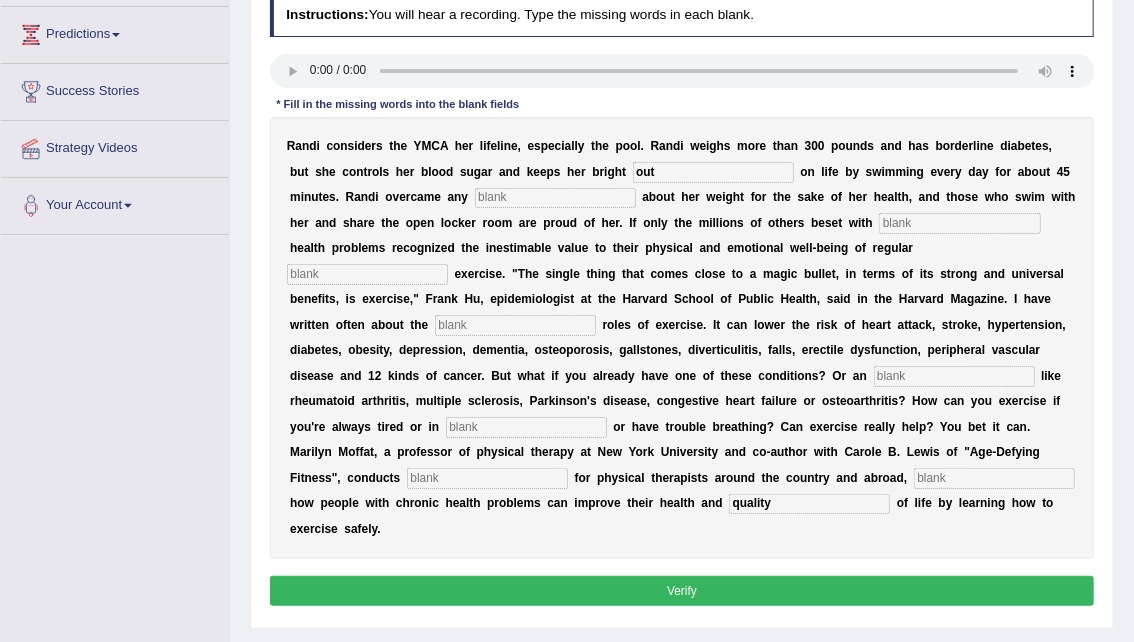 type on "quality" 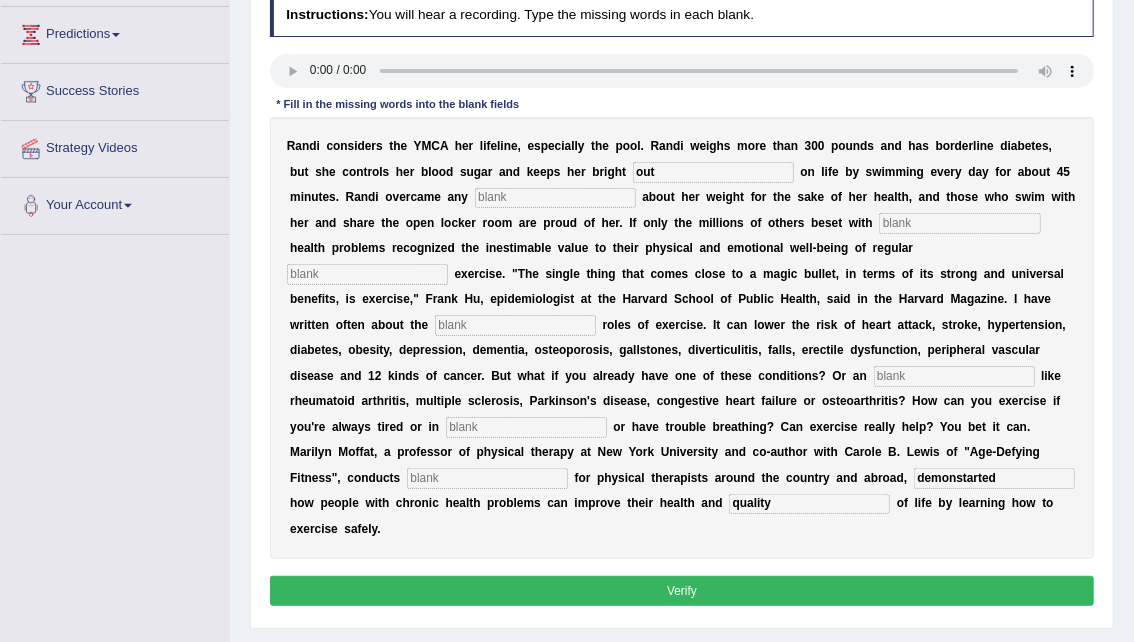 type on "demonstarted" 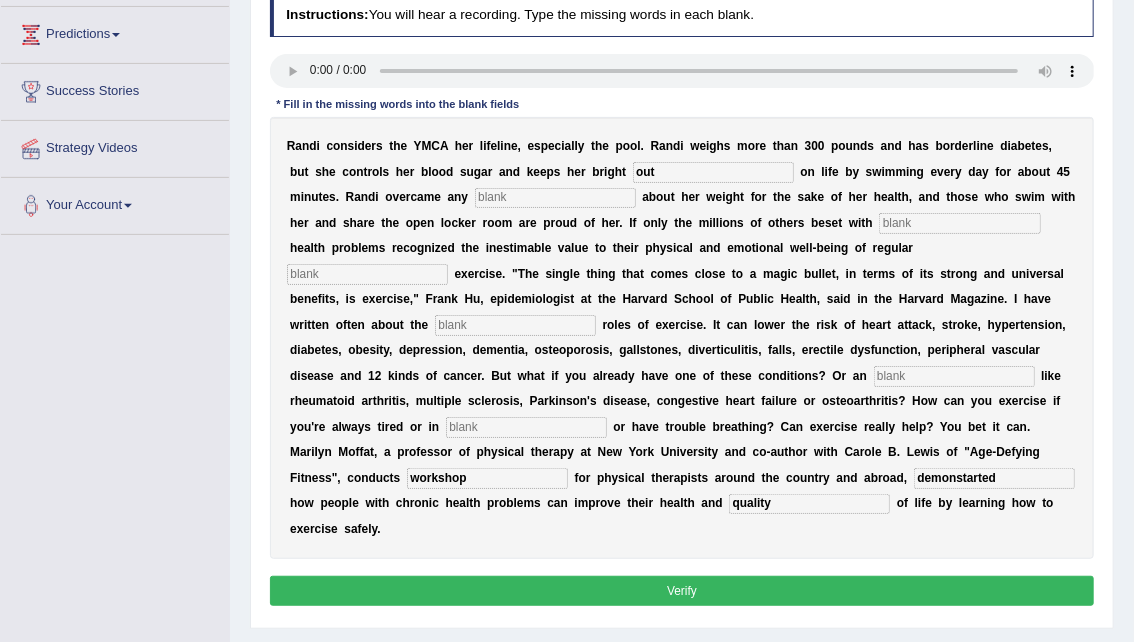 type on "workshop" 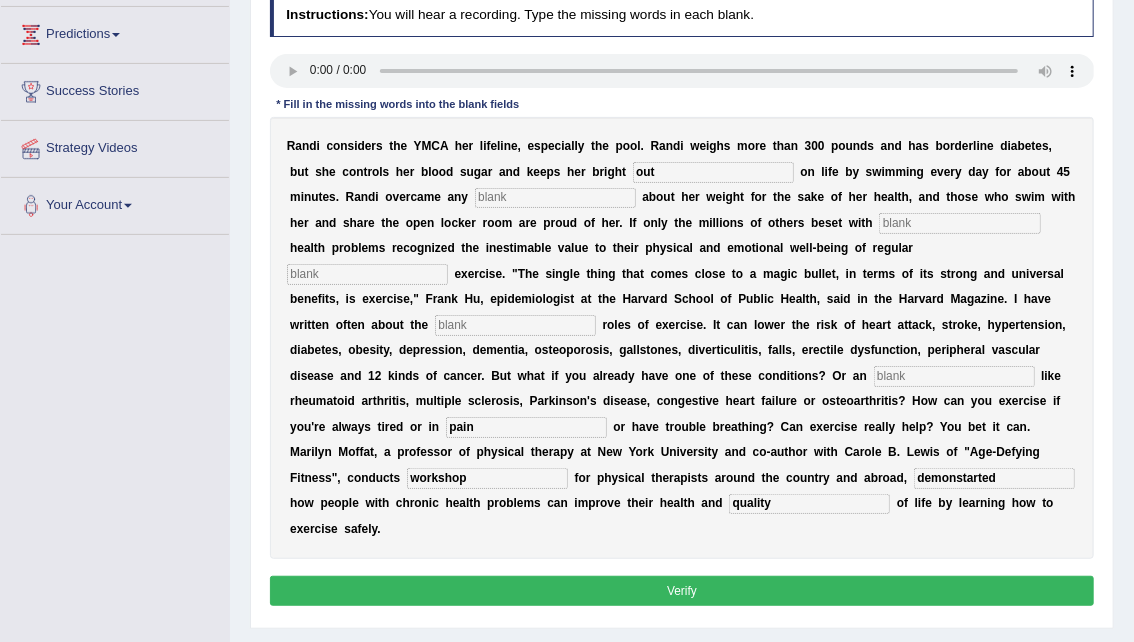 type on "pain" 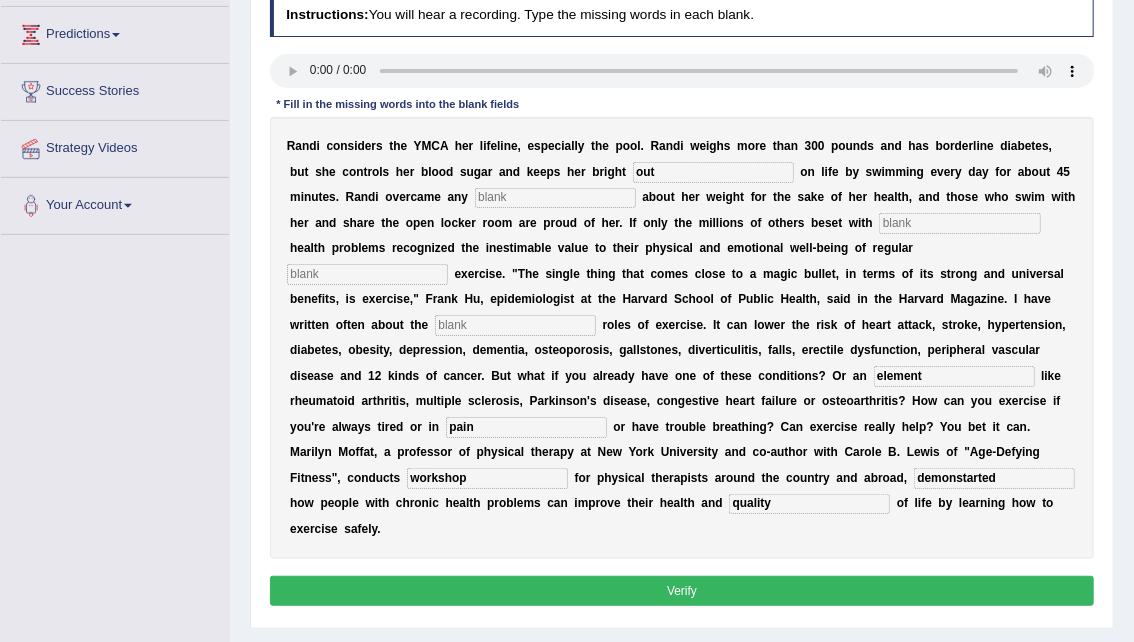 type on "element" 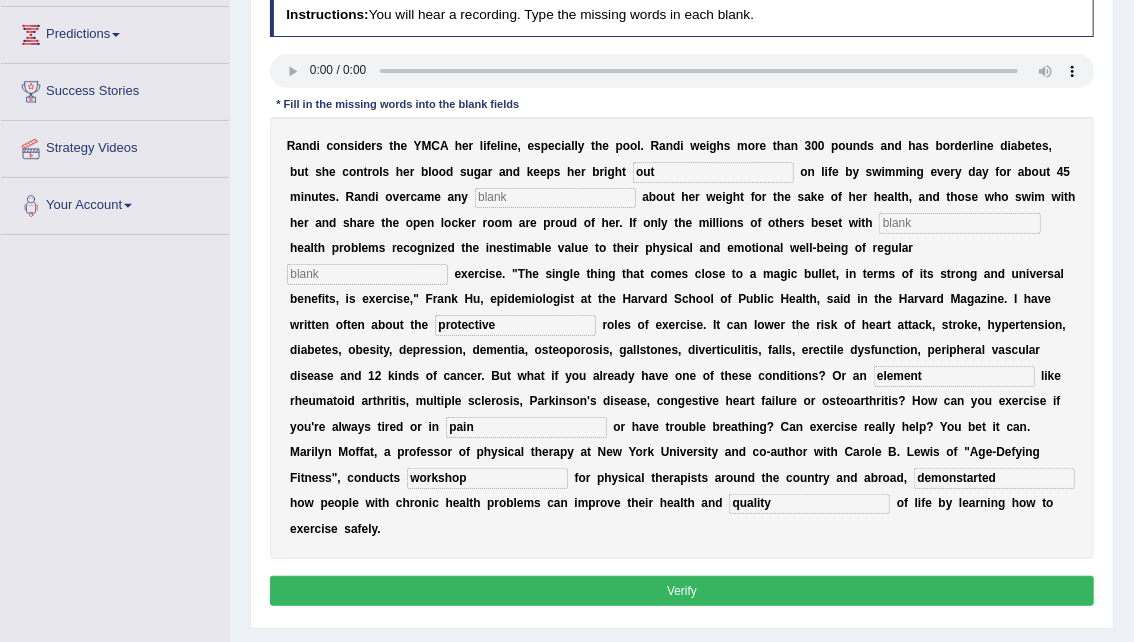 type on "protective" 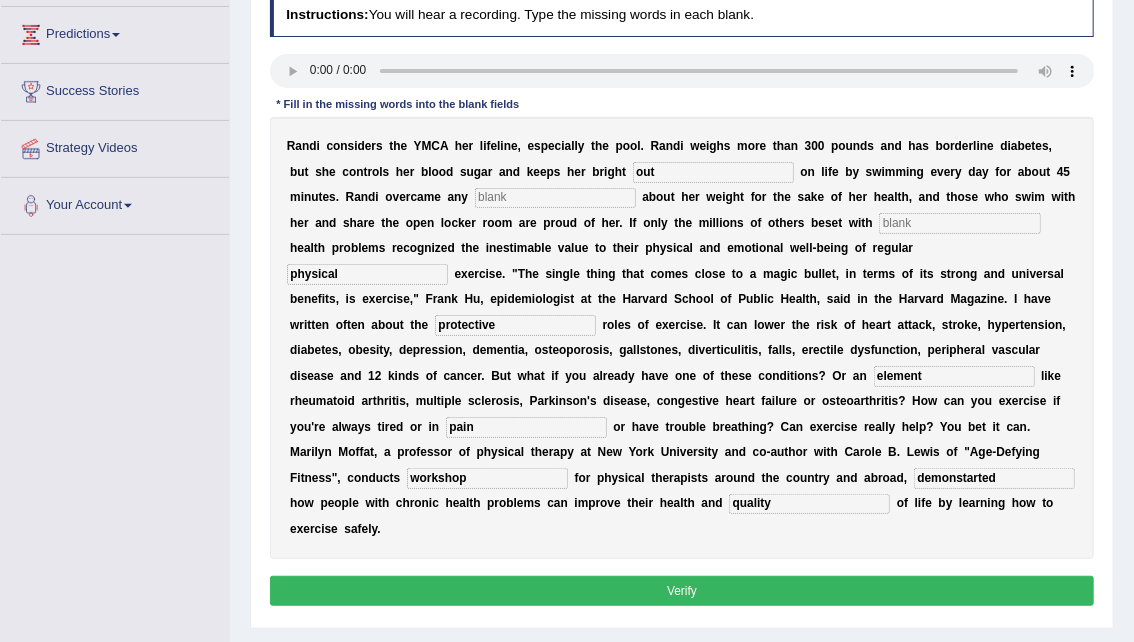 type on "physical" 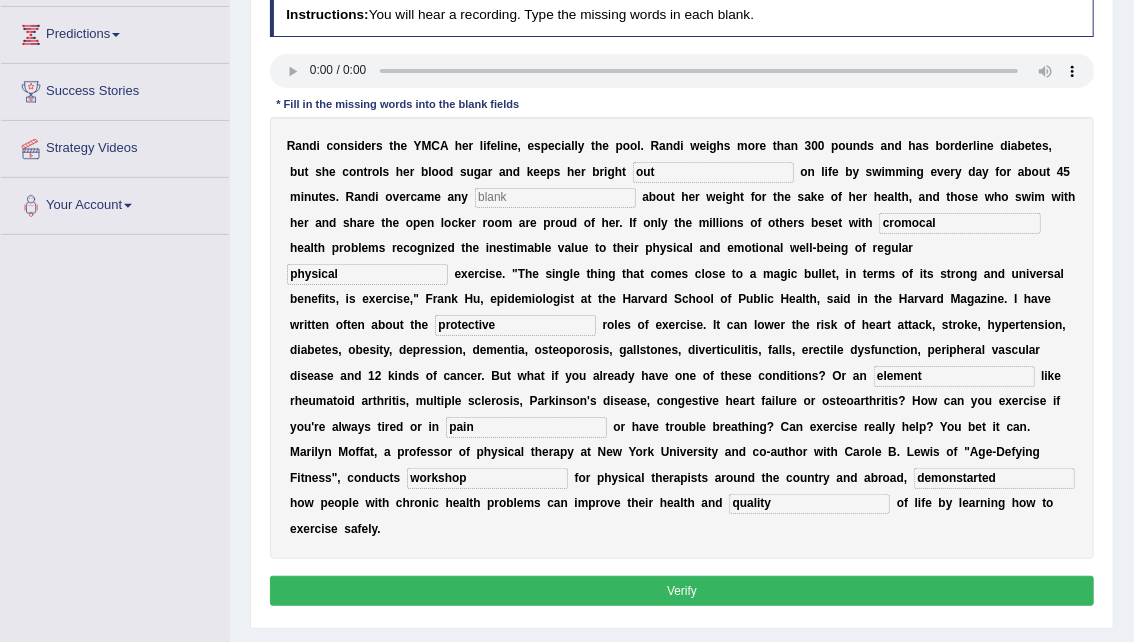 type on "cromocal" 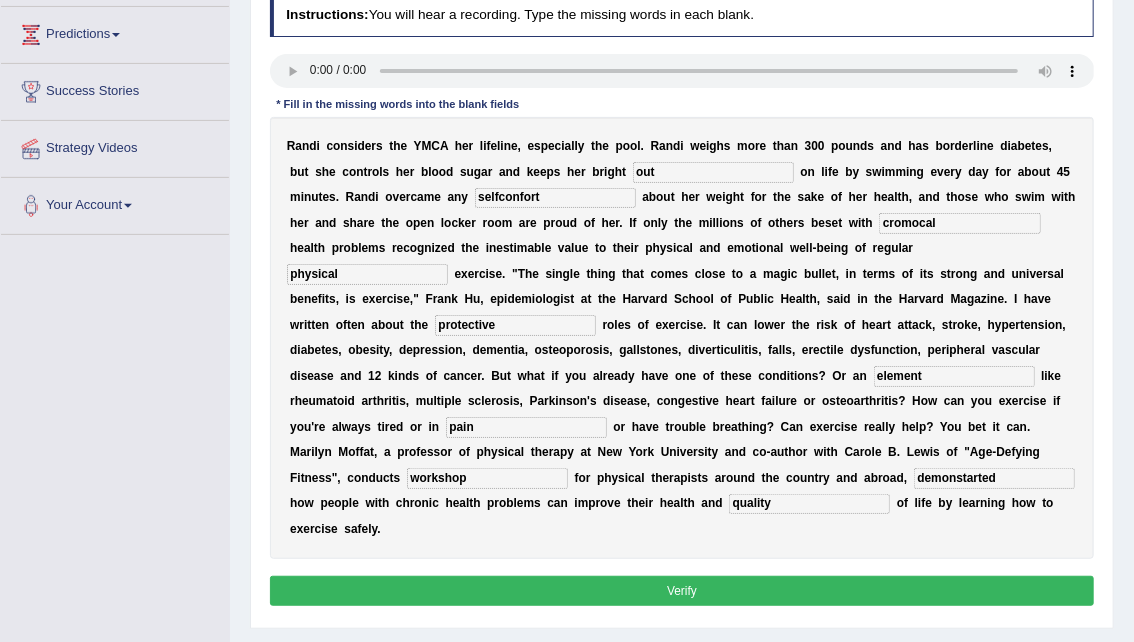 type on "selfconfort" 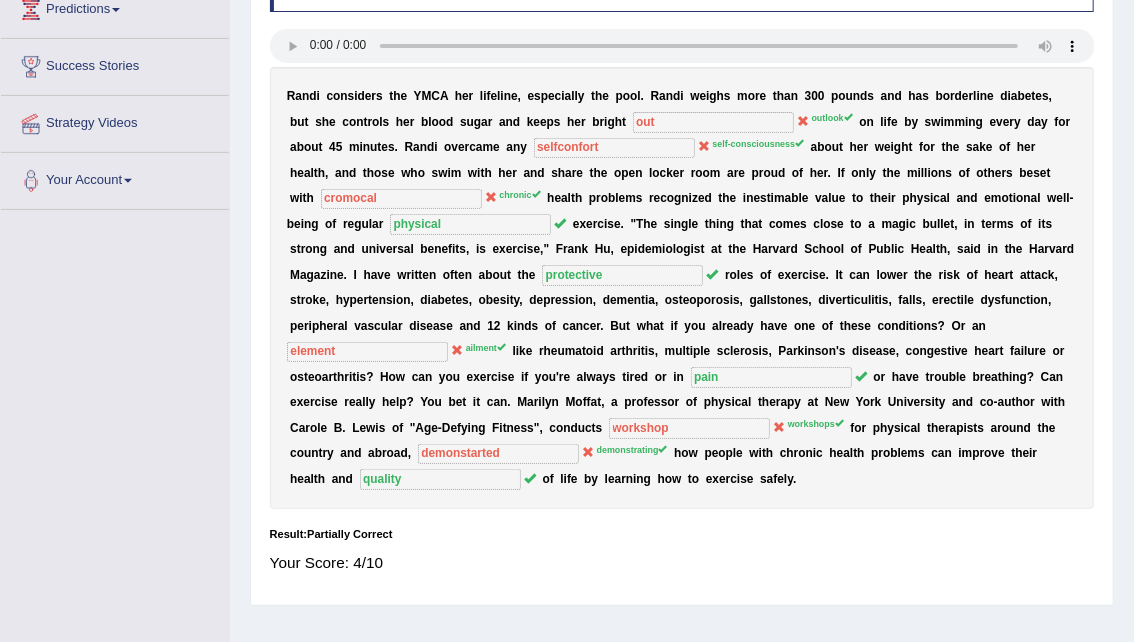 scroll, scrollTop: 289, scrollLeft: 0, axis: vertical 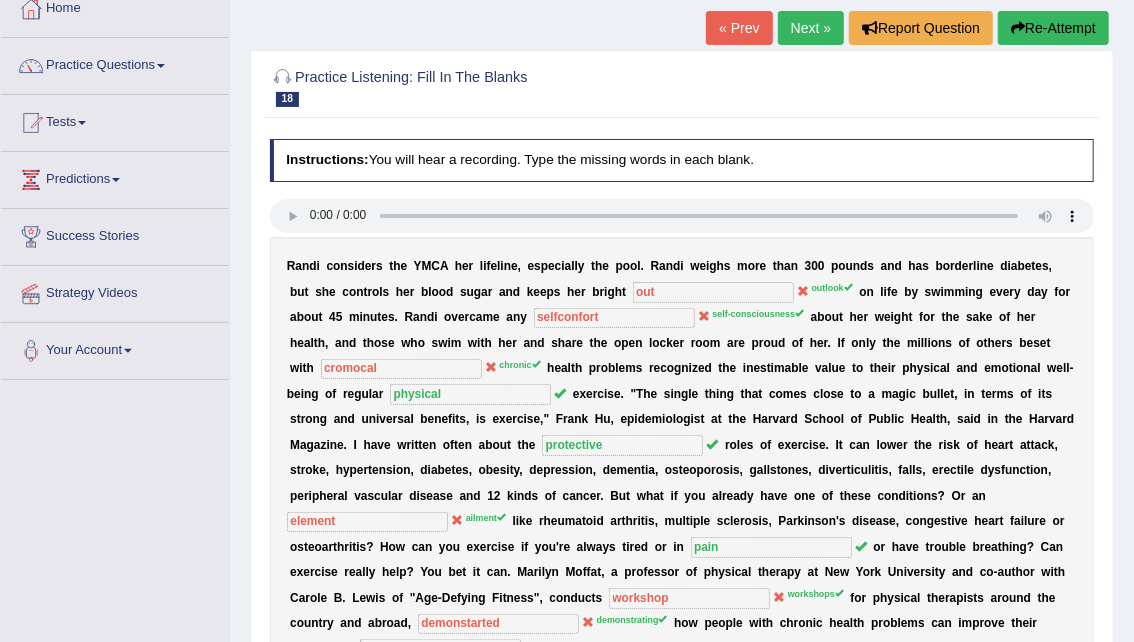 click on "Next »" at bounding box center [811, 28] 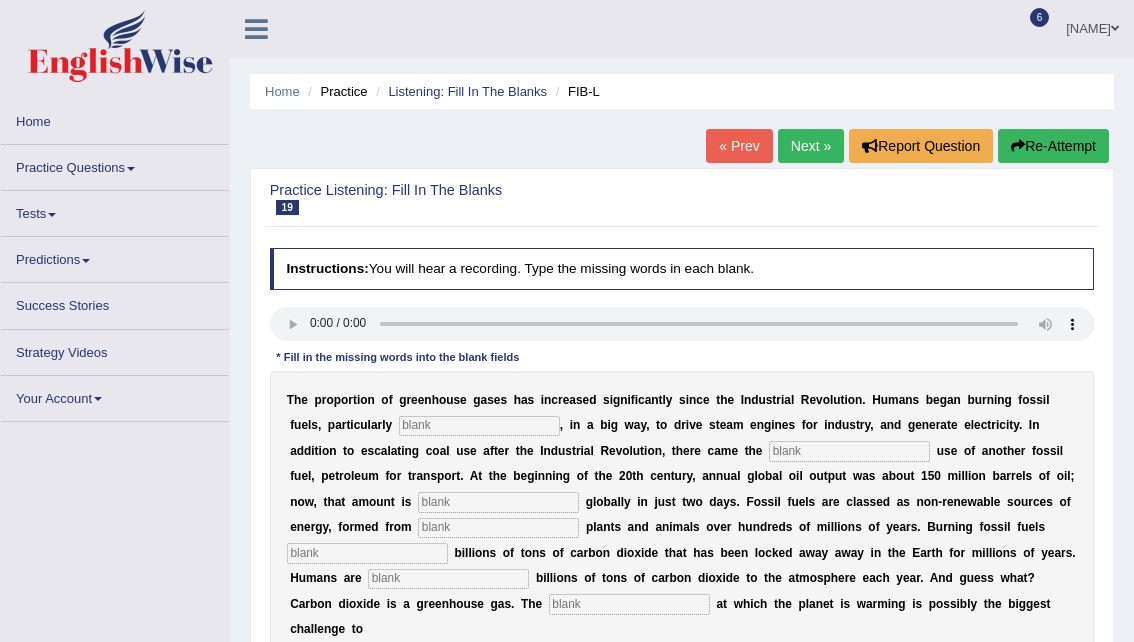 scroll, scrollTop: 0, scrollLeft: 0, axis: both 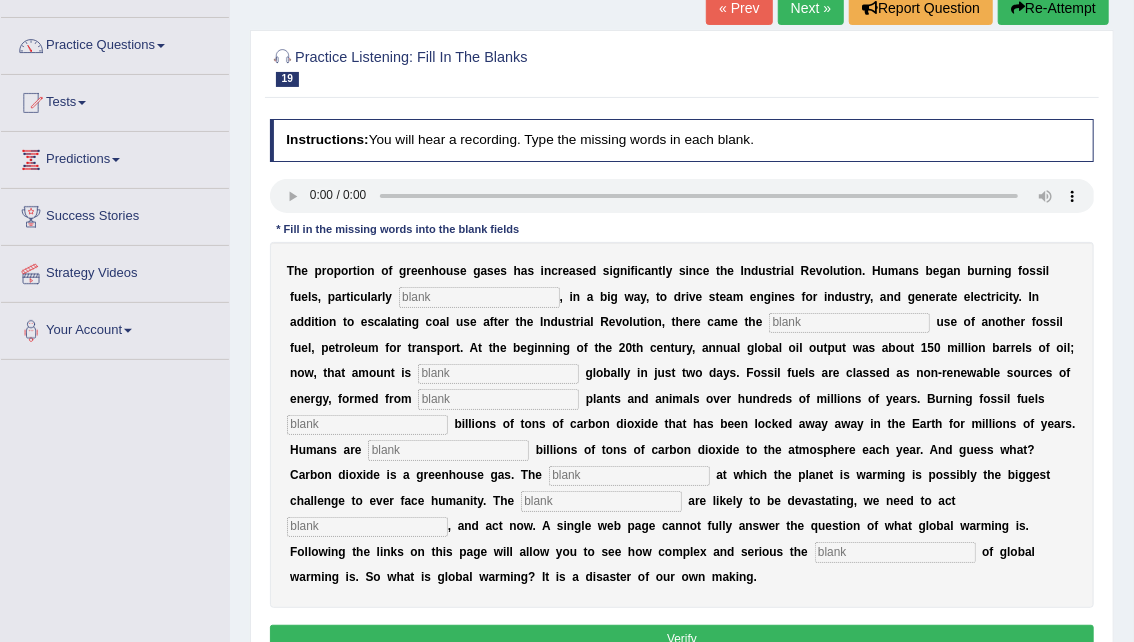 click at bounding box center (479, 297) 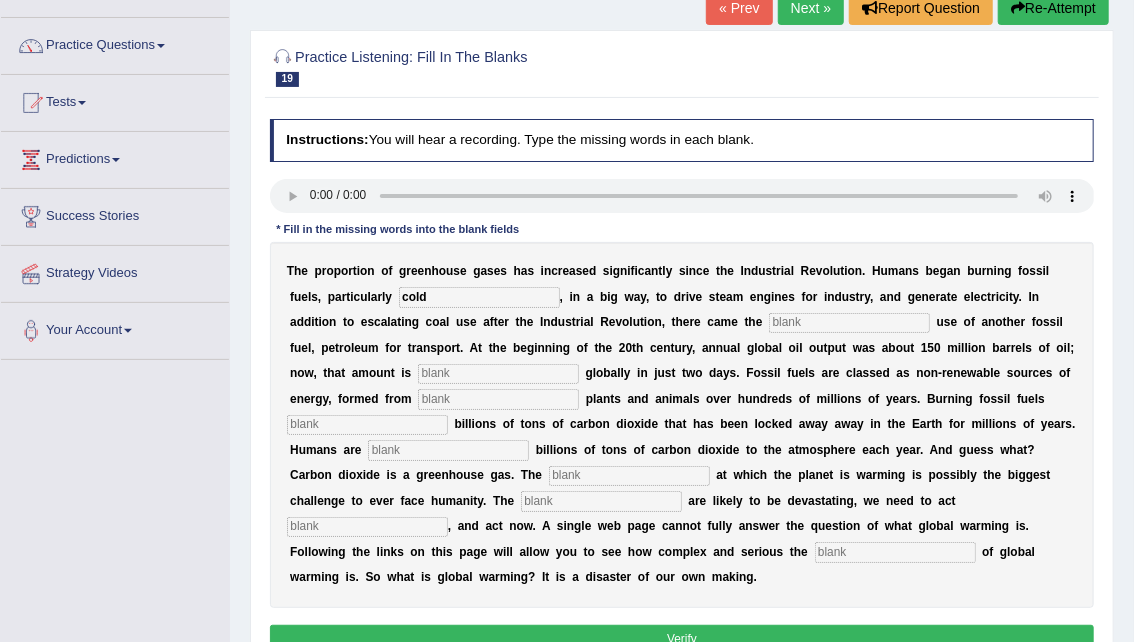 type on "cold" 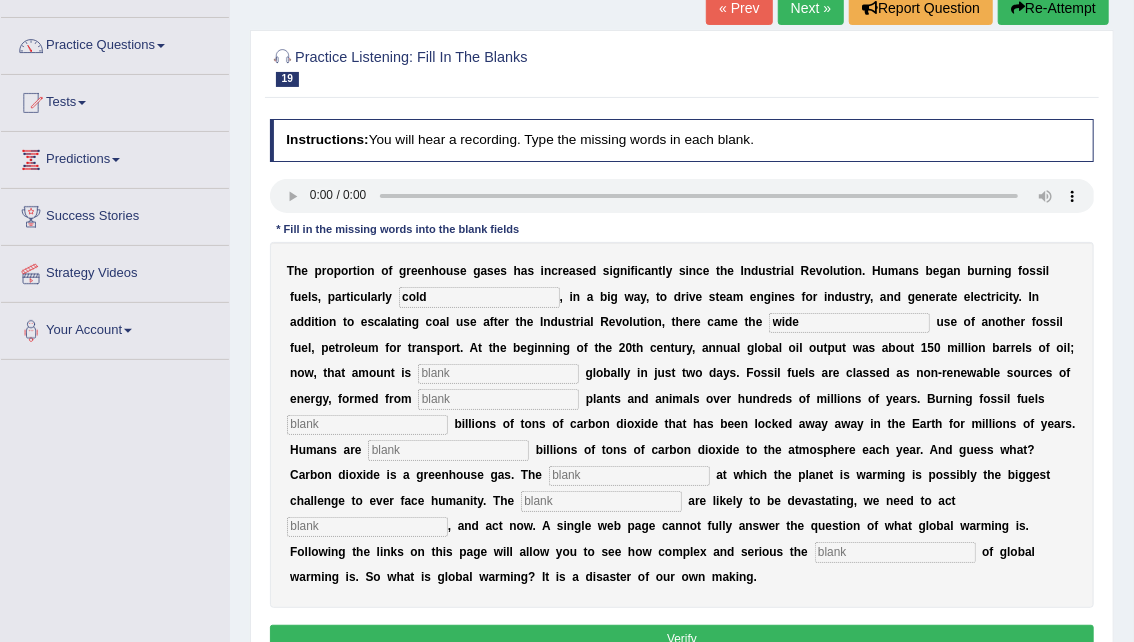 type on "wide" 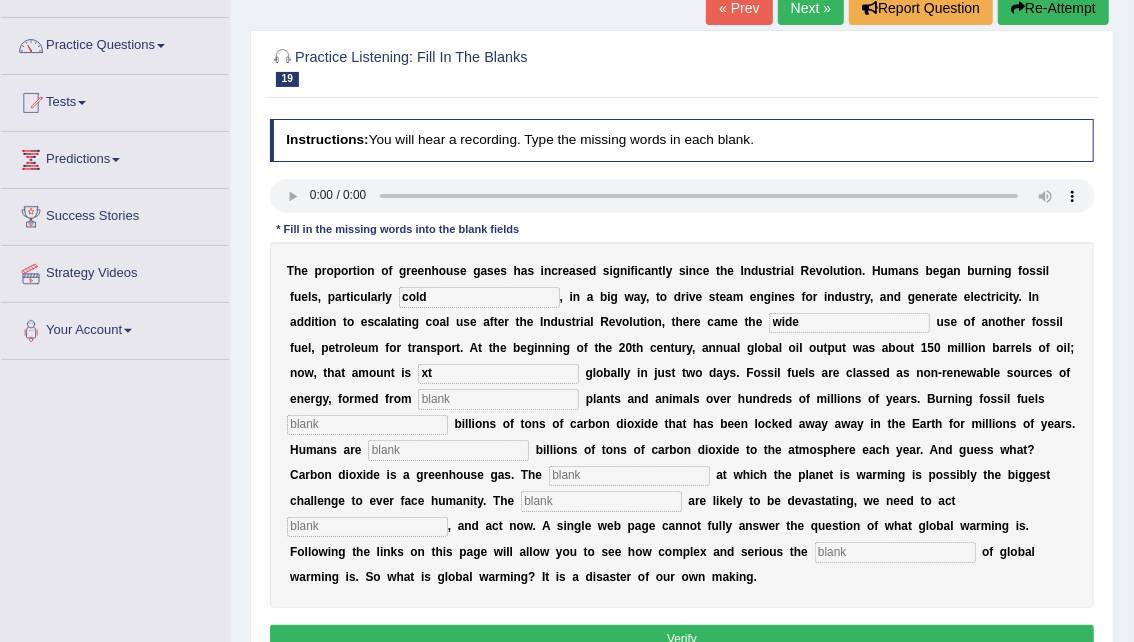 type on "x" 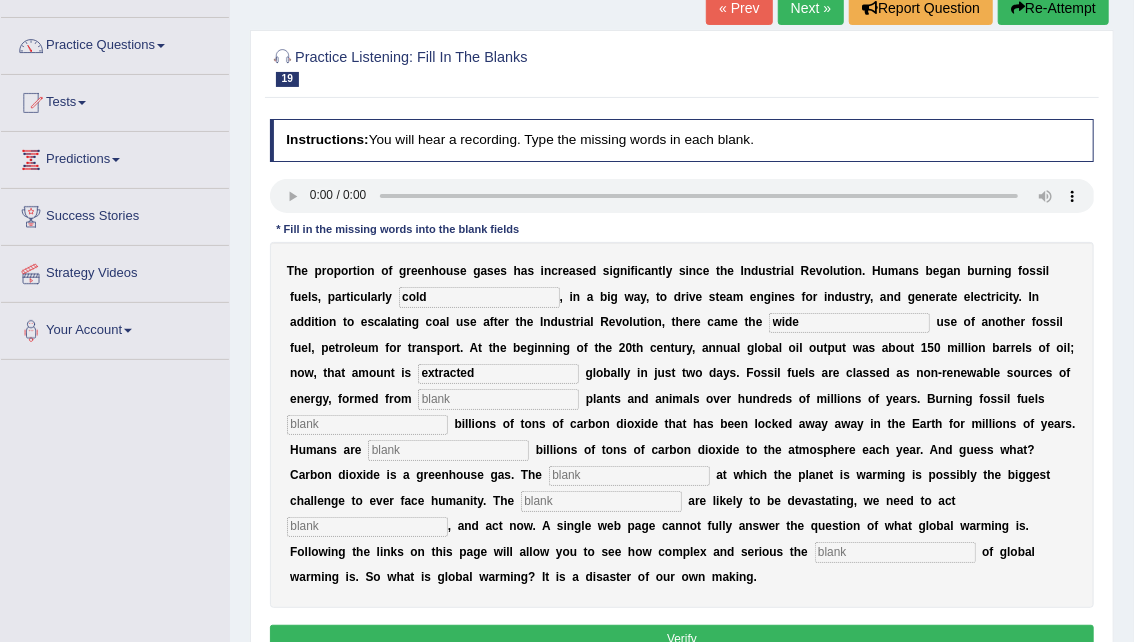 type on "extracted" 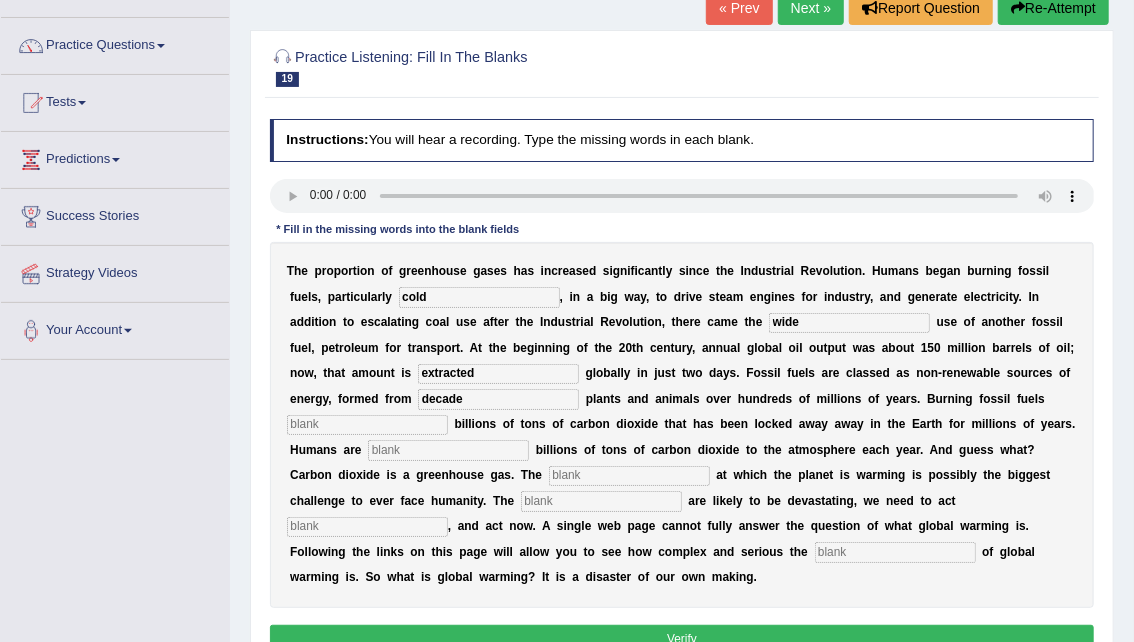 type on "decade" 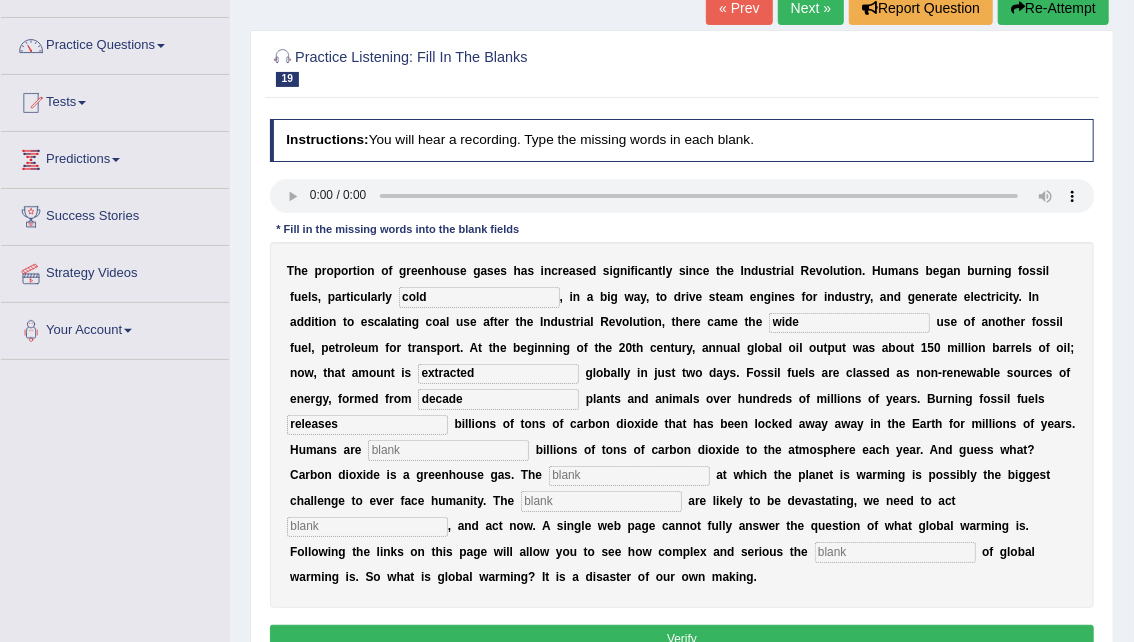 type on "releases" 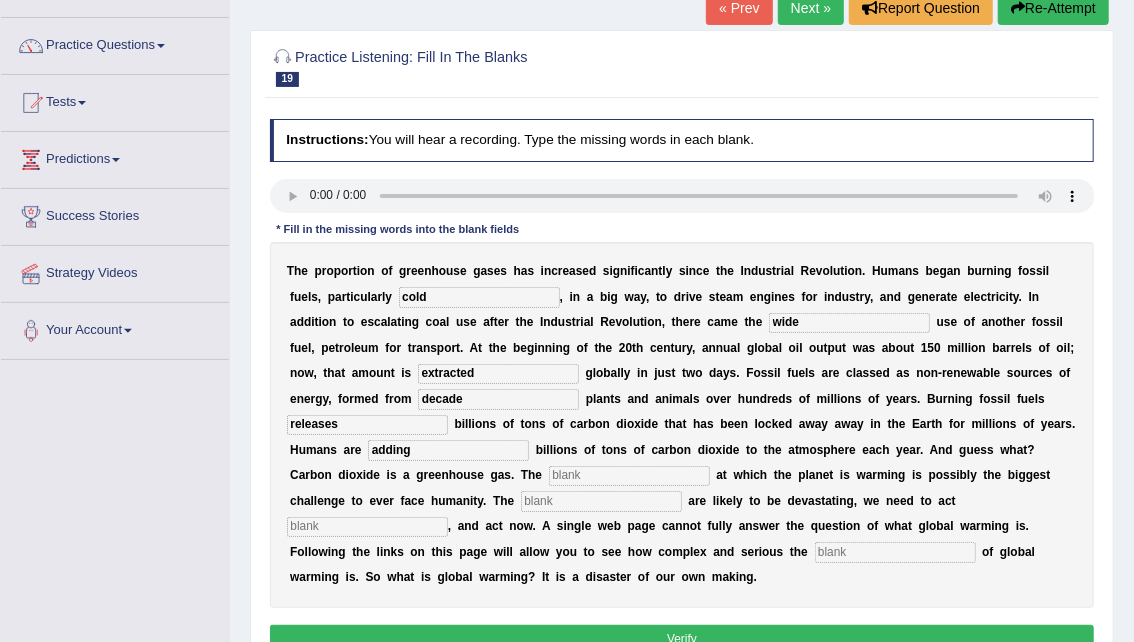 type on "adding" 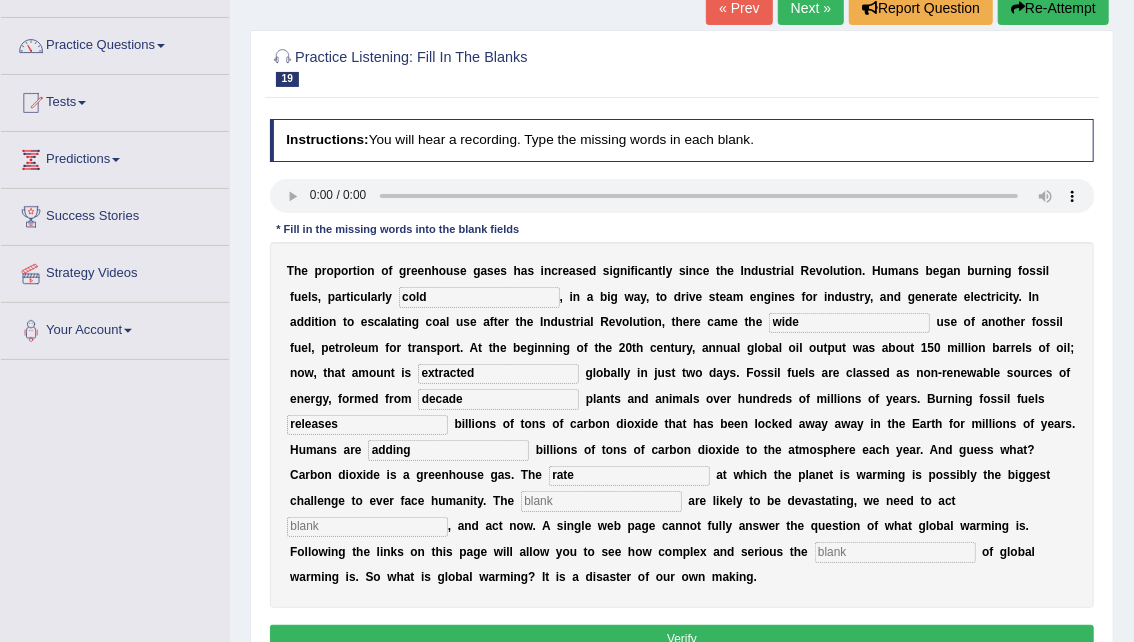 type on "rate" 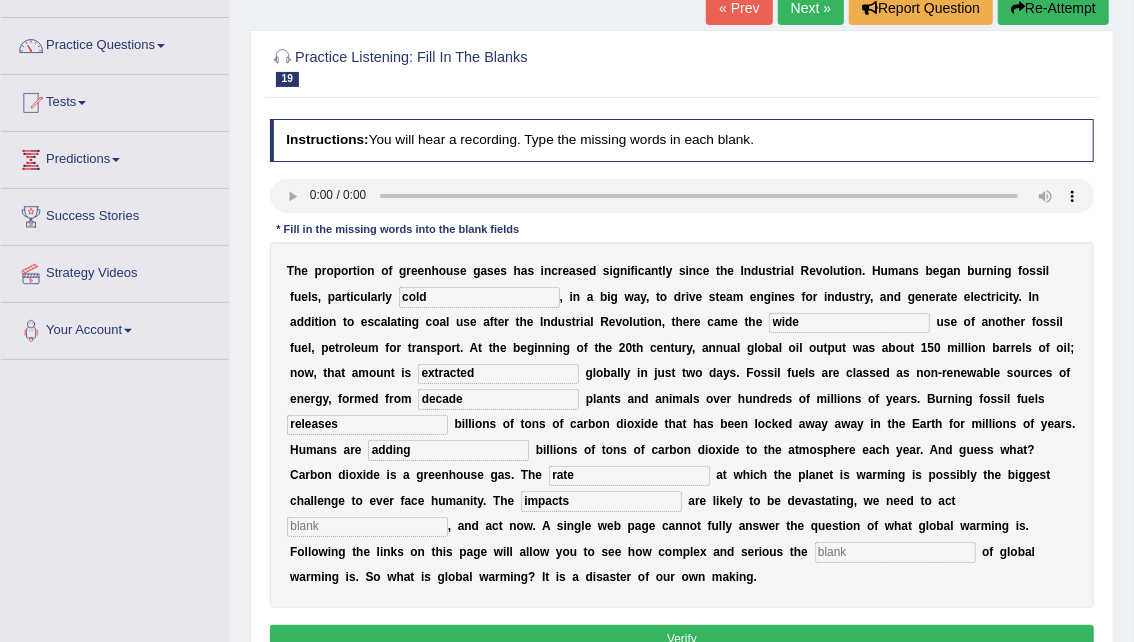 type on "impacts" 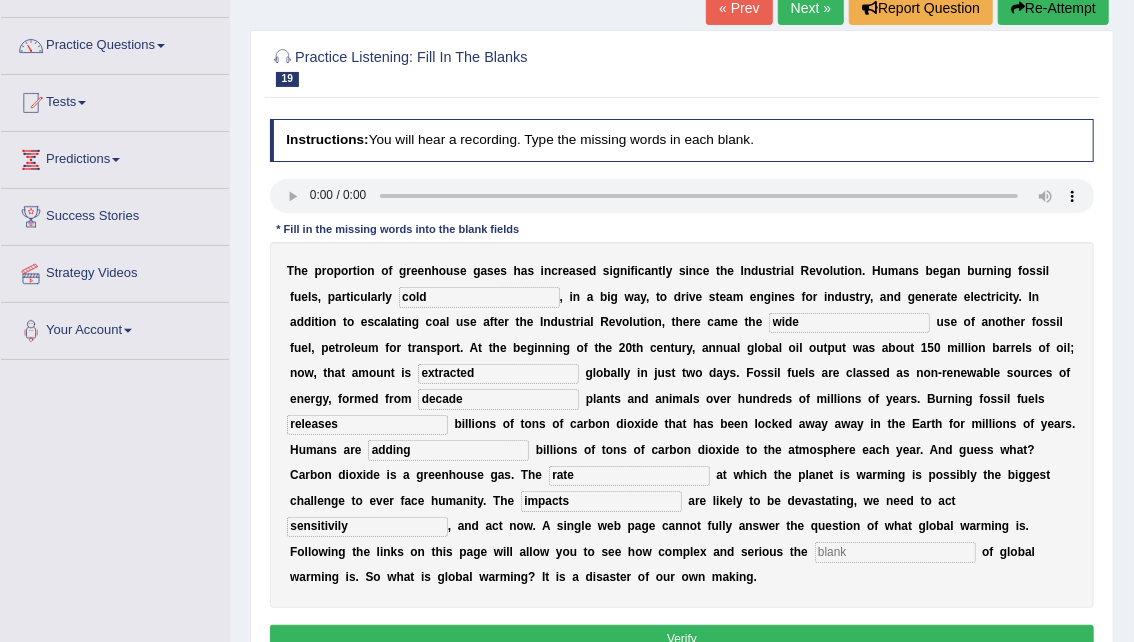 type on "sensitivily" 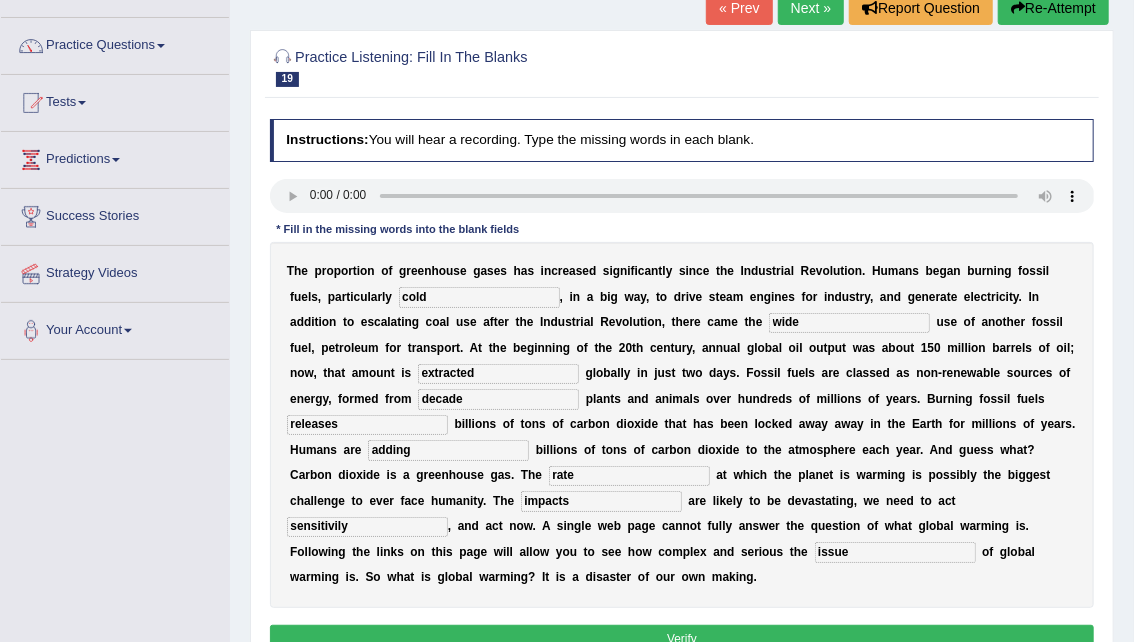 type on "issue" 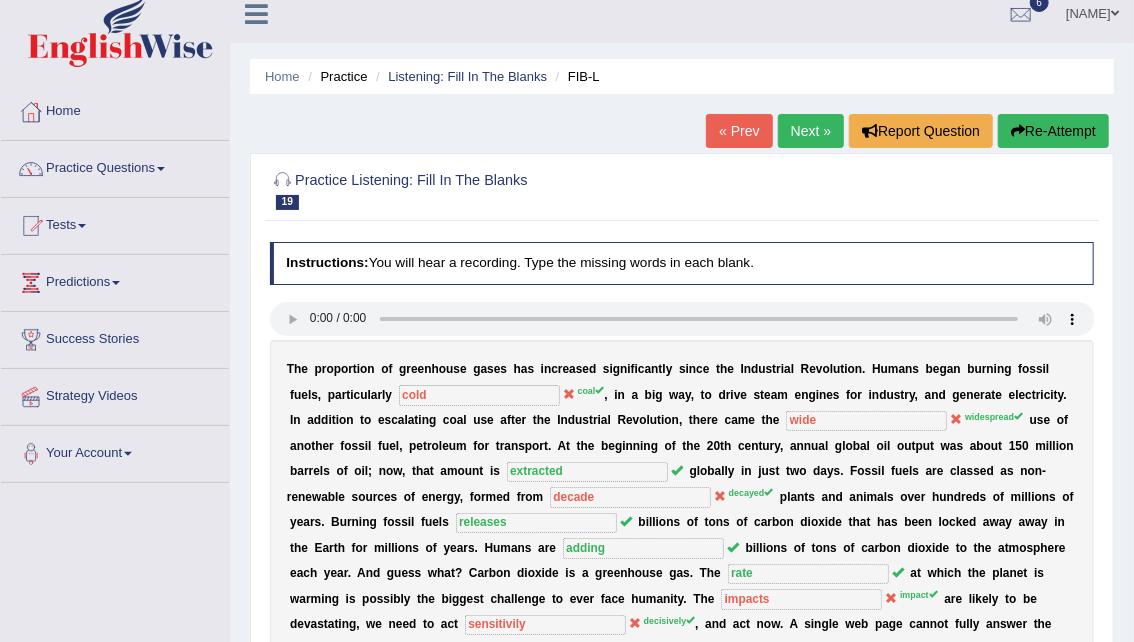 scroll, scrollTop: 22, scrollLeft: 0, axis: vertical 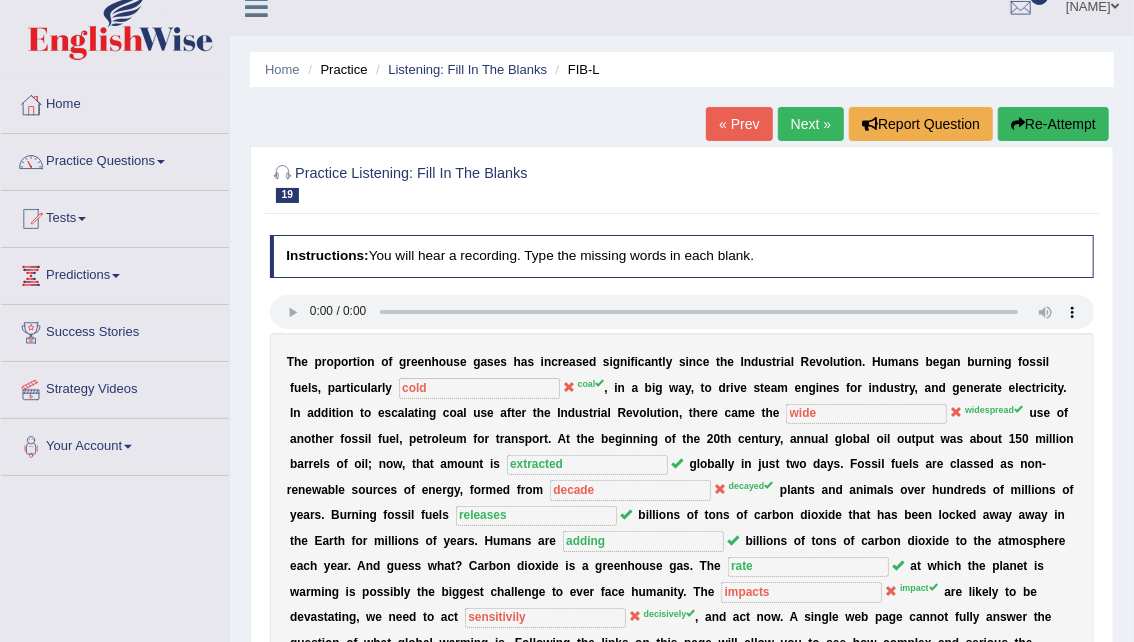 click on "Next »" at bounding box center (811, 124) 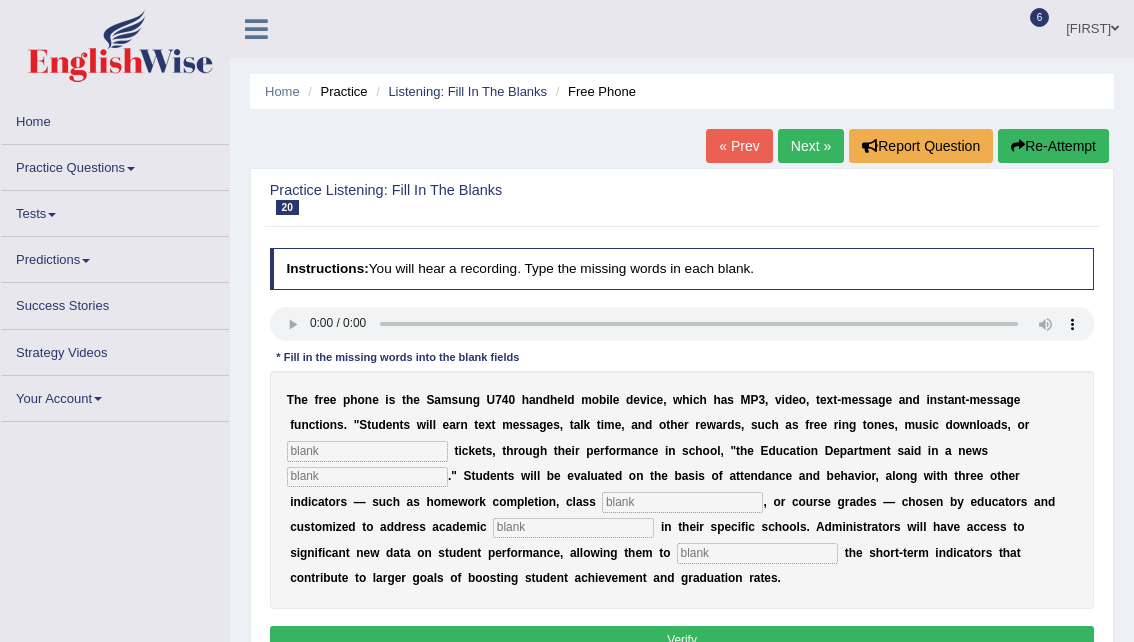 scroll, scrollTop: 0, scrollLeft: 0, axis: both 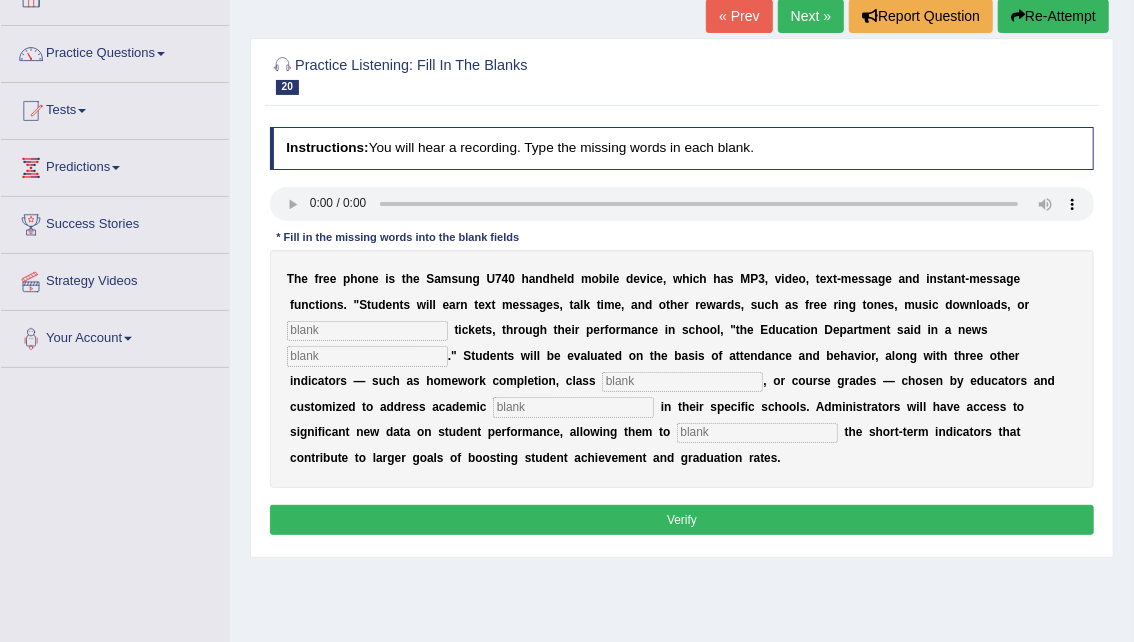 type 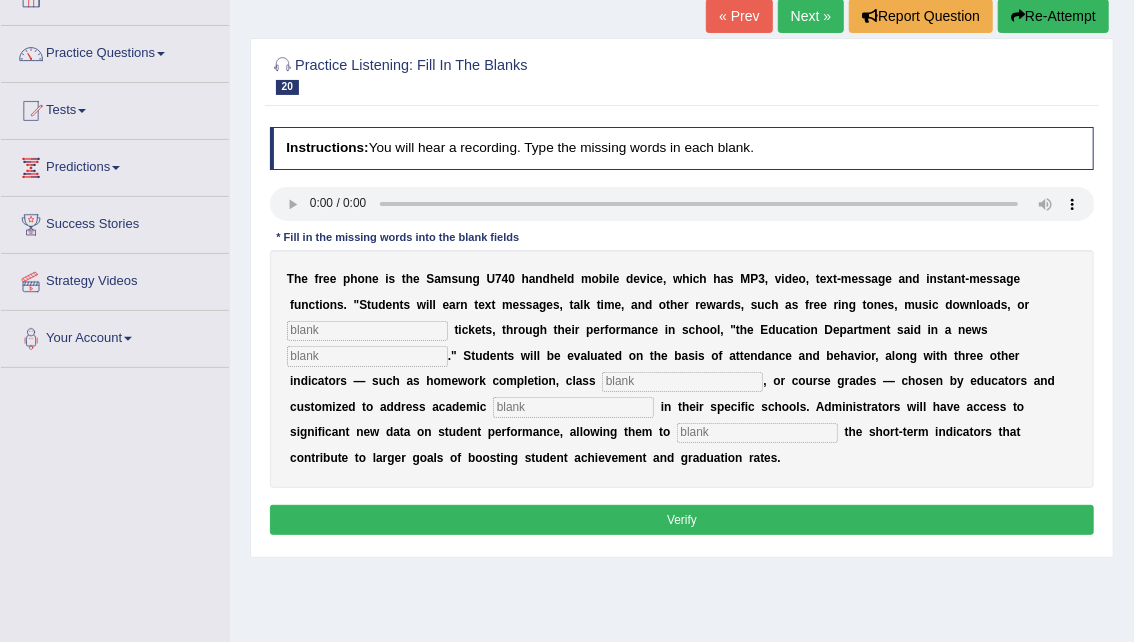 drag, startPoint x: 755, startPoint y: 301, endPoint x: 367, endPoint y: 418, distance: 405.2567 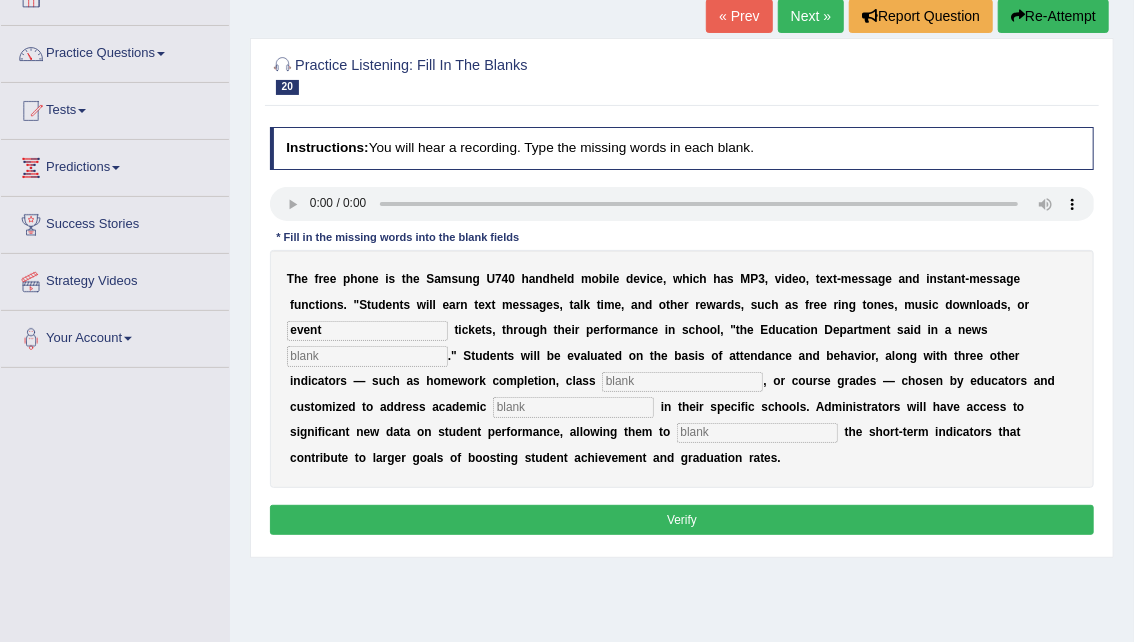 type on "event" 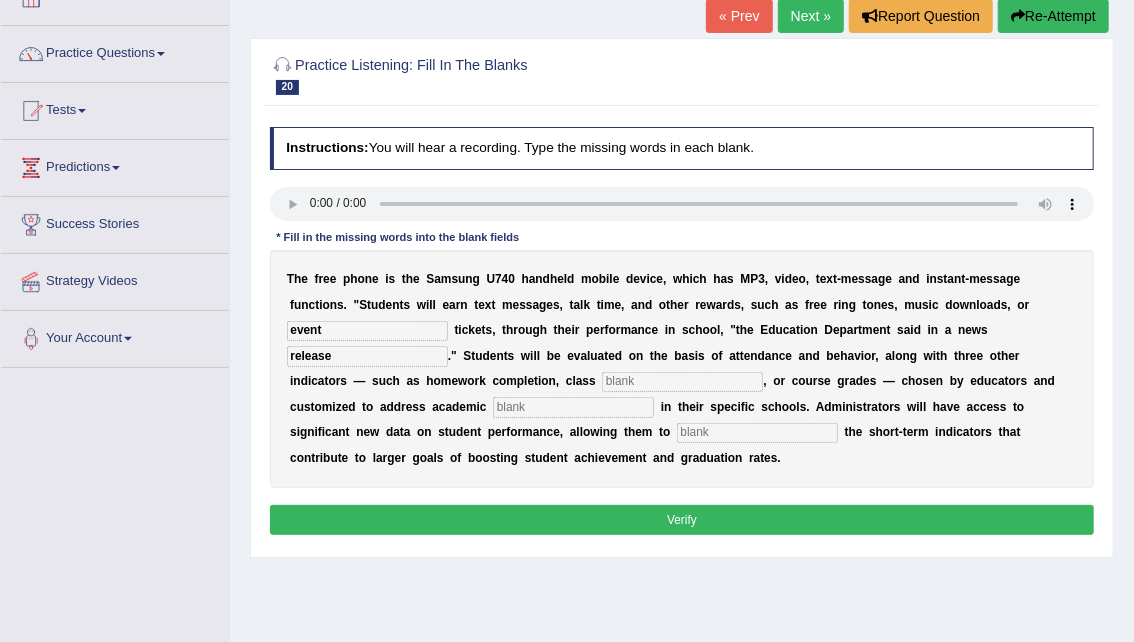 type on "release" 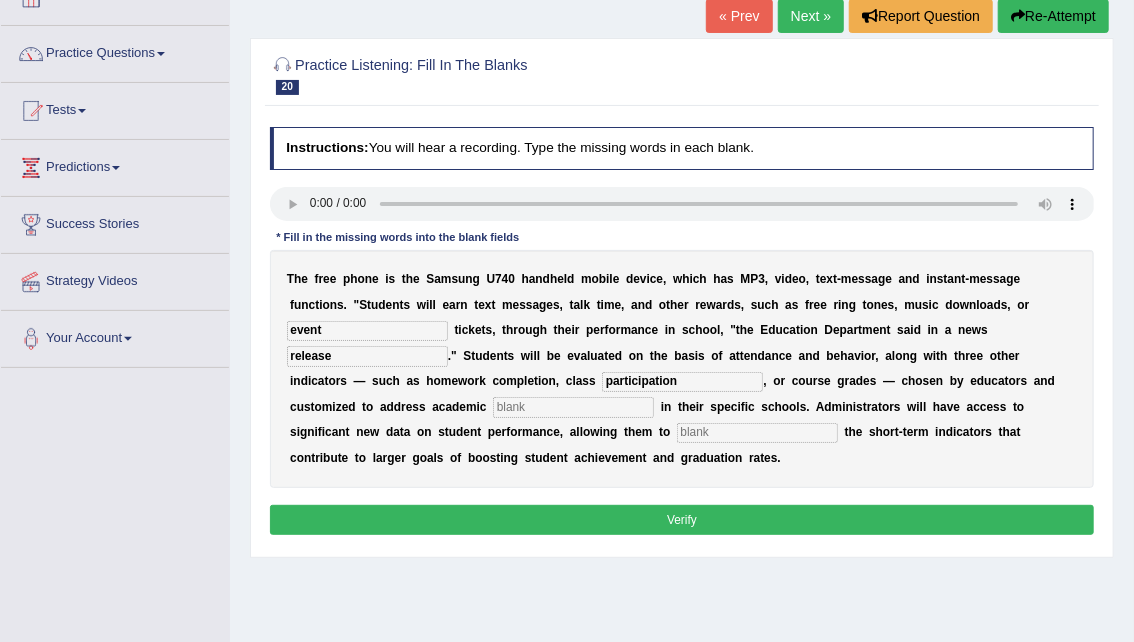 type on "participation" 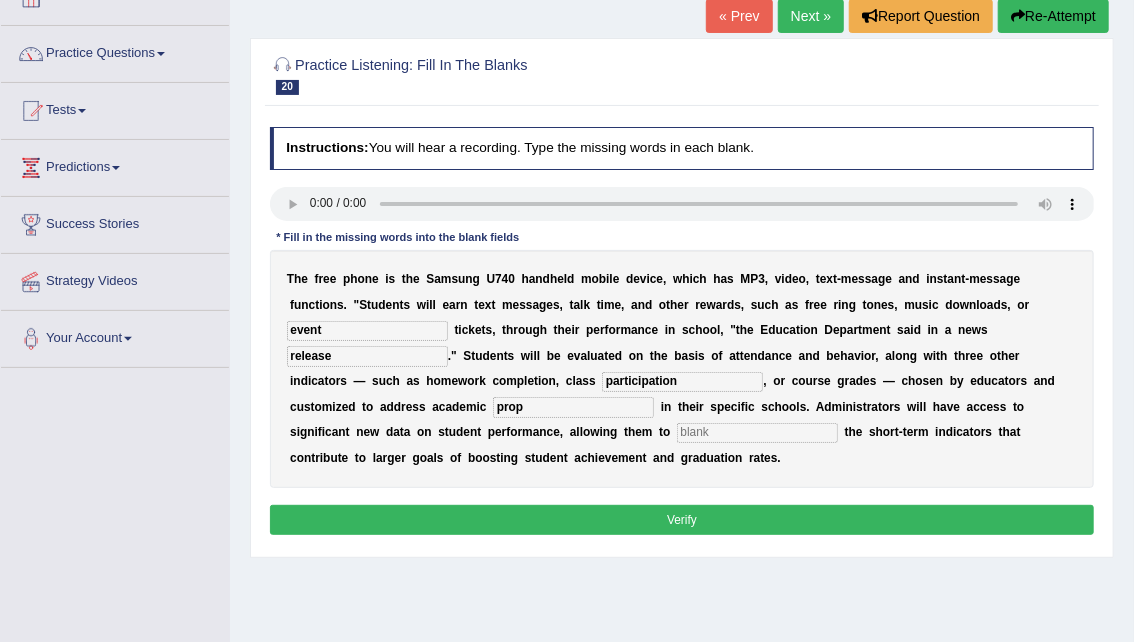 type on "prop" 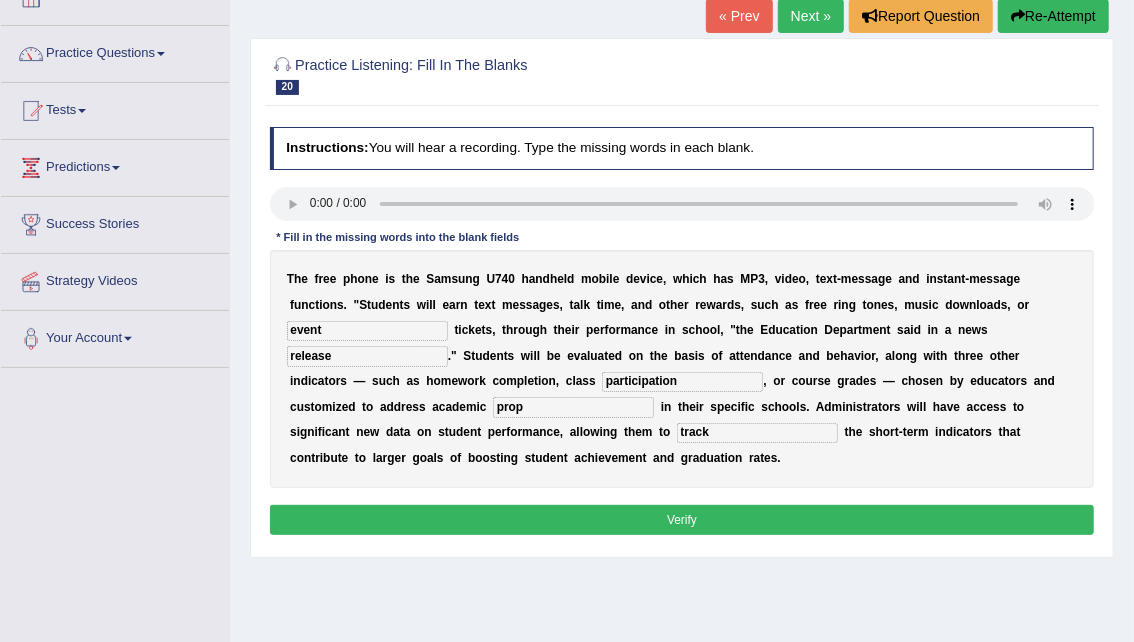type on "track" 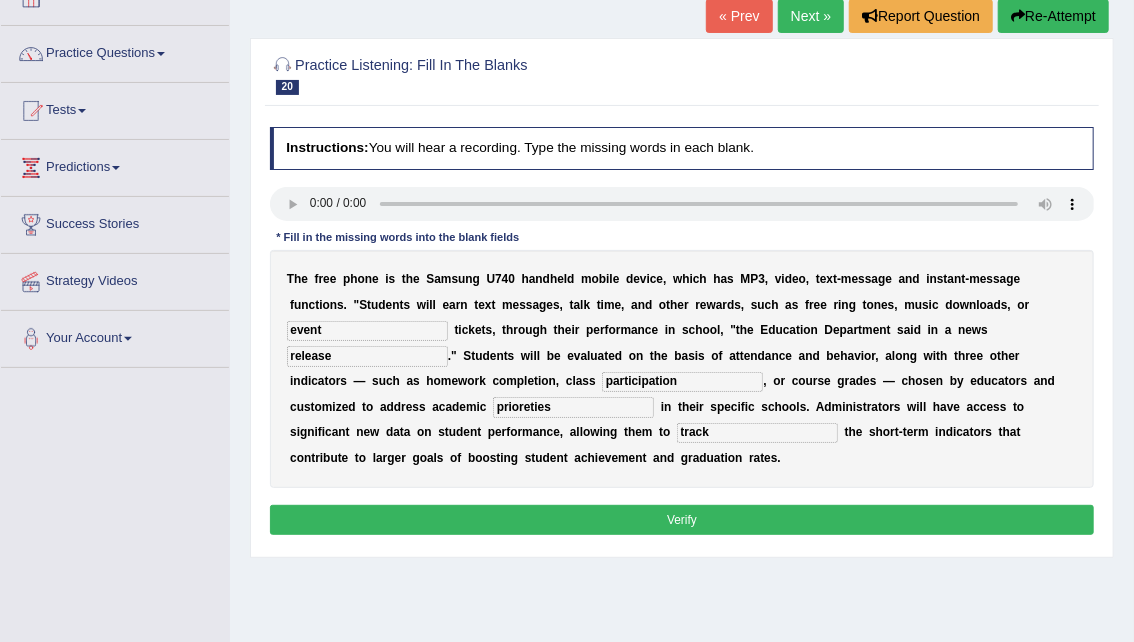 type on "prioreties" 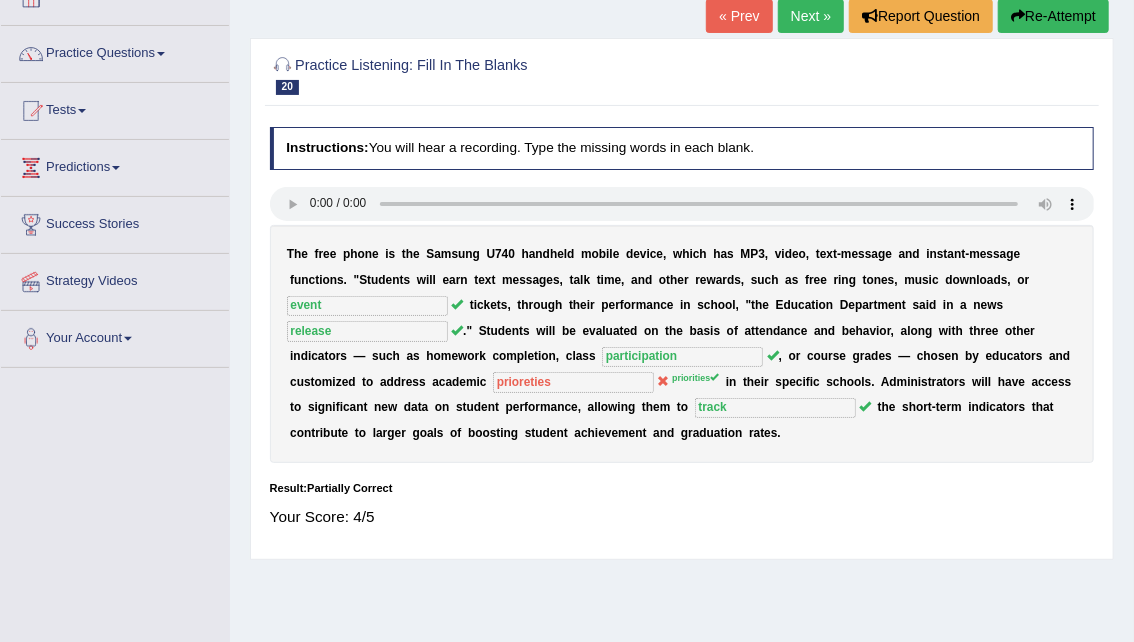 click on "Next »" at bounding box center [811, 16] 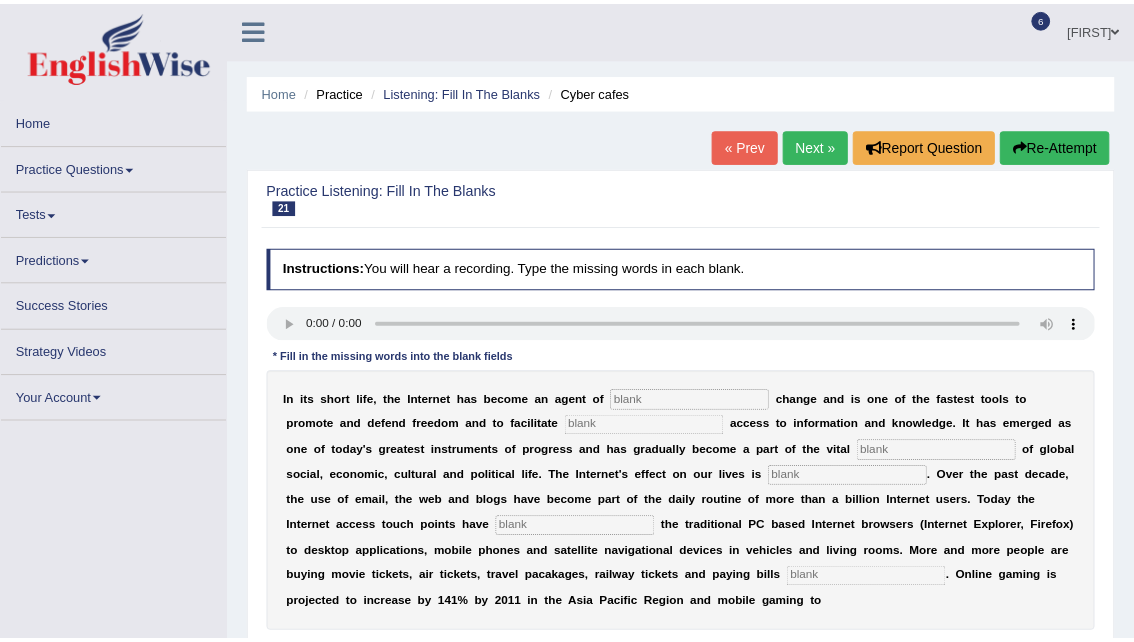 scroll, scrollTop: 0, scrollLeft: 0, axis: both 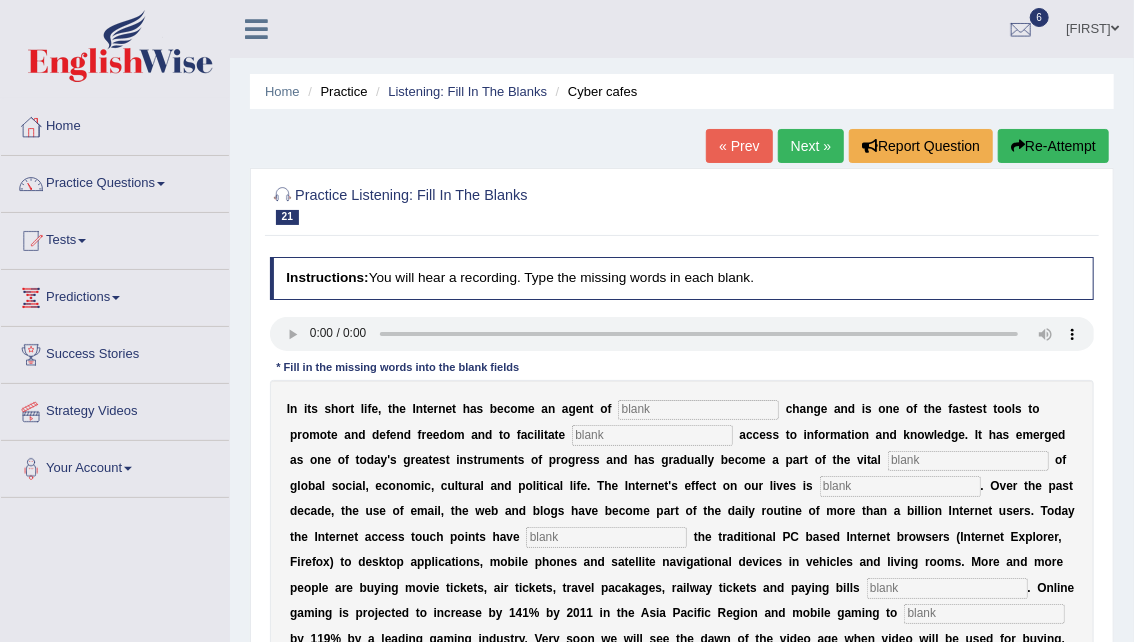 click on "« Prev" at bounding box center (739, 146) 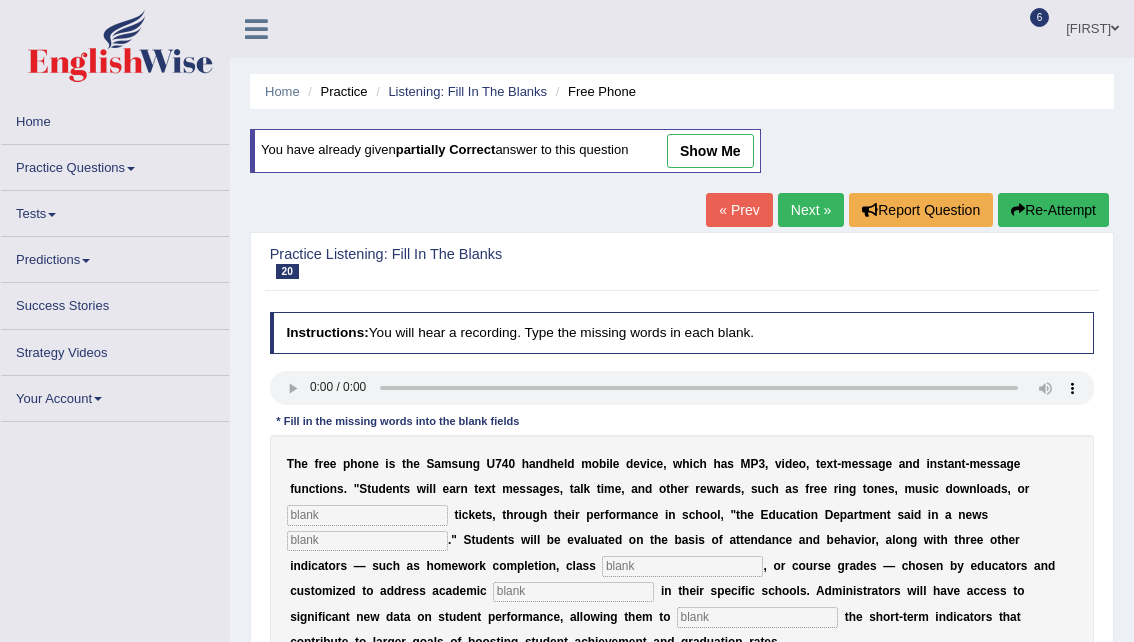 scroll, scrollTop: 0, scrollLeft: 0, axis: both 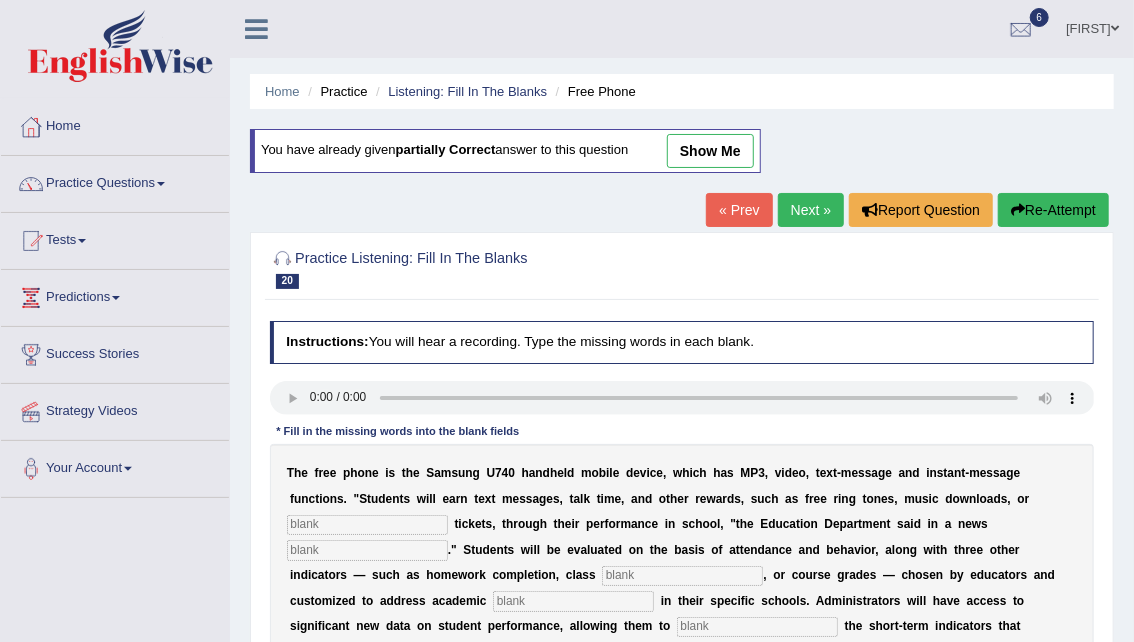 click on "show me" at bounding box center [710, 151] 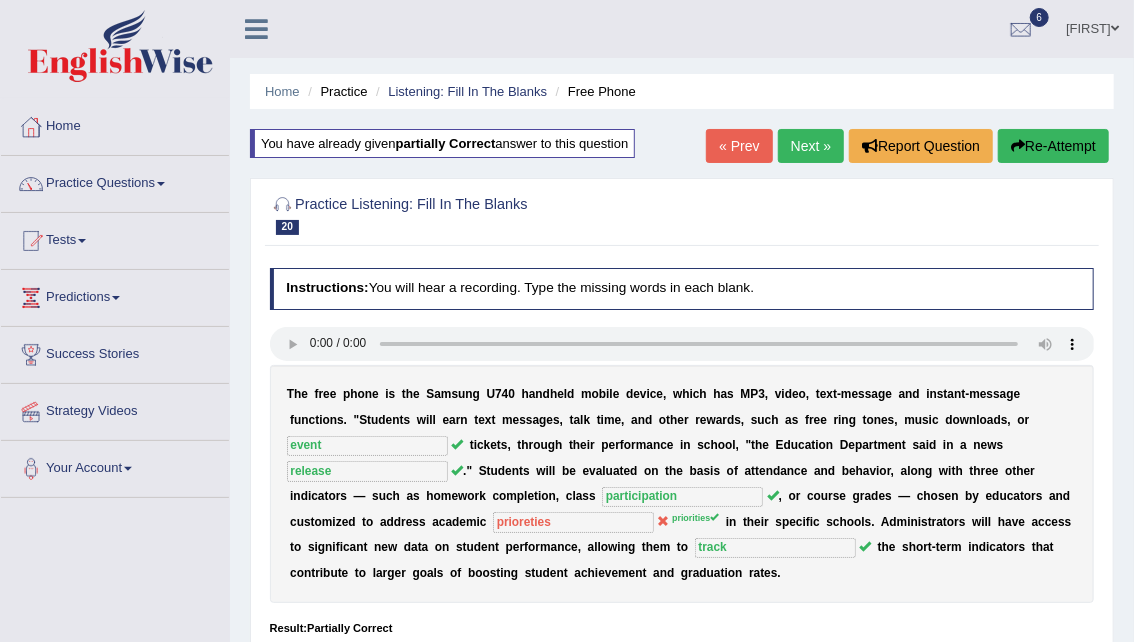 click on "Next »" at bounding box center [811, 146] 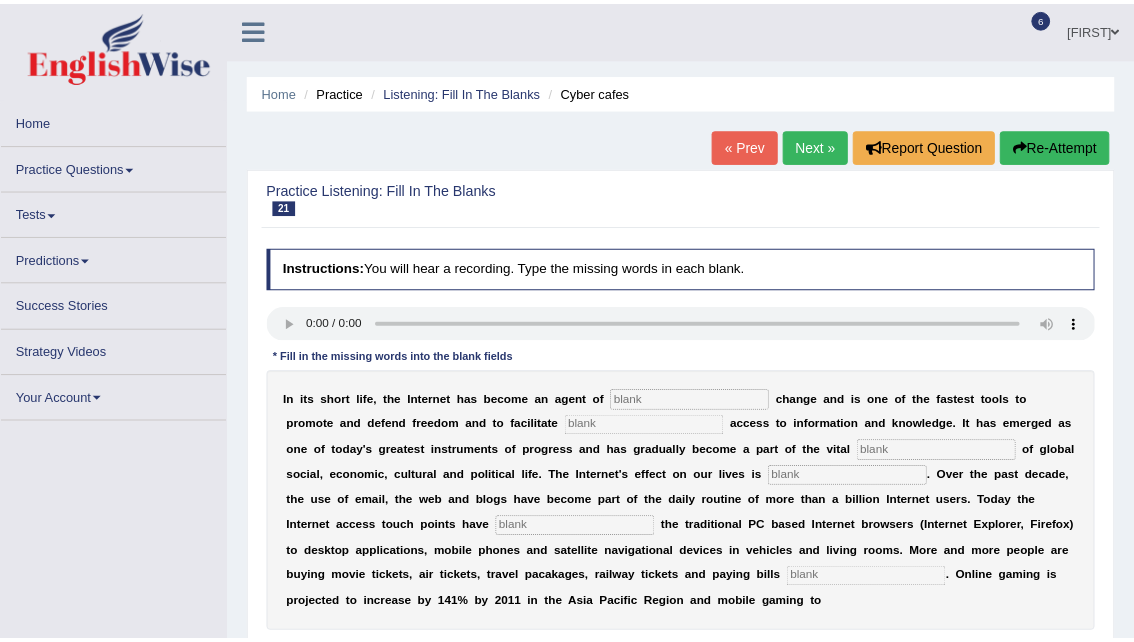 scroll, scrollTop: 0, scrollLeft: 0, axis: both 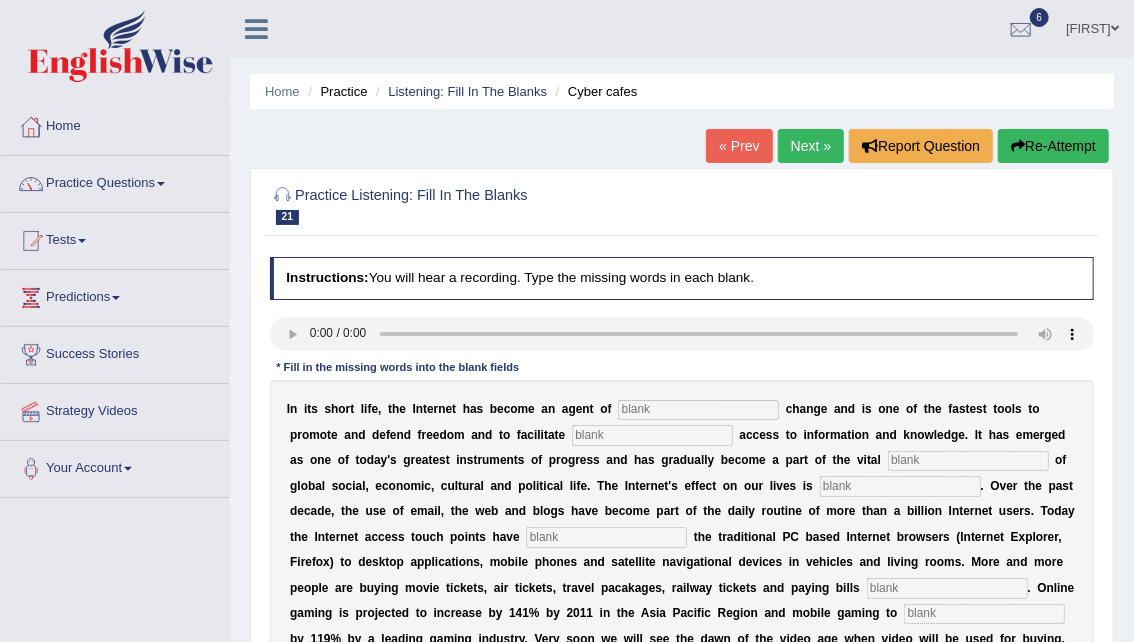 type 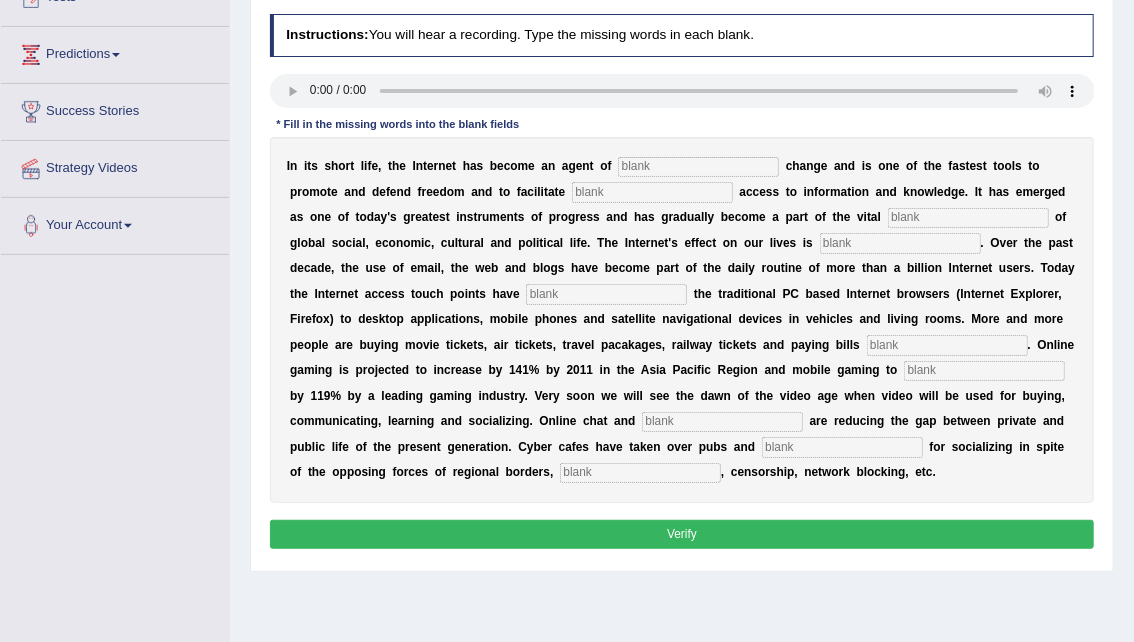 scroll, scrollTop: 247, scrollLeft: 0, axis: vertical 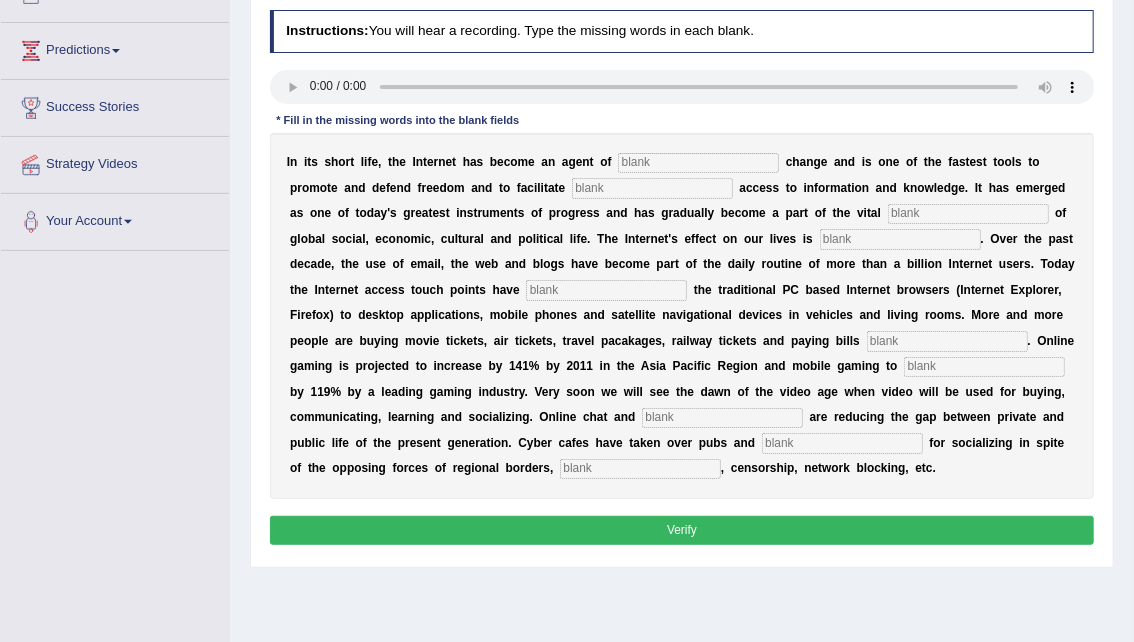 click at bounding box center (698, 163) 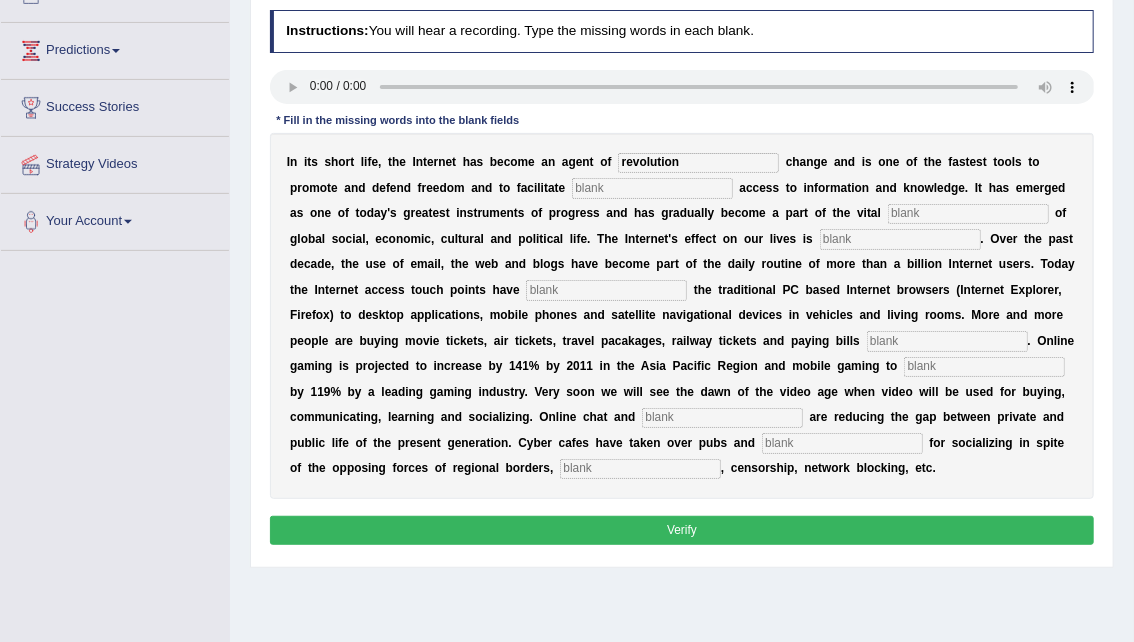 type on "revolution" 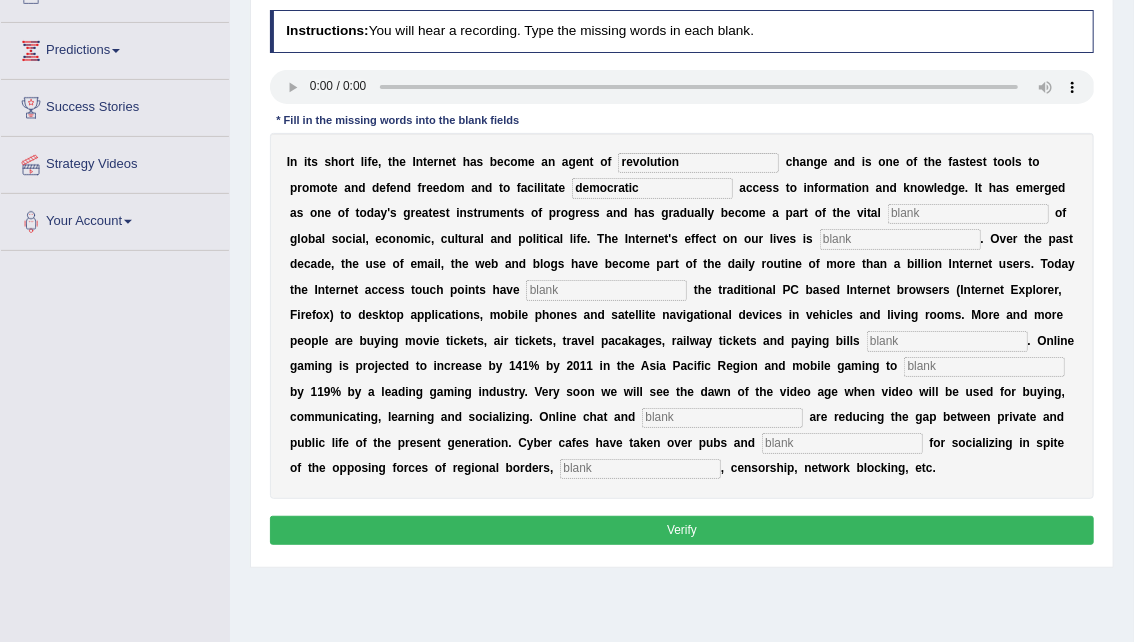 type on "democratic" 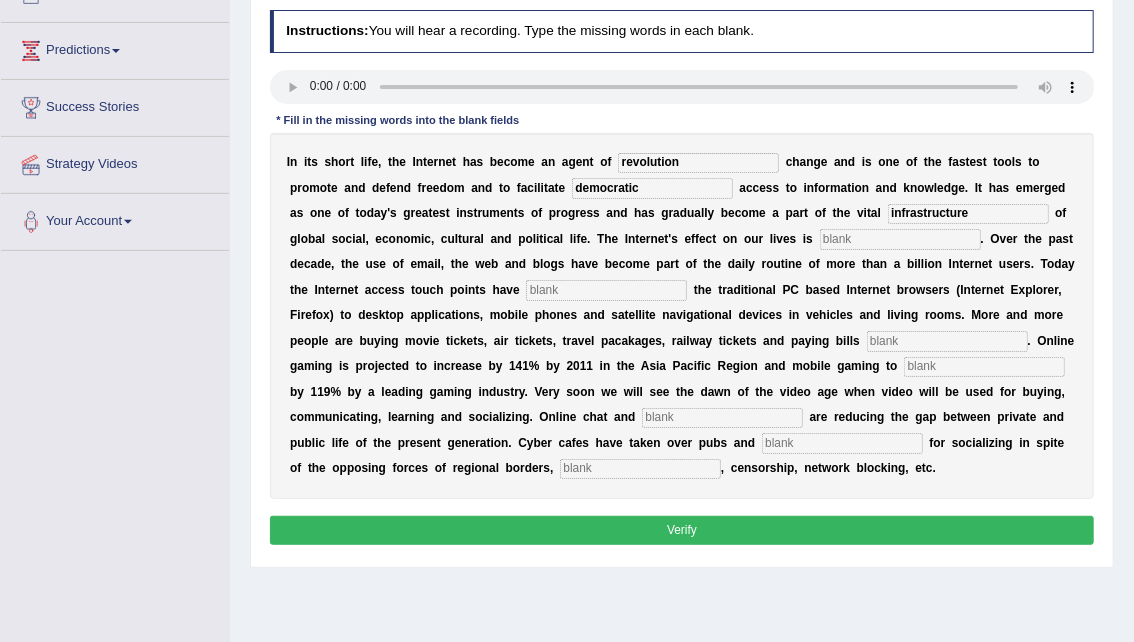 type on "infrastructure" 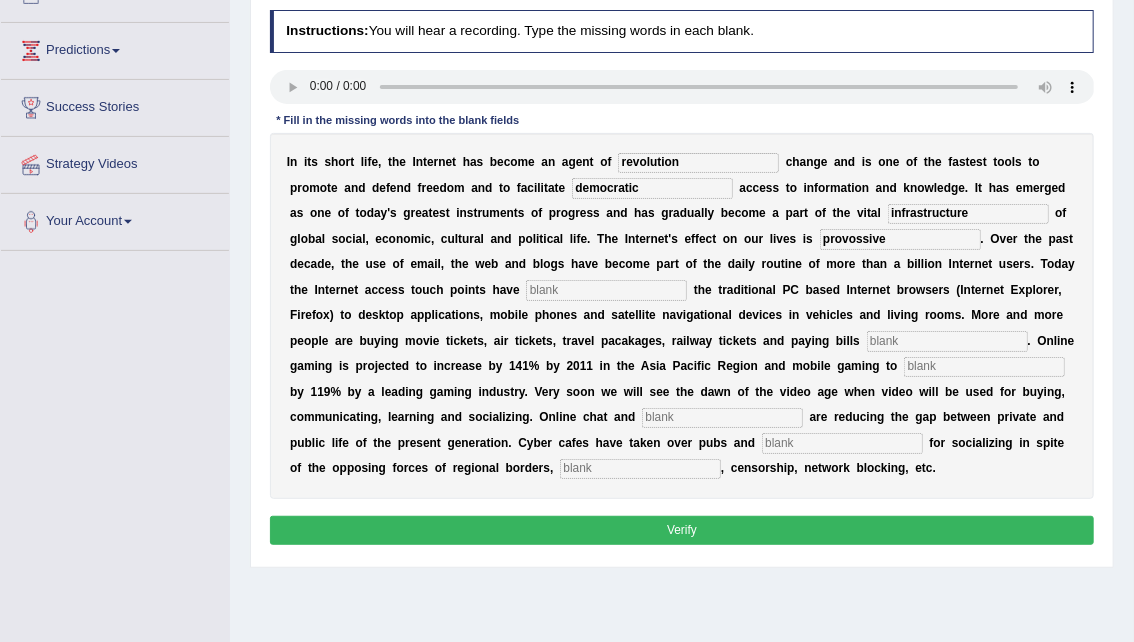 click on "provossive" at bounding box center [900, 239] 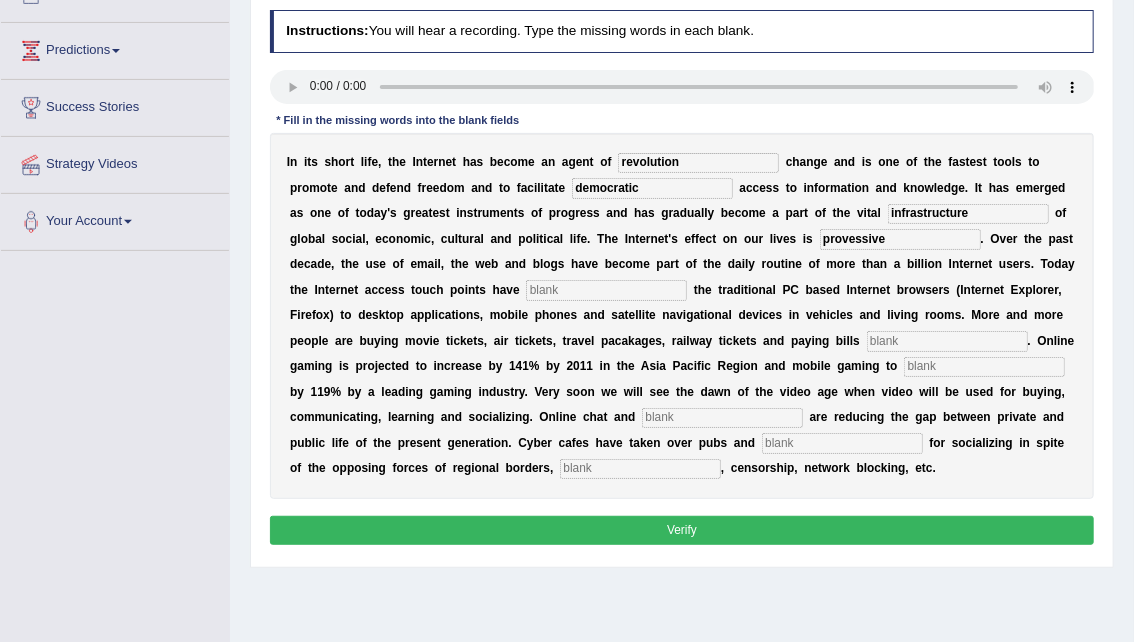 type on "provessive" 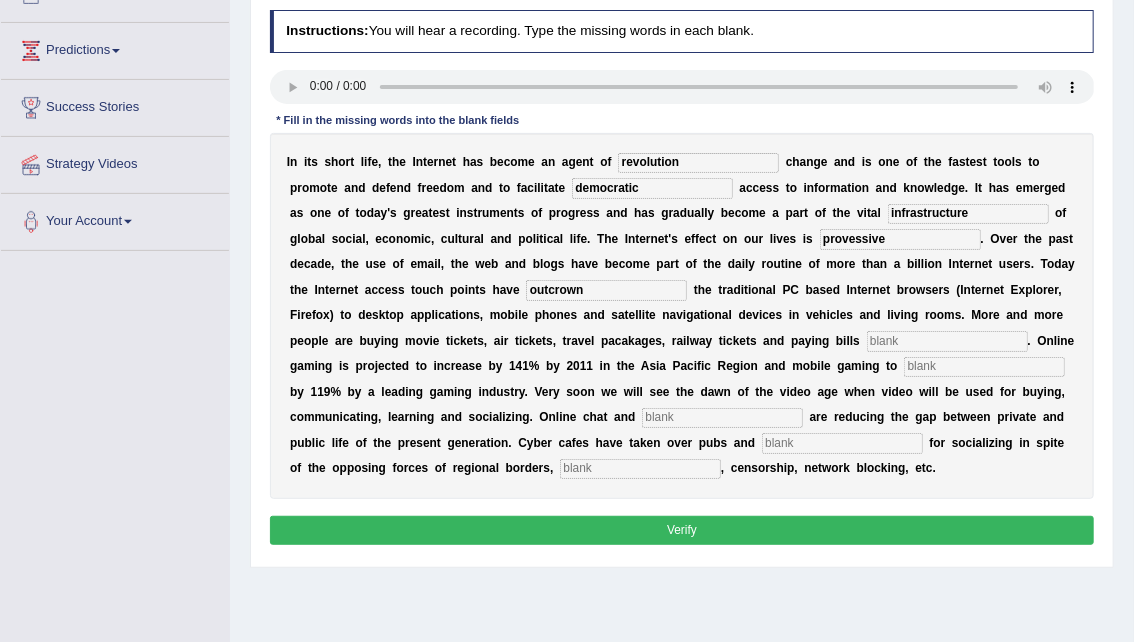 type on "outcrown" 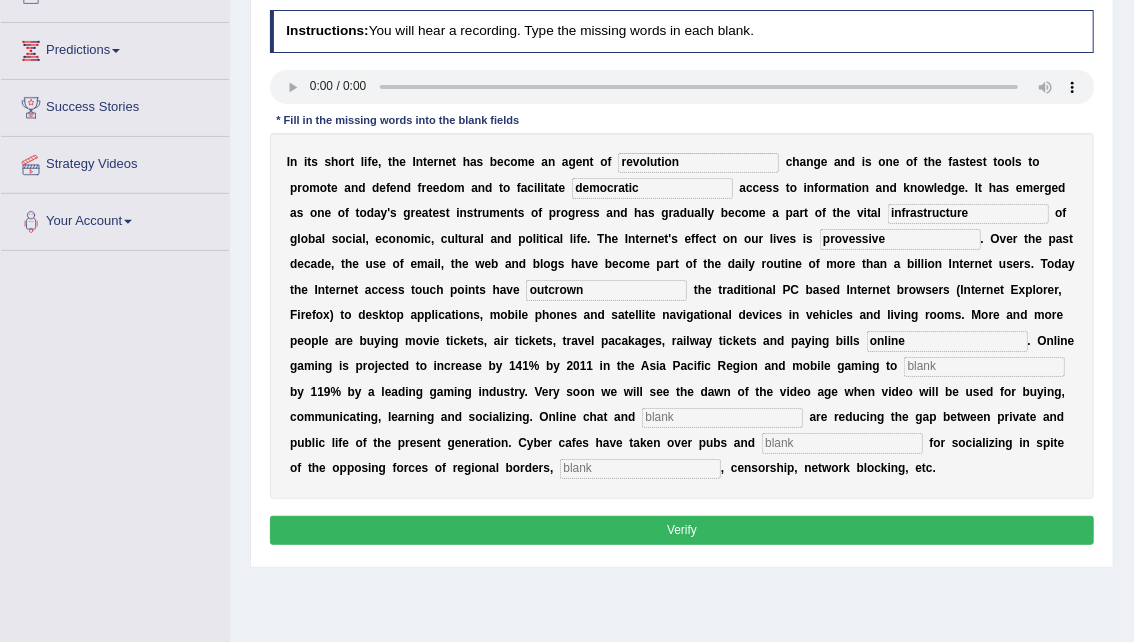 type on "online" 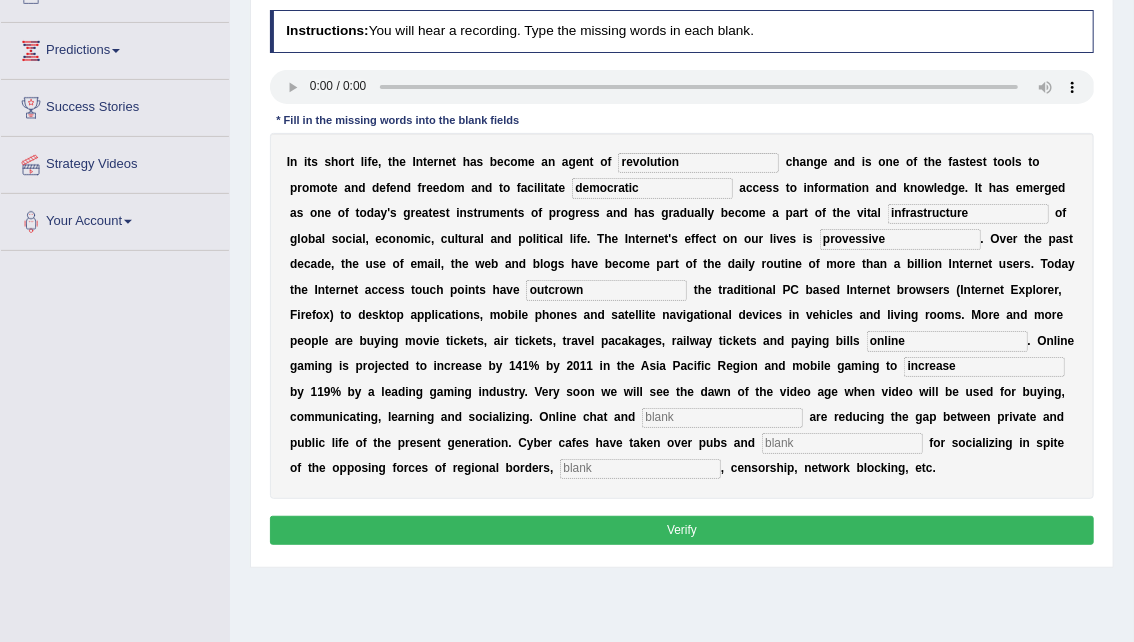 type on "increase" 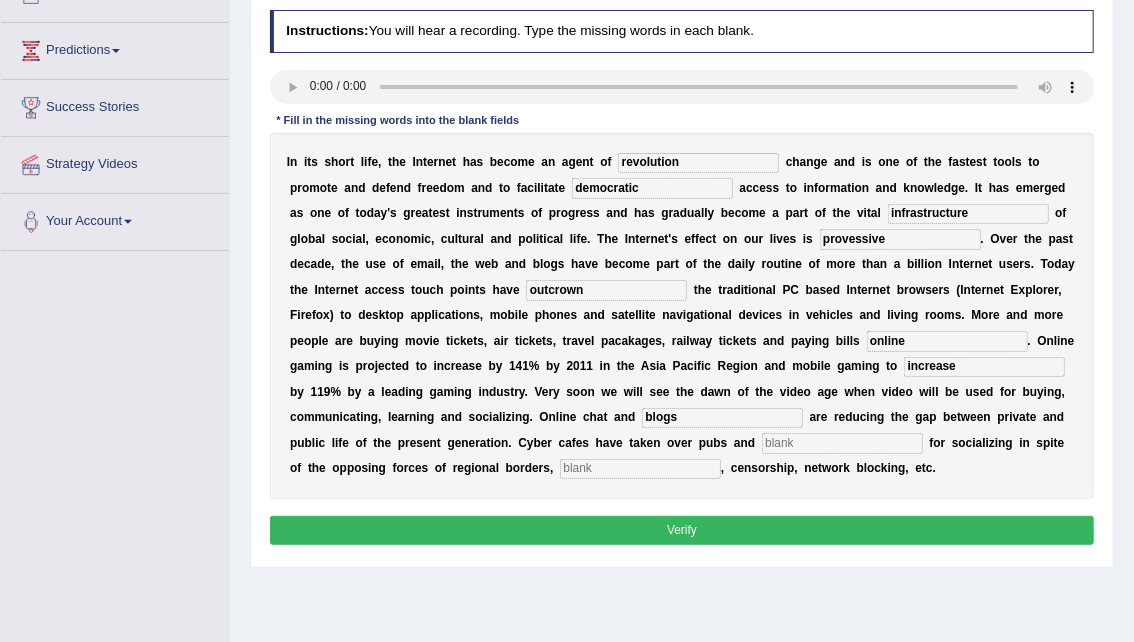 type on "blogs" 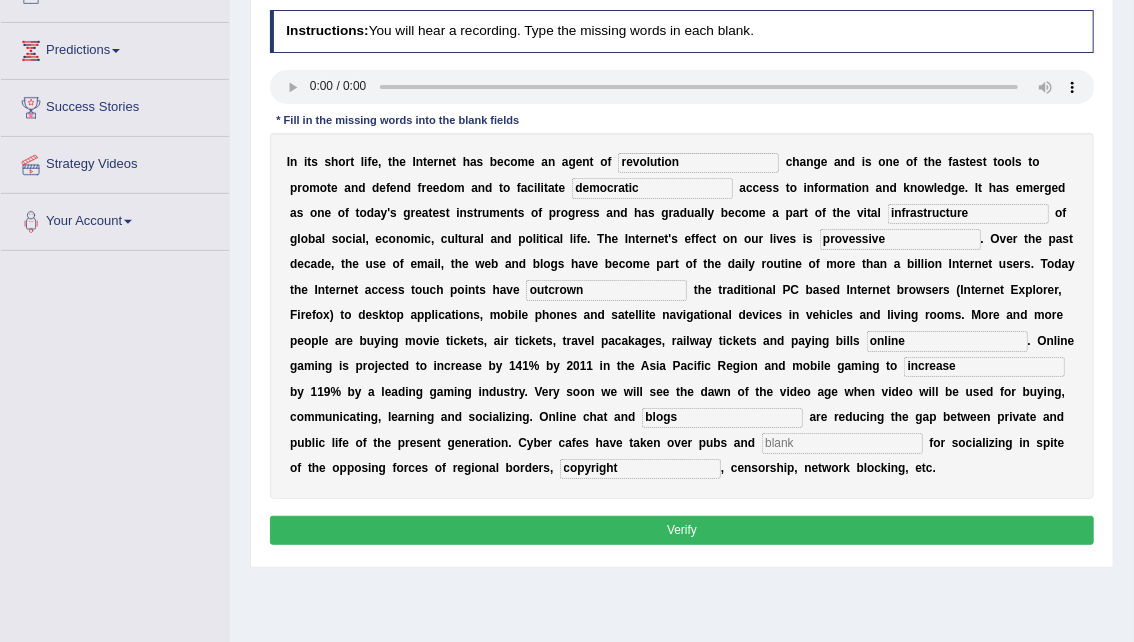 type on "copyright" 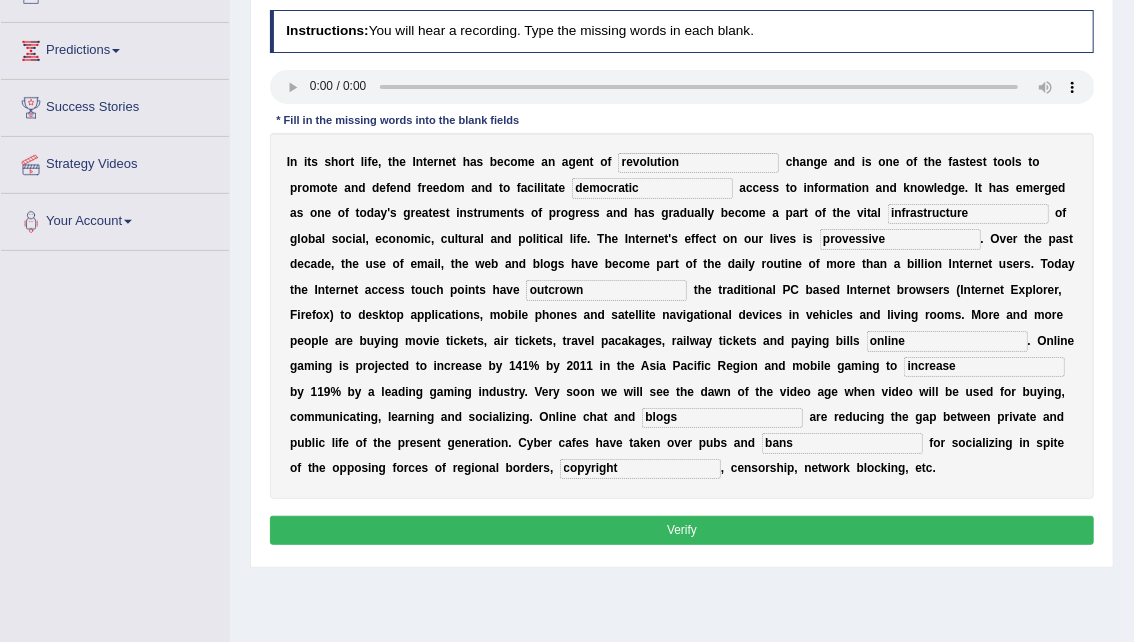 type on "bans" 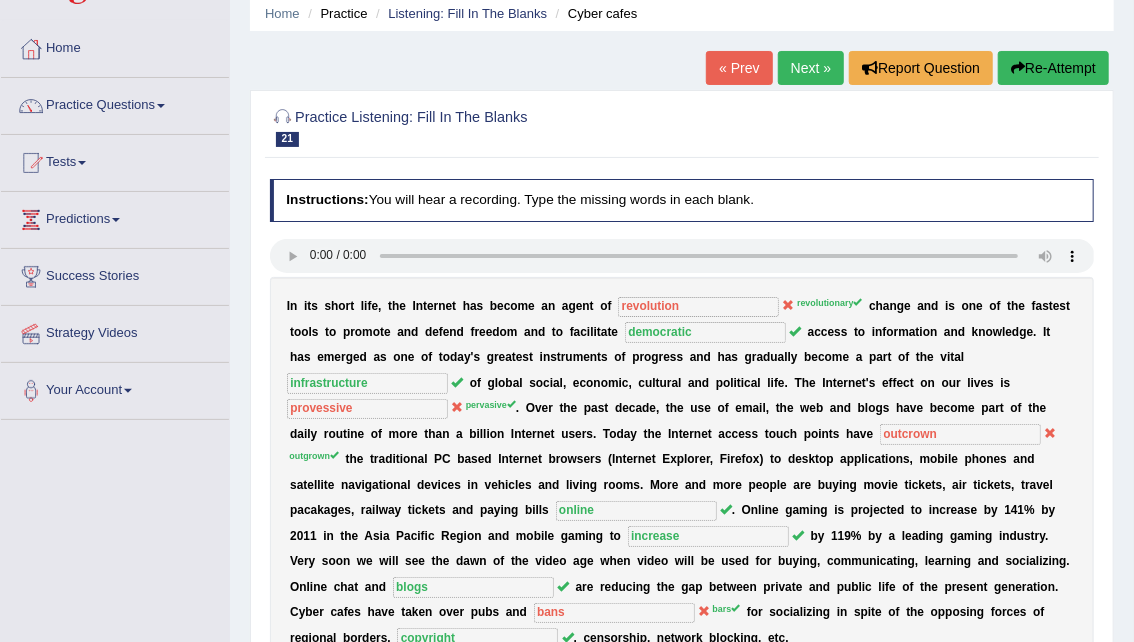 scroll, scrollTop: 63, scrollLeft: 0, axis: vertical 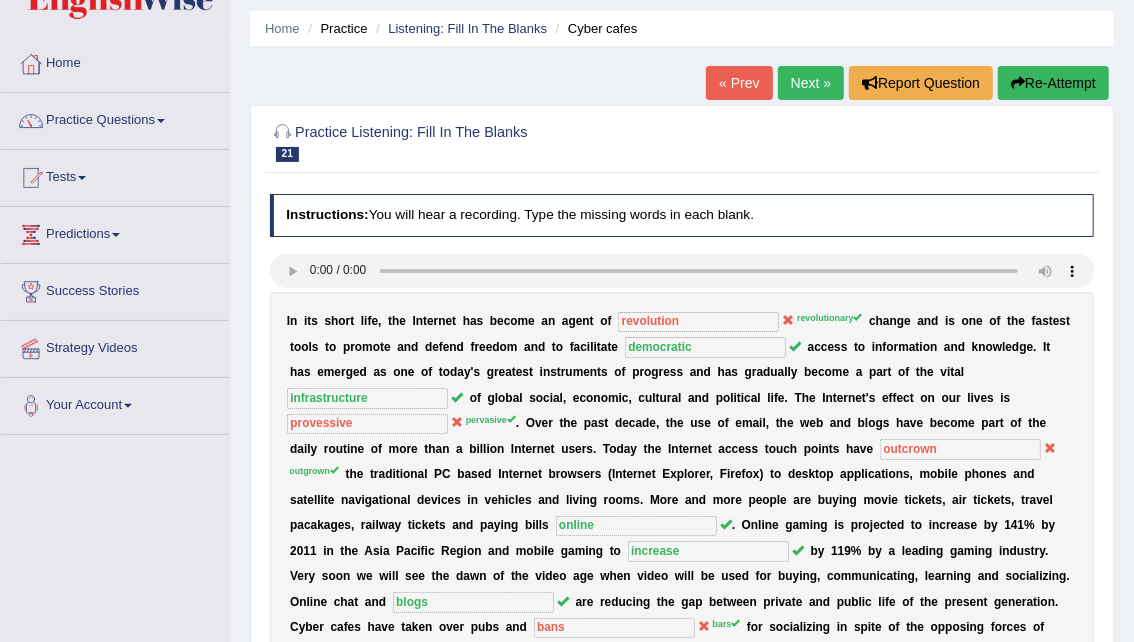 click on "Next »" at bounding box center [811, 83] 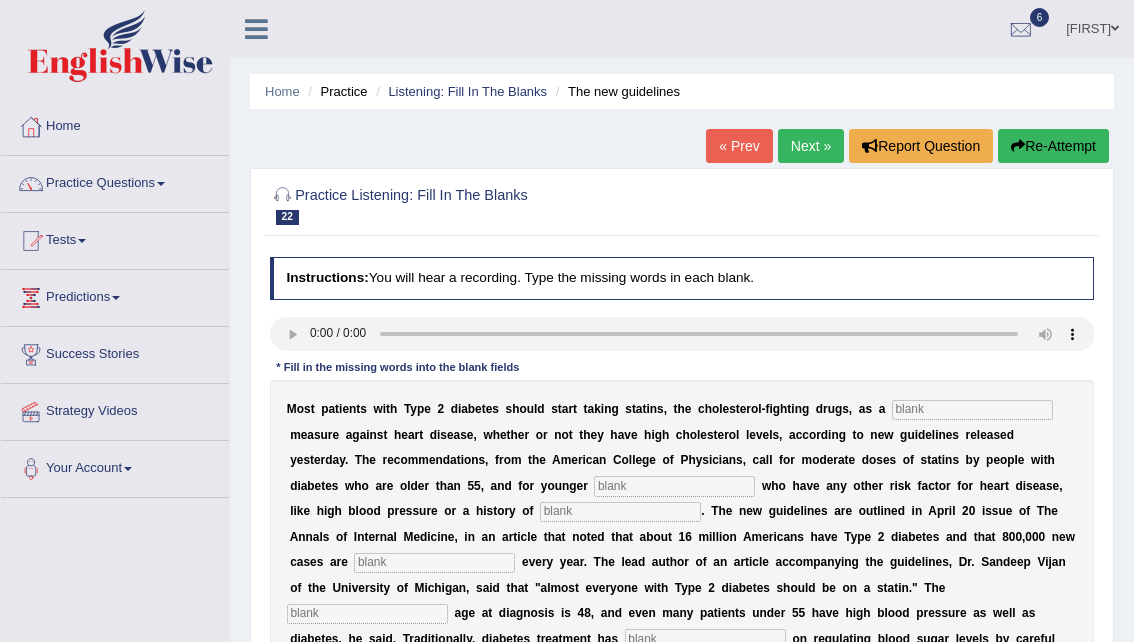scroll, scrollTop: 0, scrollLeft: 0, axis: both 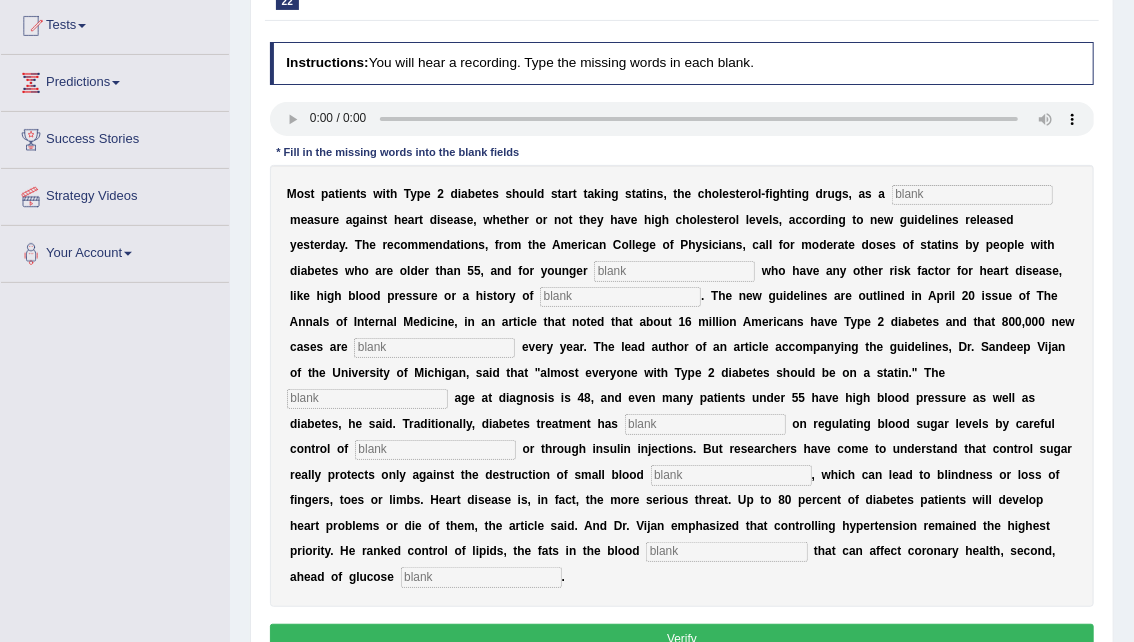 drag, startPoint x: 1147, startPoint y: 258, endPoint x: 1147, endPoint y: 384, distance: 126 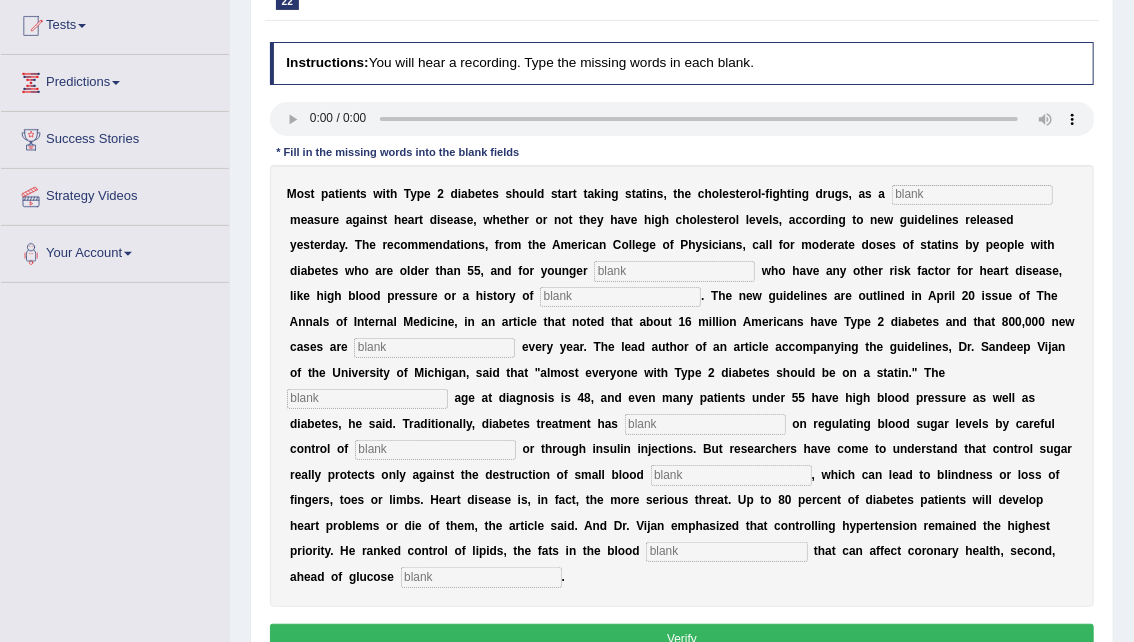 click on "Toggle navigation
Home
Practice Questions   Speaking Practice Read Aloud
Repeat Sentence
Describe Image
Re-tell Lecture
Answer Short Question
Summarize Group Discussion
Respond To A Situation
Writing Practice  Summarize Written Text
Write Essay
Reading Practice  Reading & Writing: Fill In The Blanks
Choose Multiple Answers
Re-order Paragraphs
Fill In The Blanks
Choose Single Answer
Listening Practice  Summarize Spoken Text
Highlight Incorrect Words
Highlight Correct Summary
Select Missing Word
Choose Single Answer
Choose Multiple Answers
Fill In The Blanks
Write From Dictation
Pronunciation
Tests
Take Mock Test" at bounding box center (567, 106) 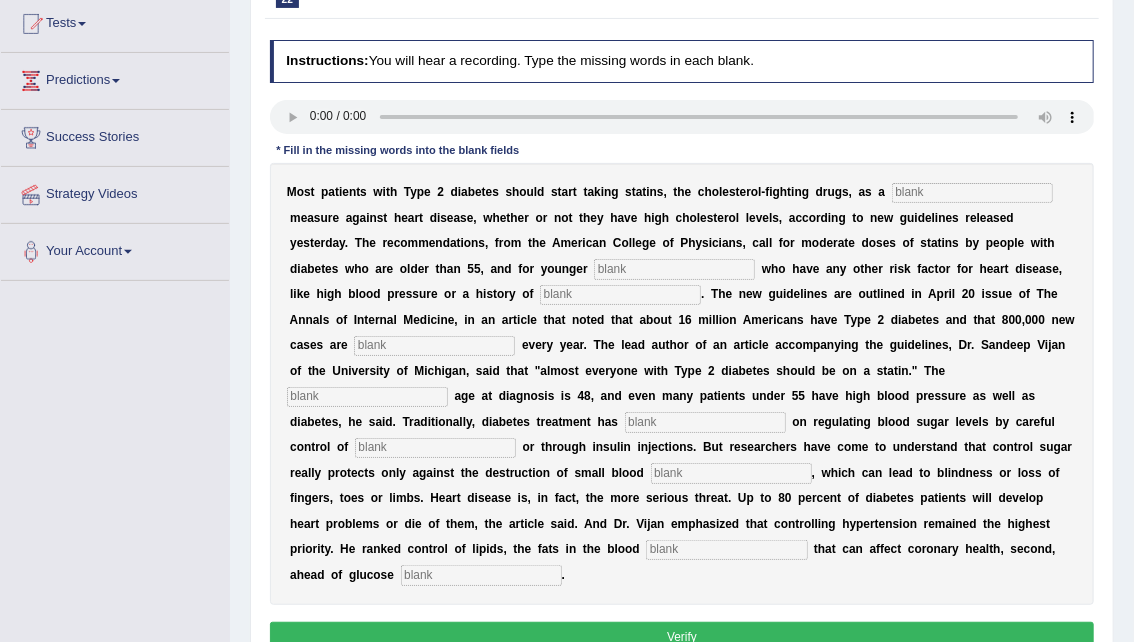 type 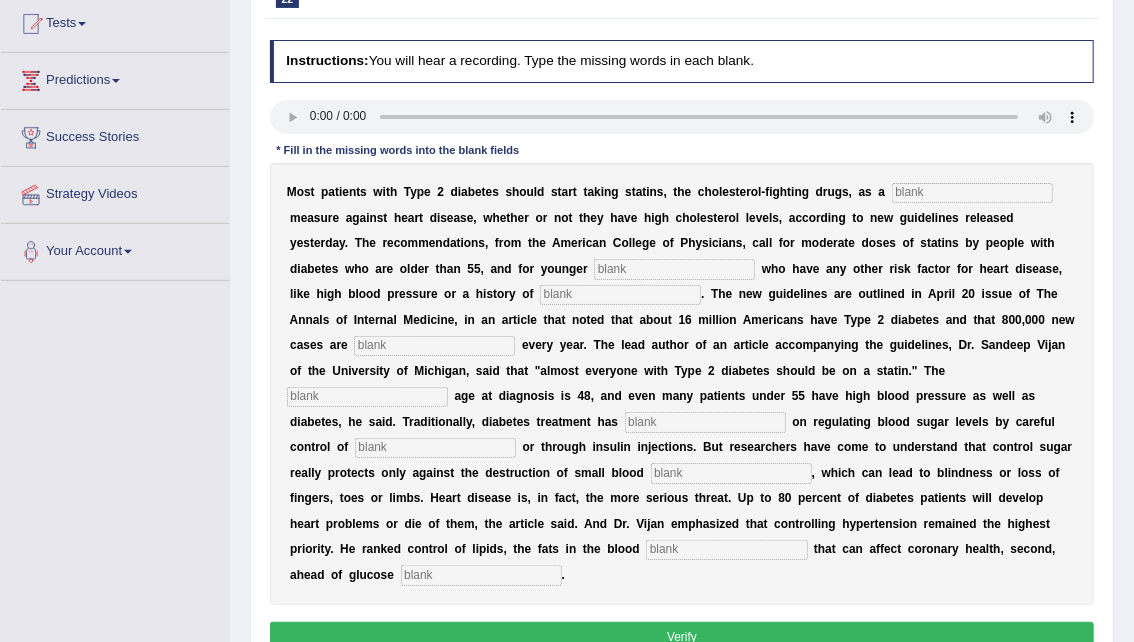 click at bounding box center [481, 575] 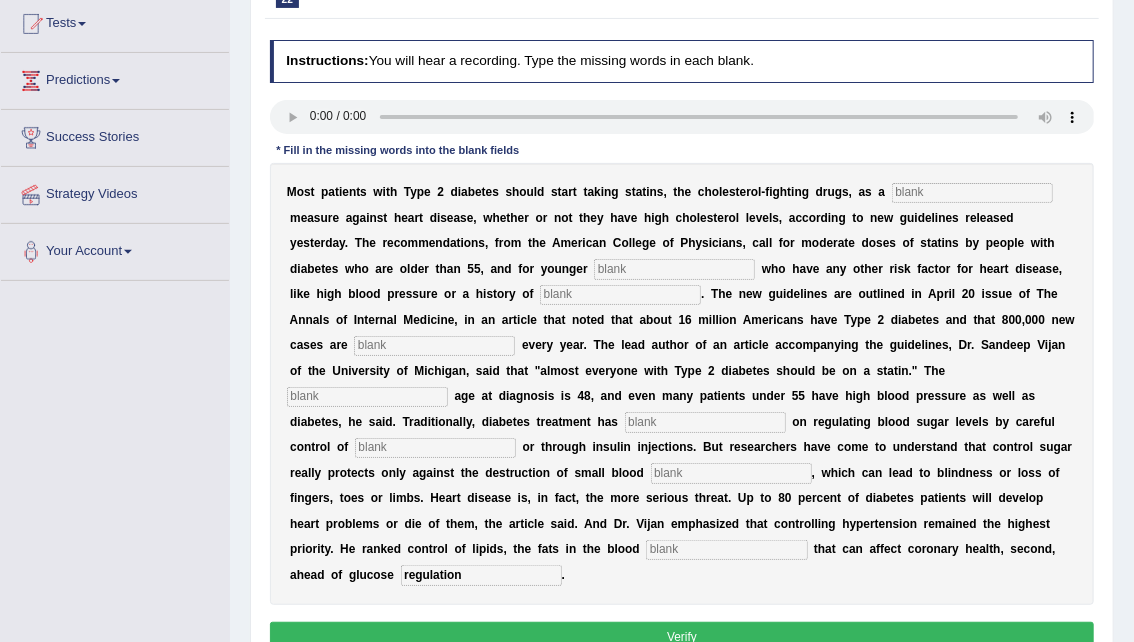 type on "regulation" 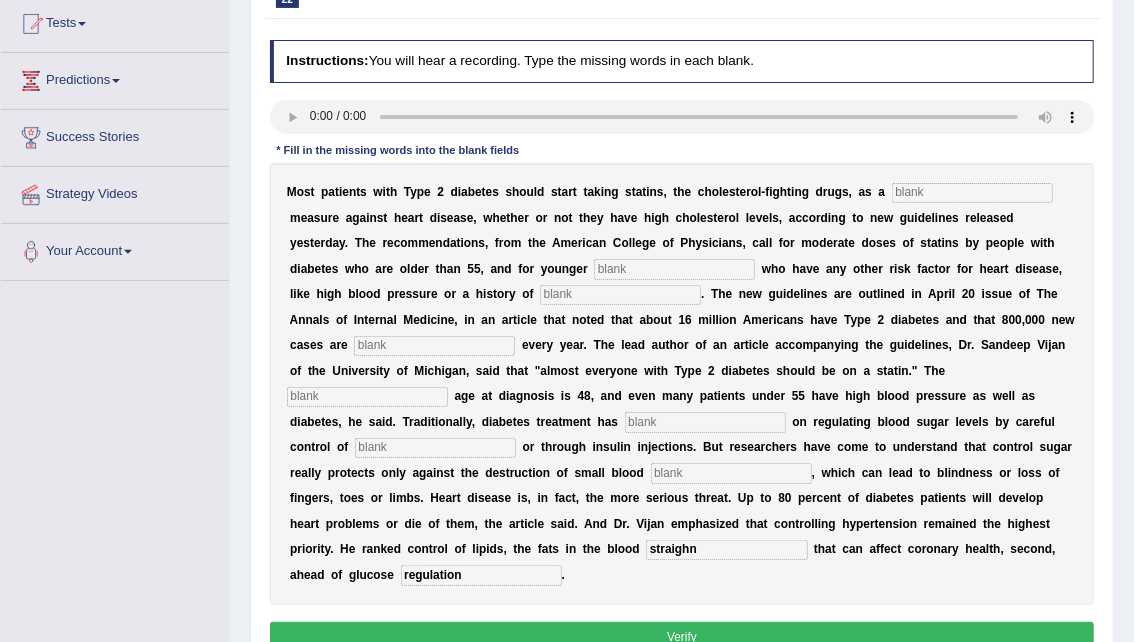 type on "straighn" 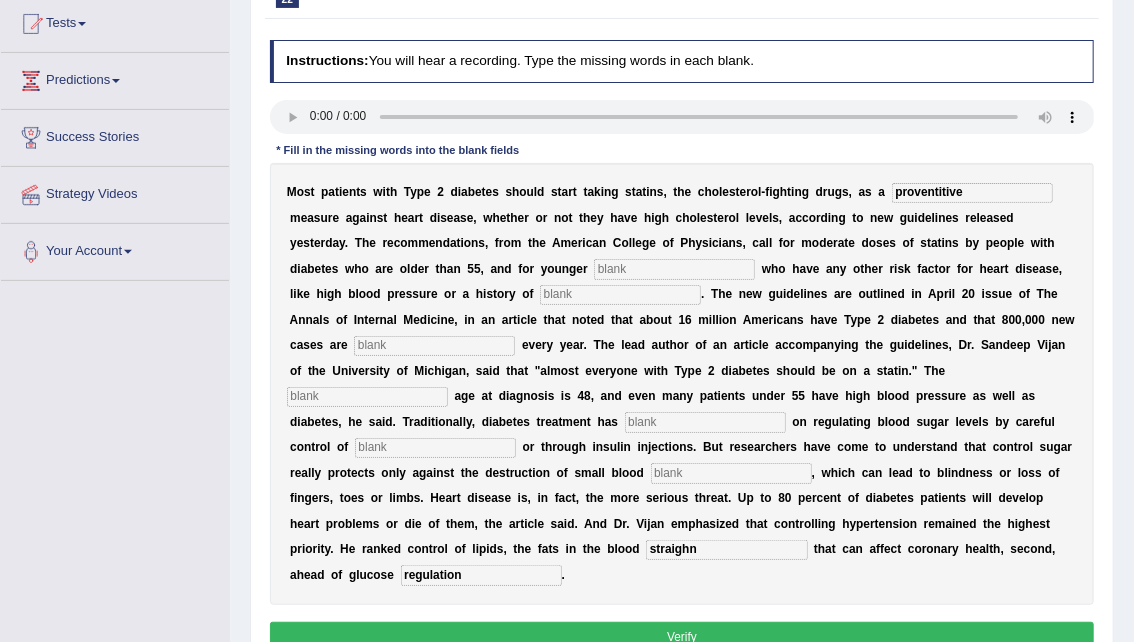 type on "proventitive" 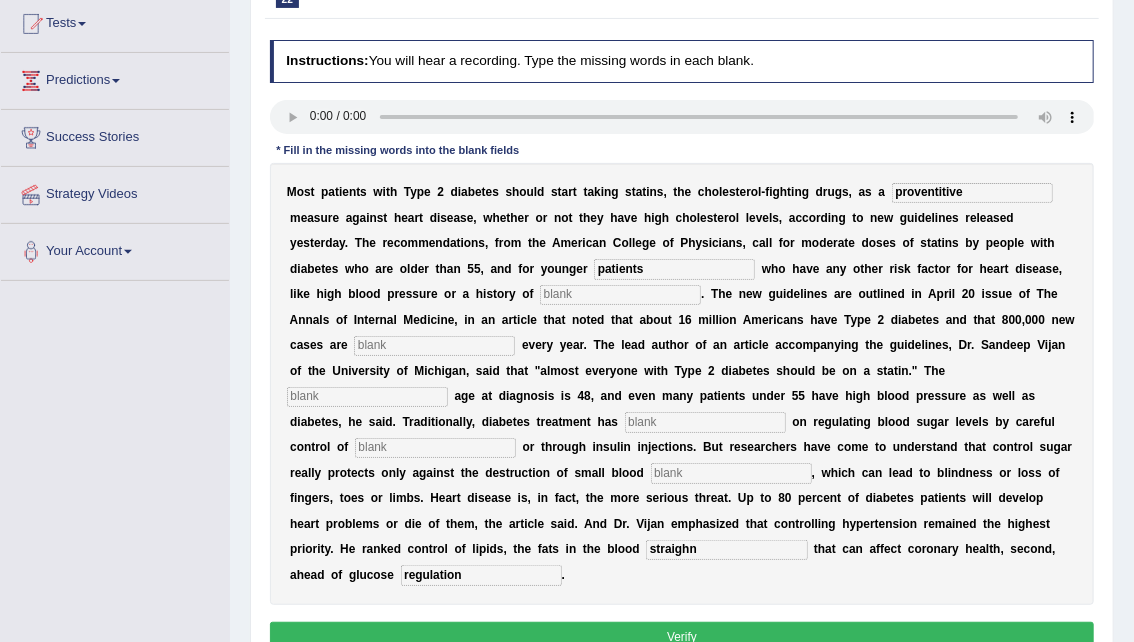 type on "patients" 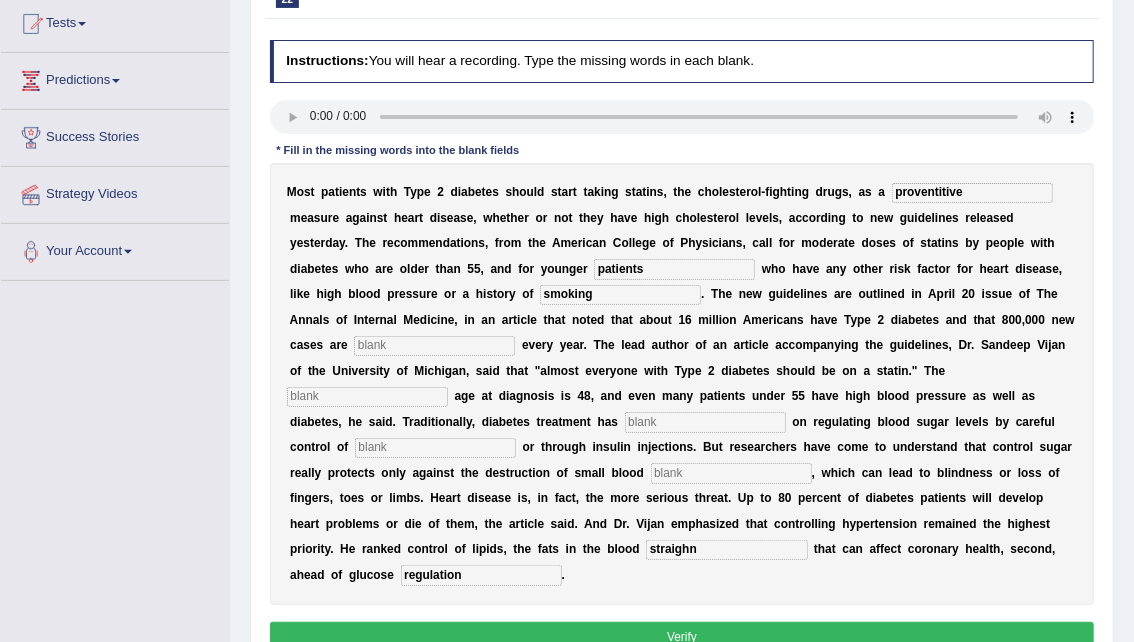type on "smoking" 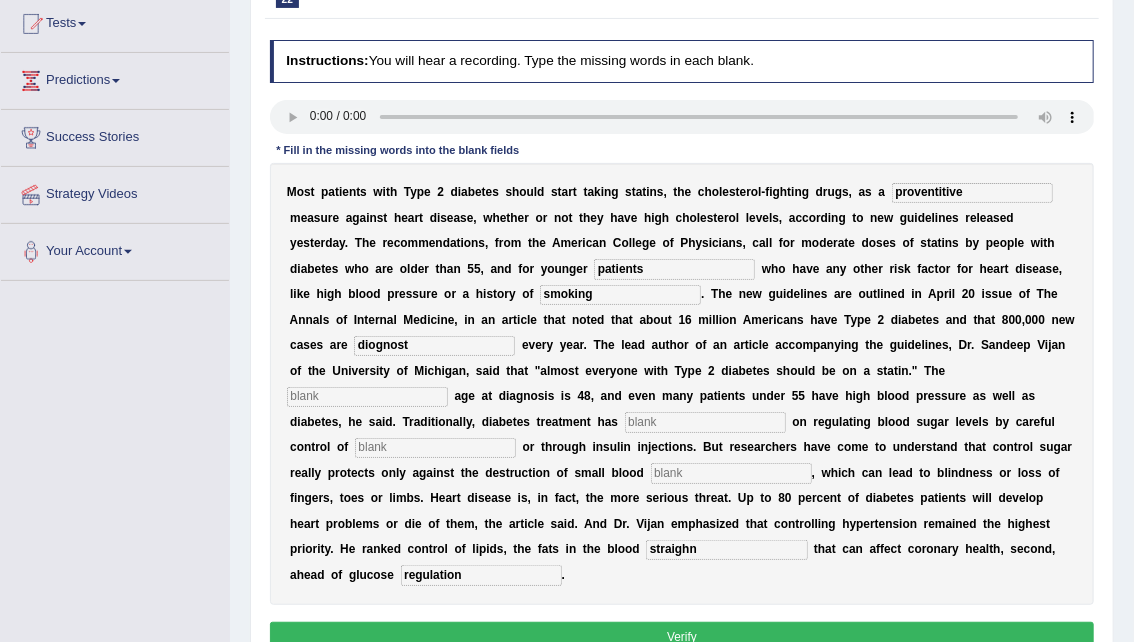 type on "diognost" 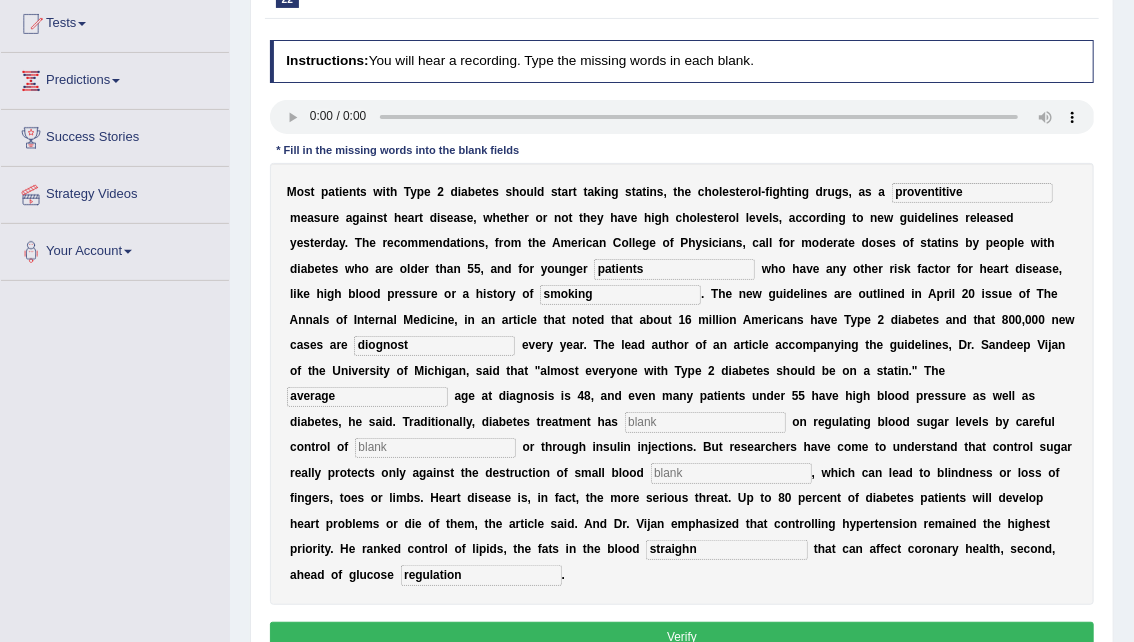 type on "average" 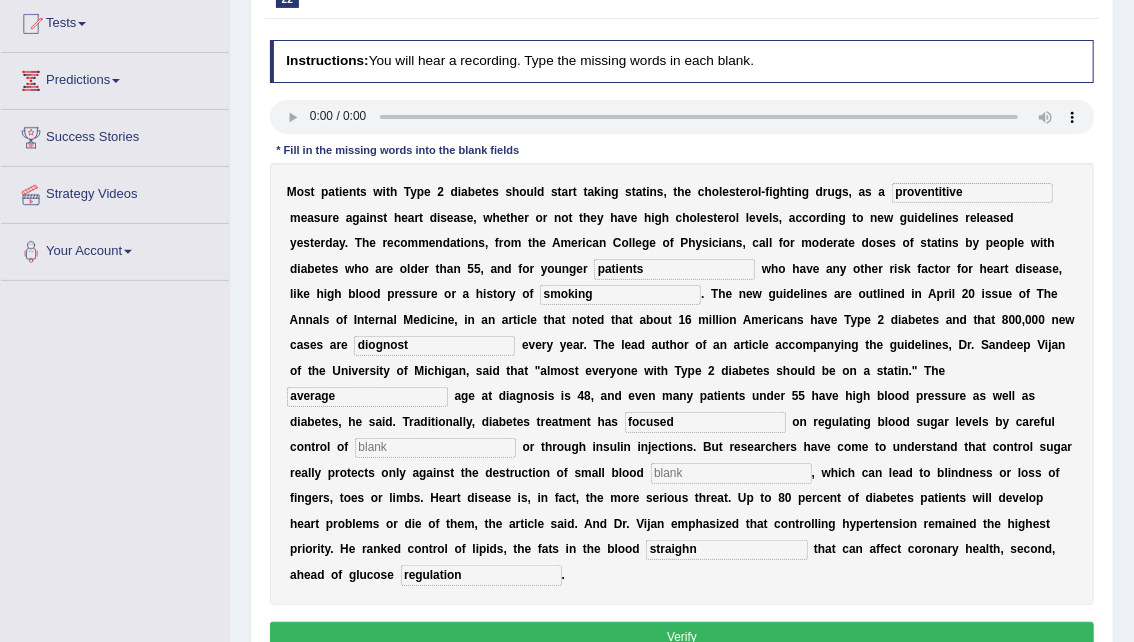 type on "focused" 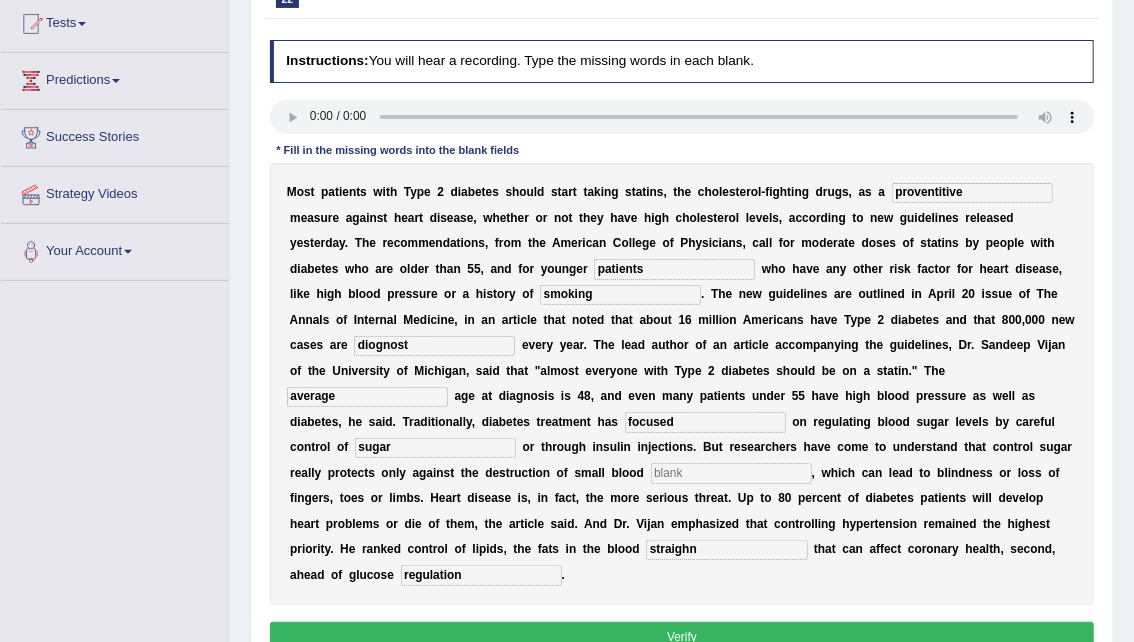 type on "sugar" 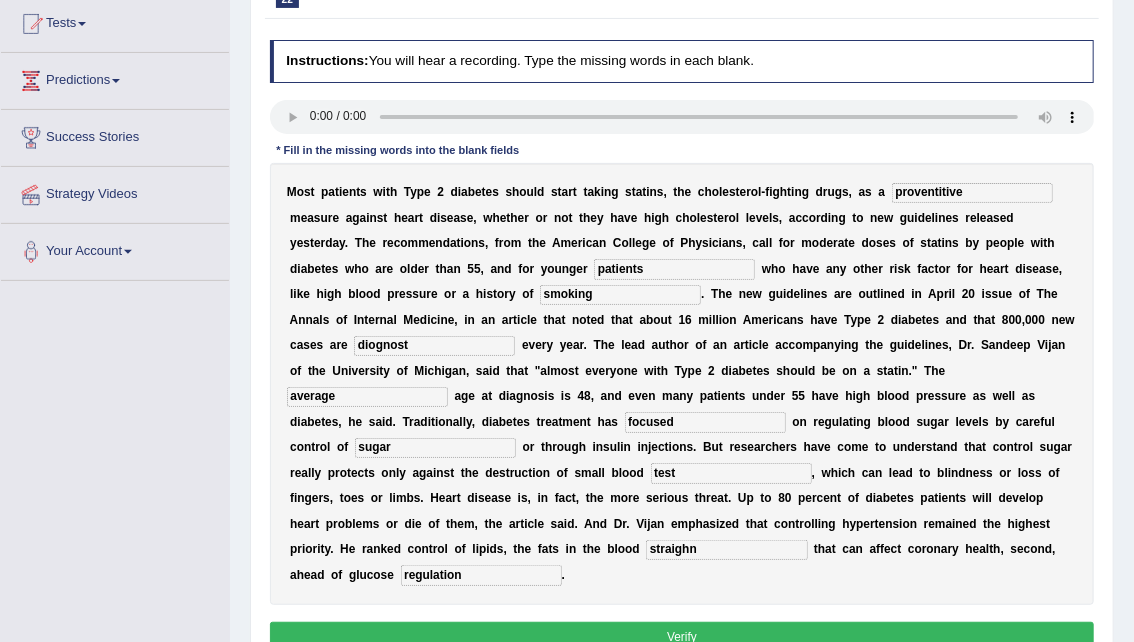 type on "test" 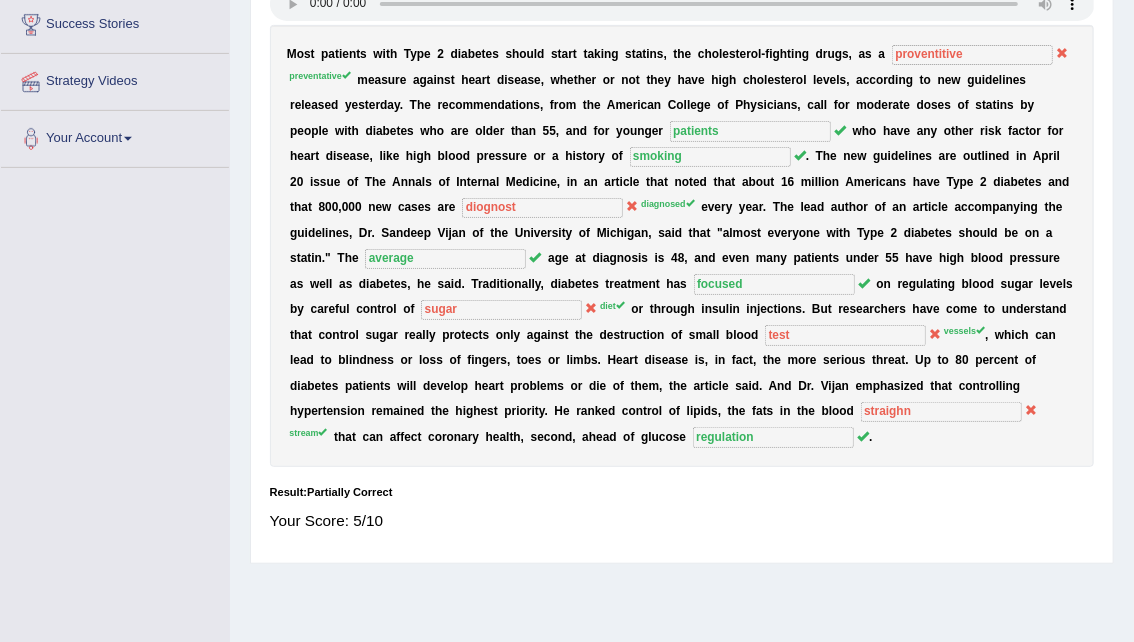 scroll, scrollTop: 329, scrollLeft: 0, axis: vertical 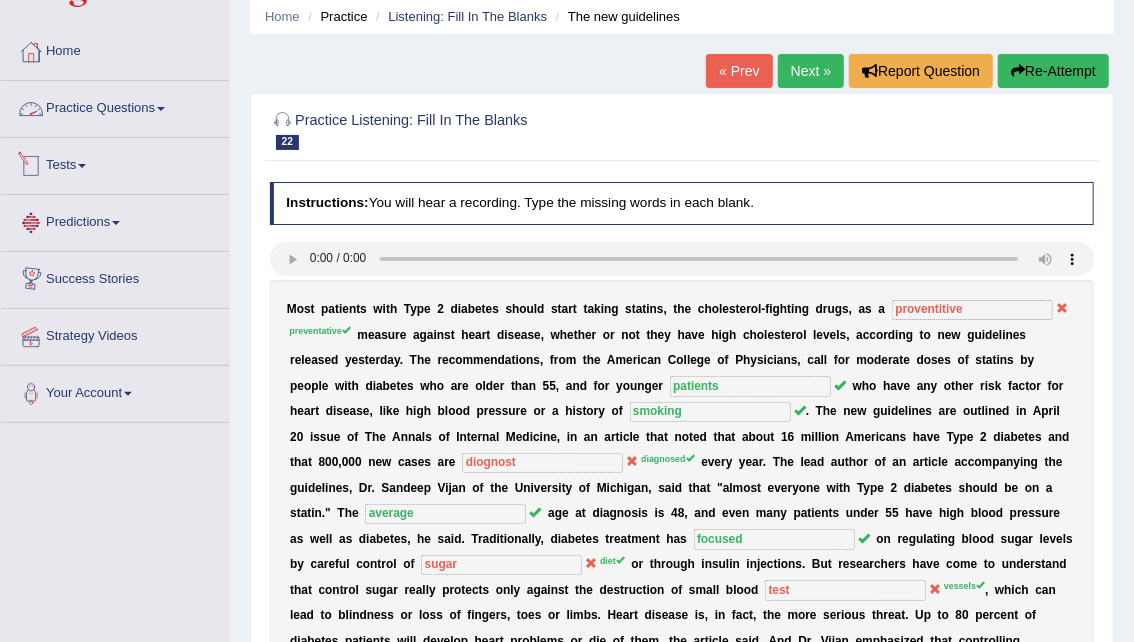click on "Practice Questions" at bounding box center (115, 106) 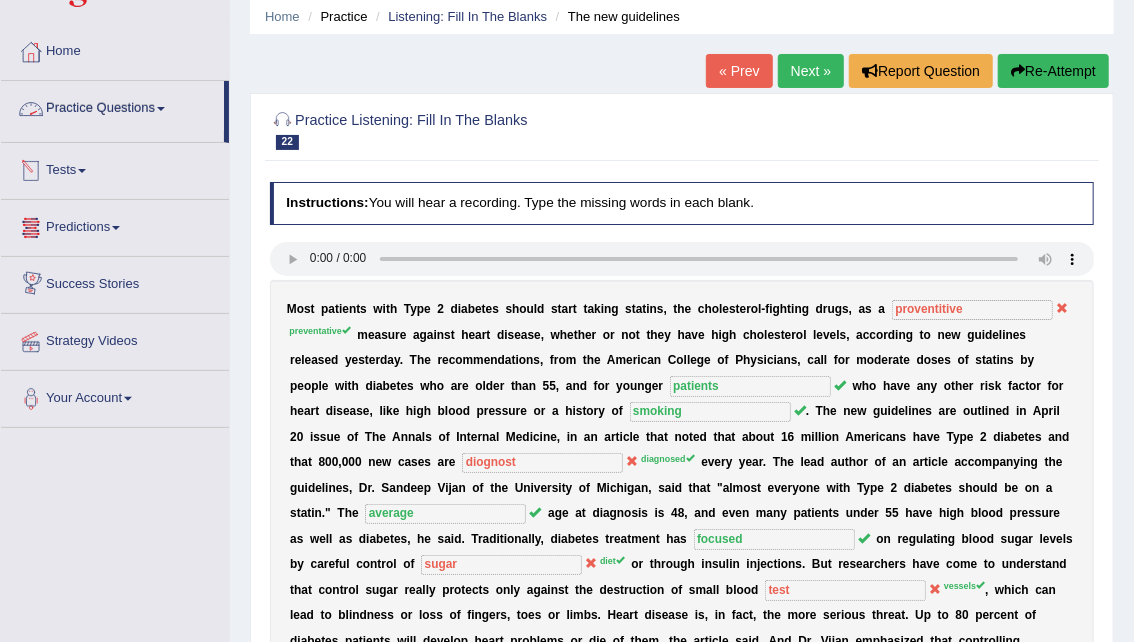 click on "Practice Questions" at bounding box center [112, 106] 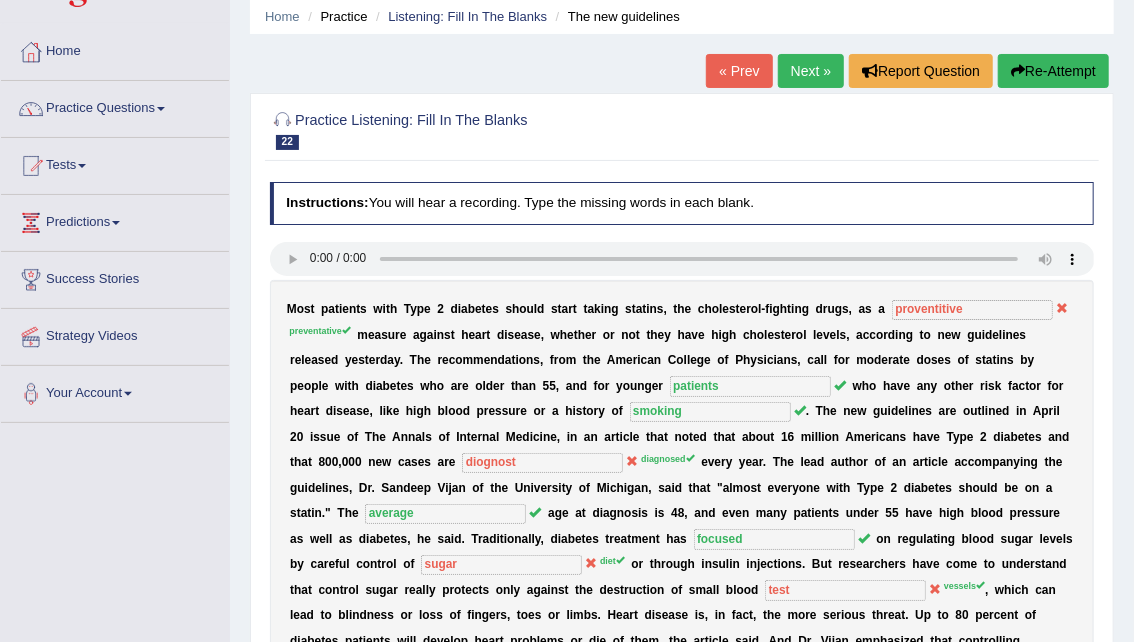 click on "Practice Questions" at bounding box center (115, 106) 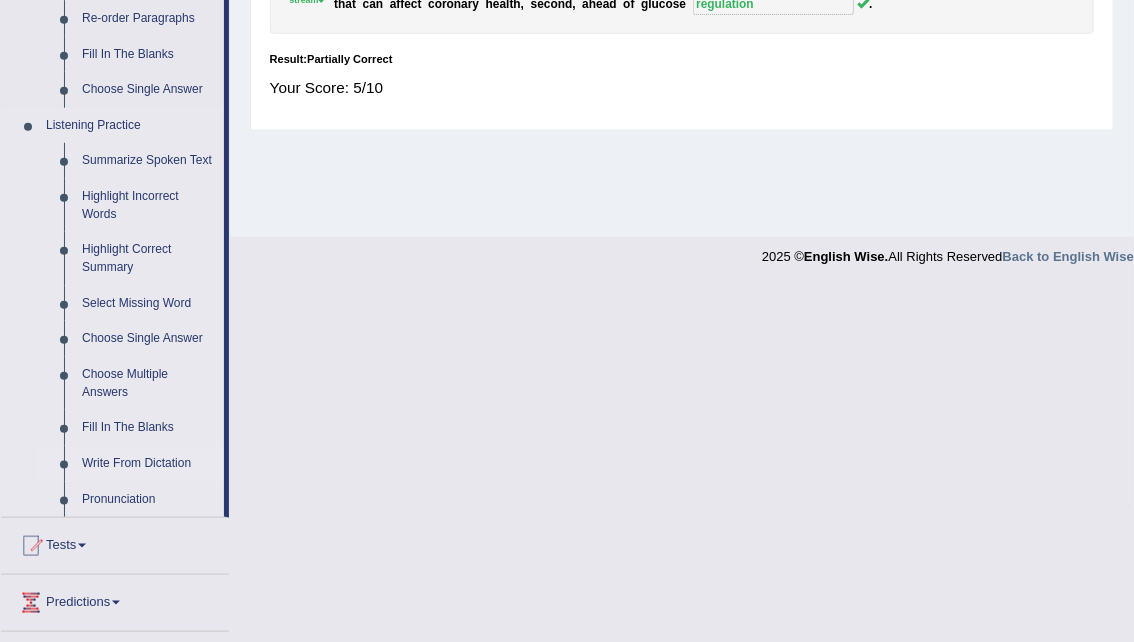 click on "Write From Dictation" at bounding box center [148, 464] 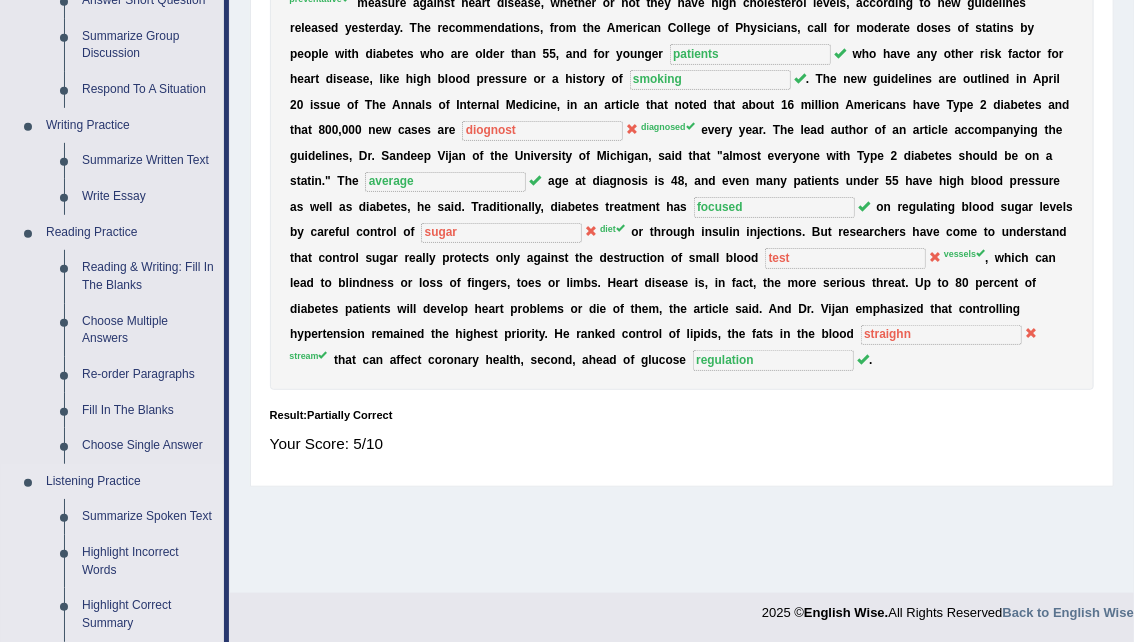 scroll, scrollTop: 848, scrollLeft: 0, axis: vertical 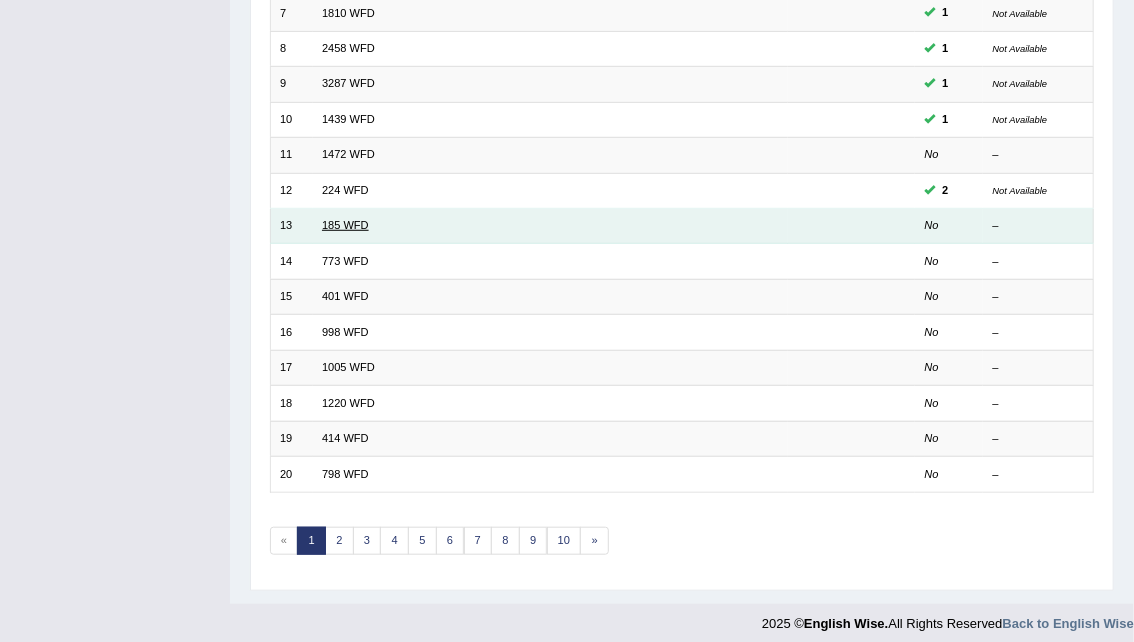 click on "185 WFD" at bounding box center (345, 225) 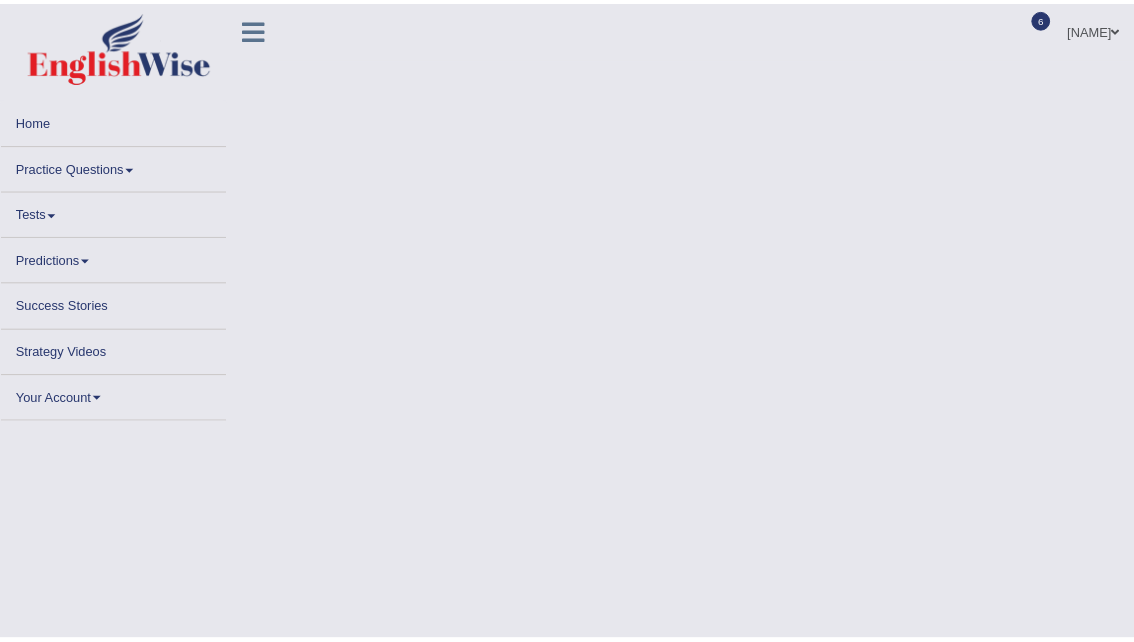 scroll, scrollTop: 0, scrollLeft: 0, axis: both 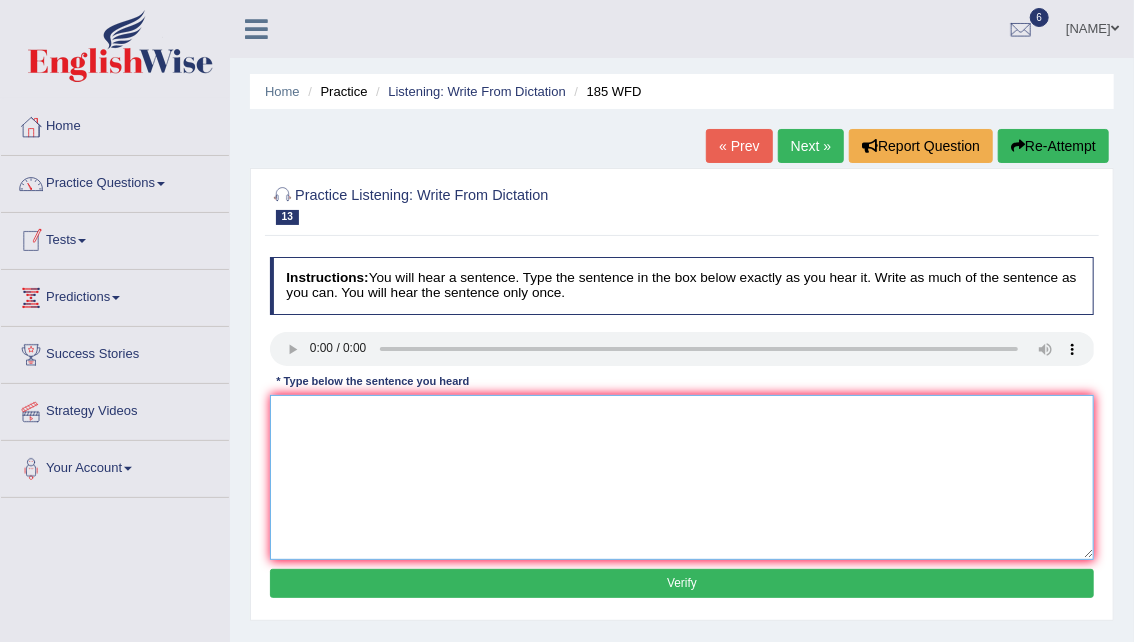 click at bounding box center [682, 477] 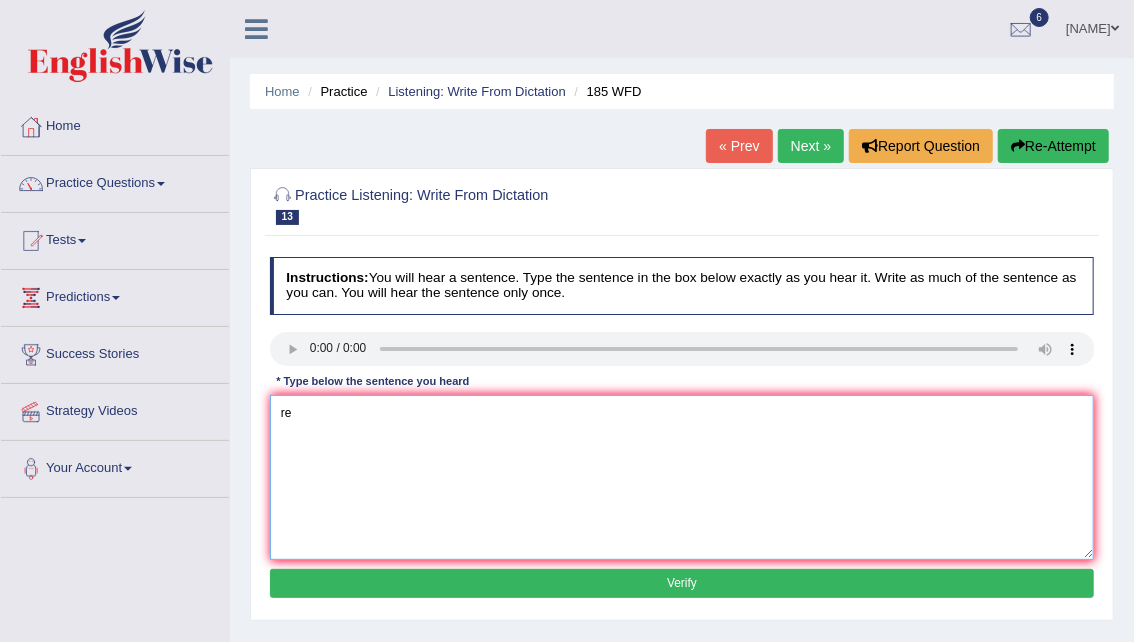 type on "r" 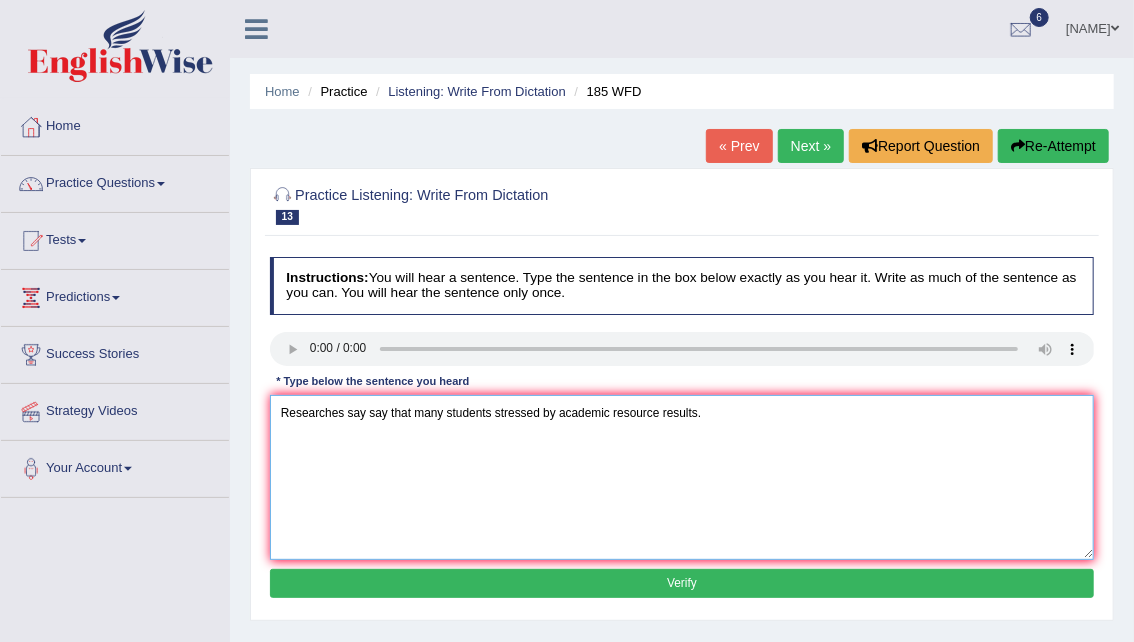 click on "Researches say say that many students stressed by academic resource results." at bounding box center [682, 477] 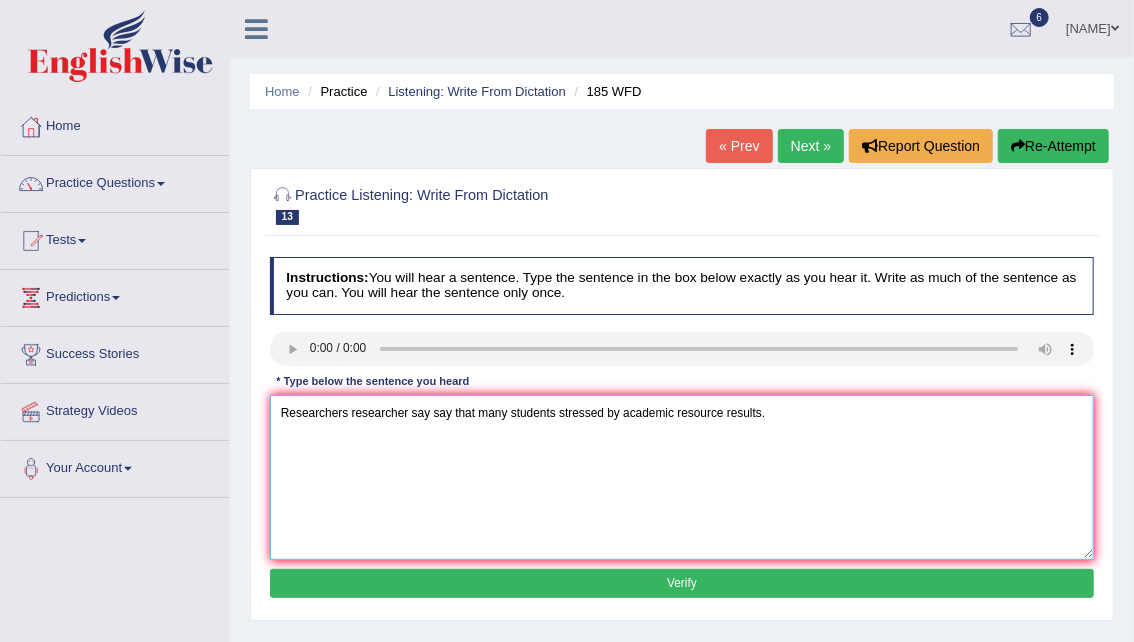 click on "Researchers researcher say say that many students stressed by academic resource results." at bounding box center [682, 477] 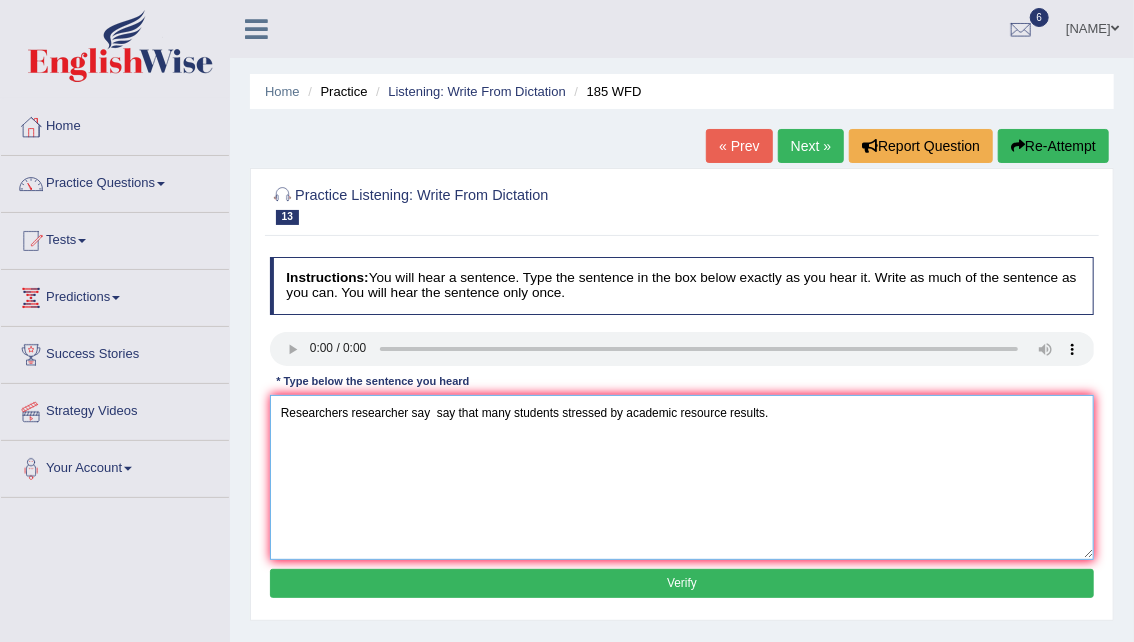 click on "Researchers researcher say  say that many students stressed by academic resource results." at bounding box center [682, 477] 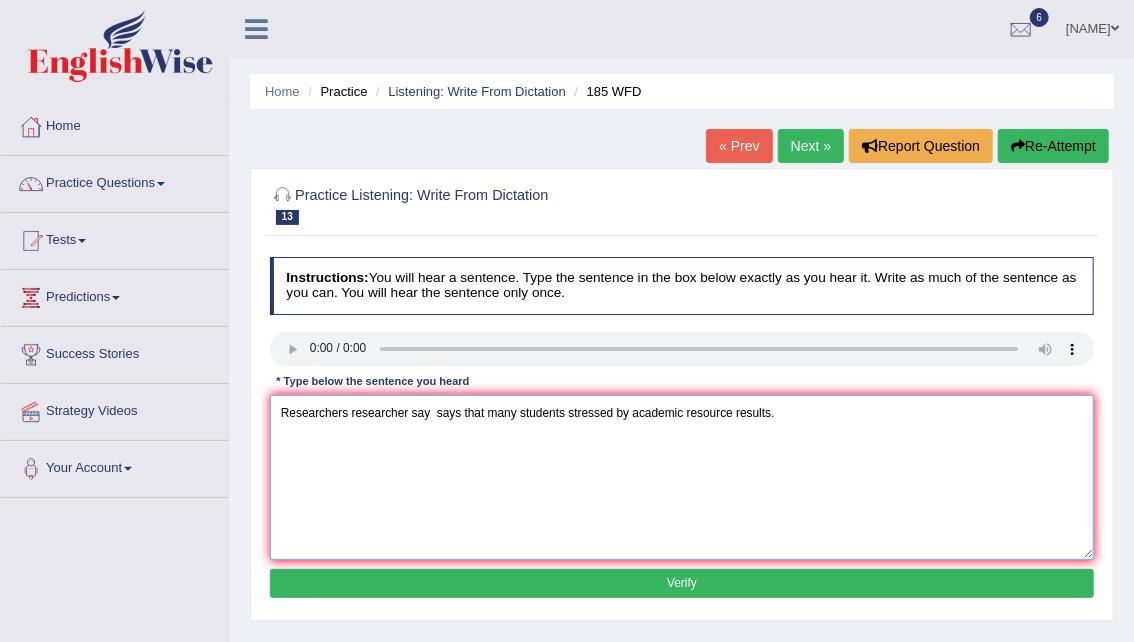 click on "Researchers researcher say  says that many students stressed by academic resource results." at bounding box center [682, 477] 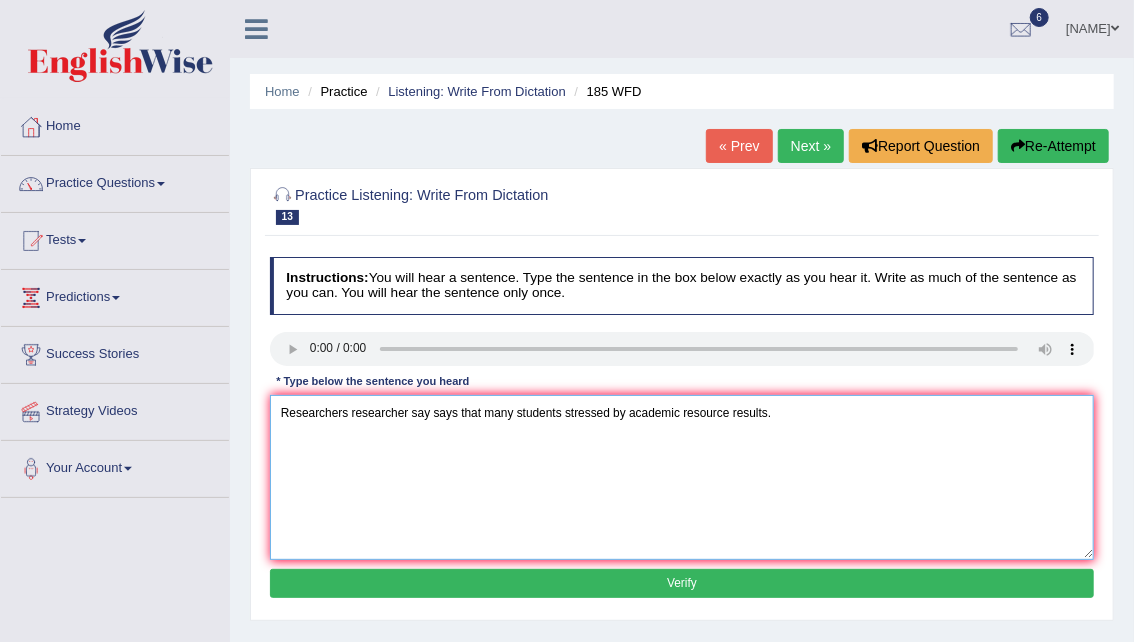 type on "Researchers researcher say says that many students stressed by academic resource results." 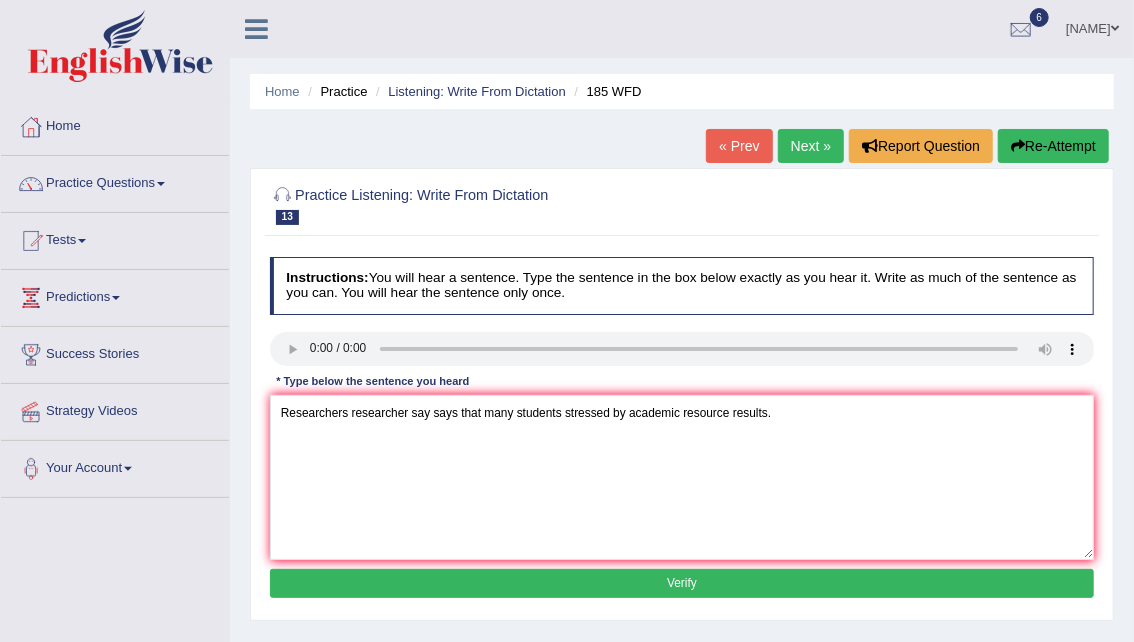click on "Verify" at bounding box center (682, 583) 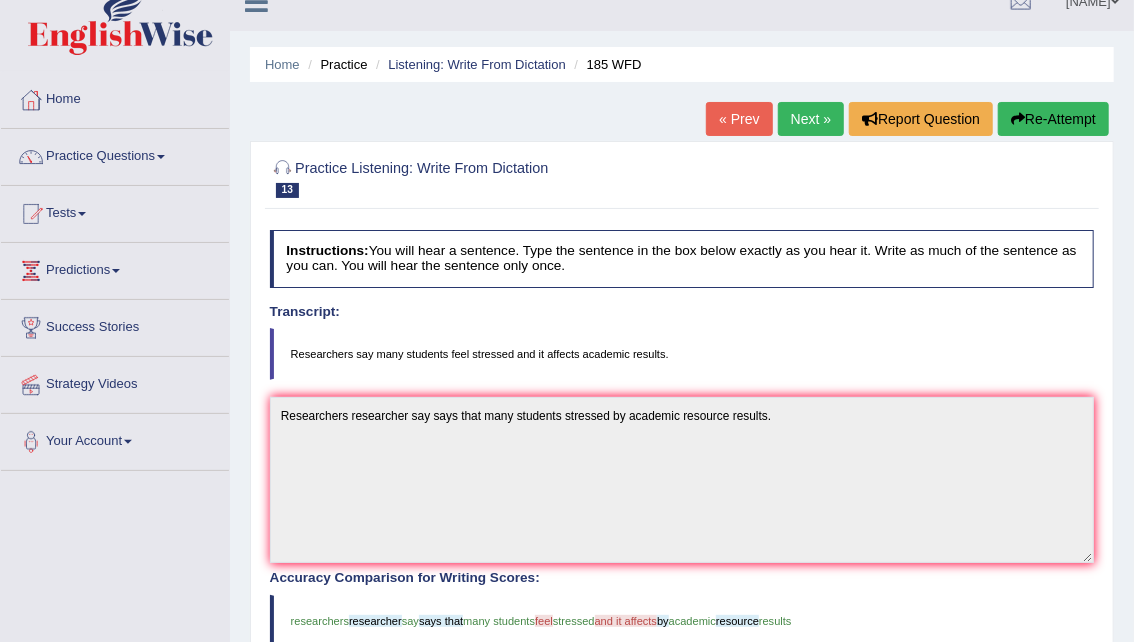 scroll, scrollTop: 2, scrollLeft: 0, axis: vertical 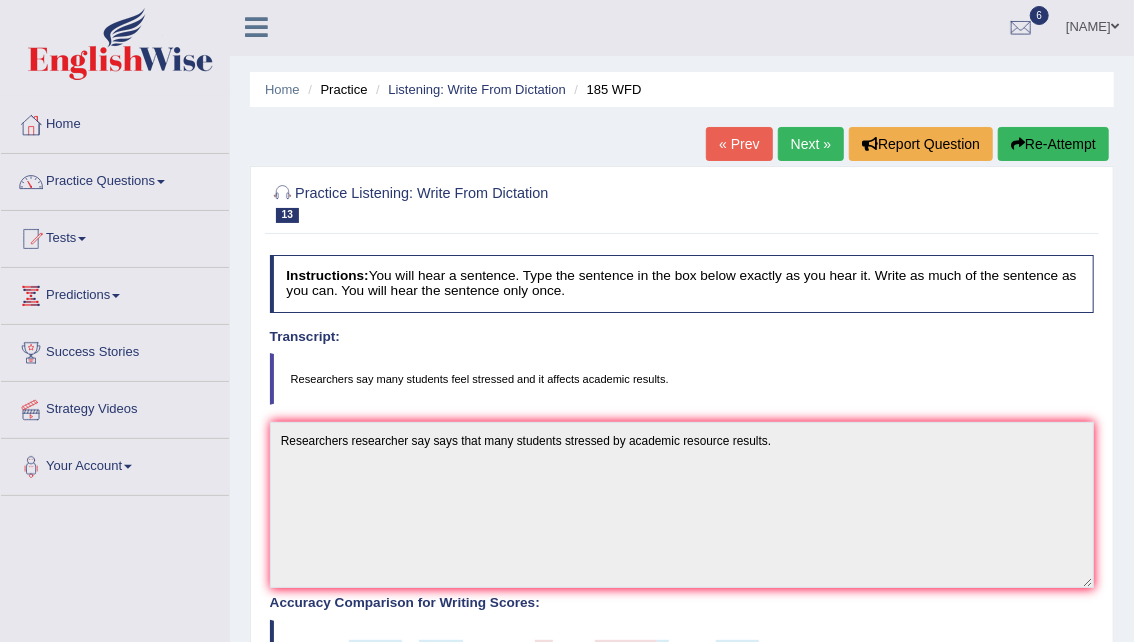 click on "Next »" at bounding box center [811, 144] 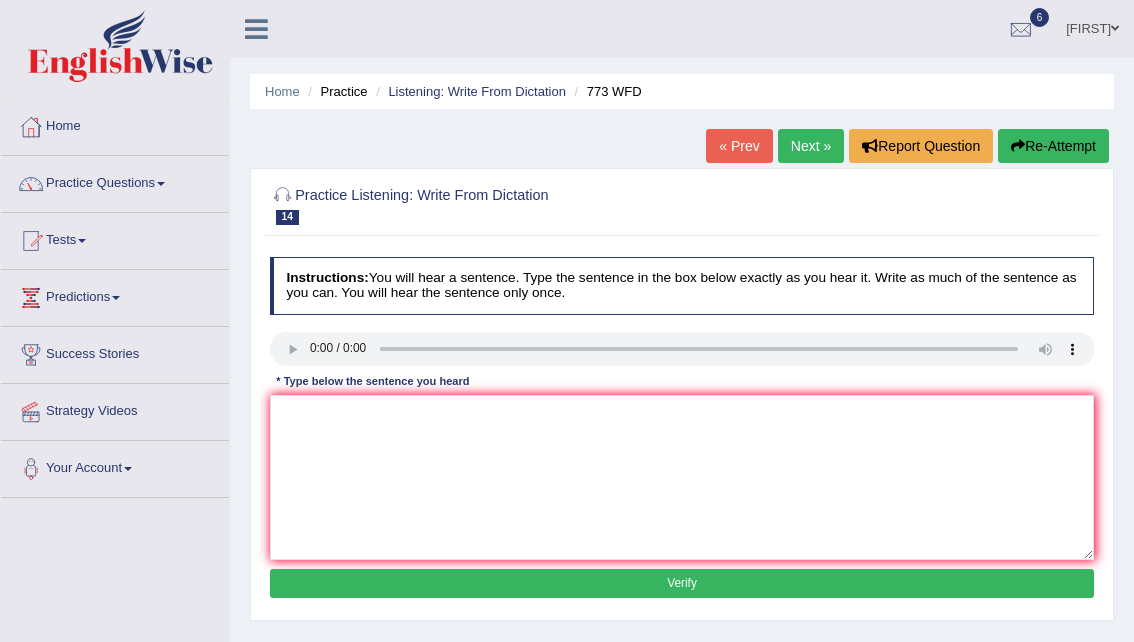 scroll, scrollTop: 0, scrollLeft: 0, axis: both 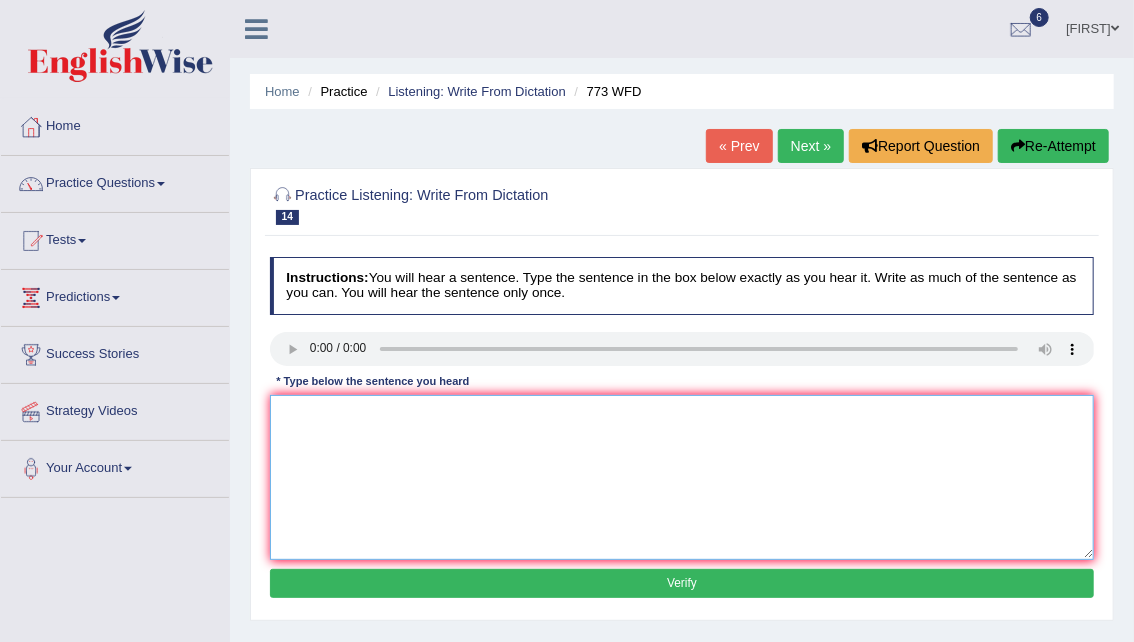 click at bounding box center (682, 477) 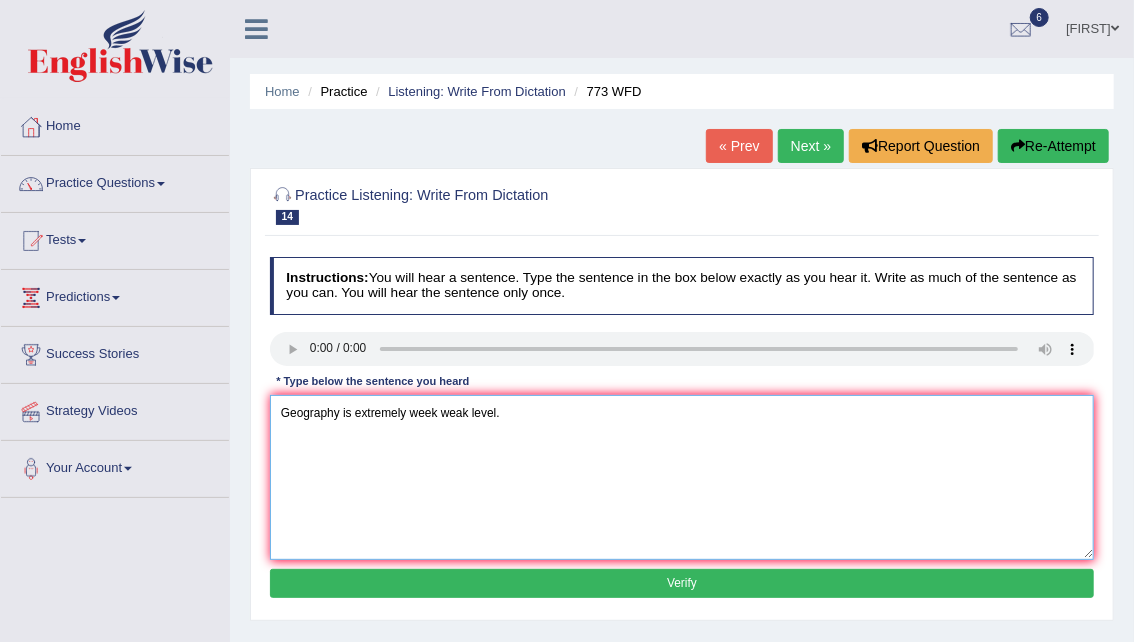 type on "Geography is extremely week weak level." 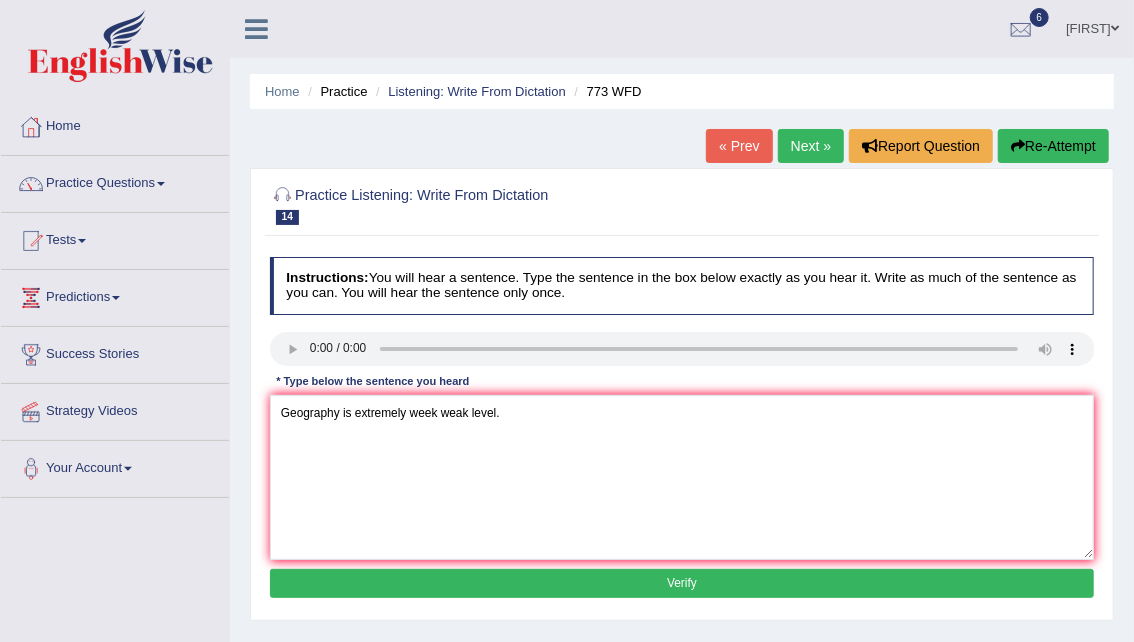 click on "Verify" at bounding box center [682, 583] 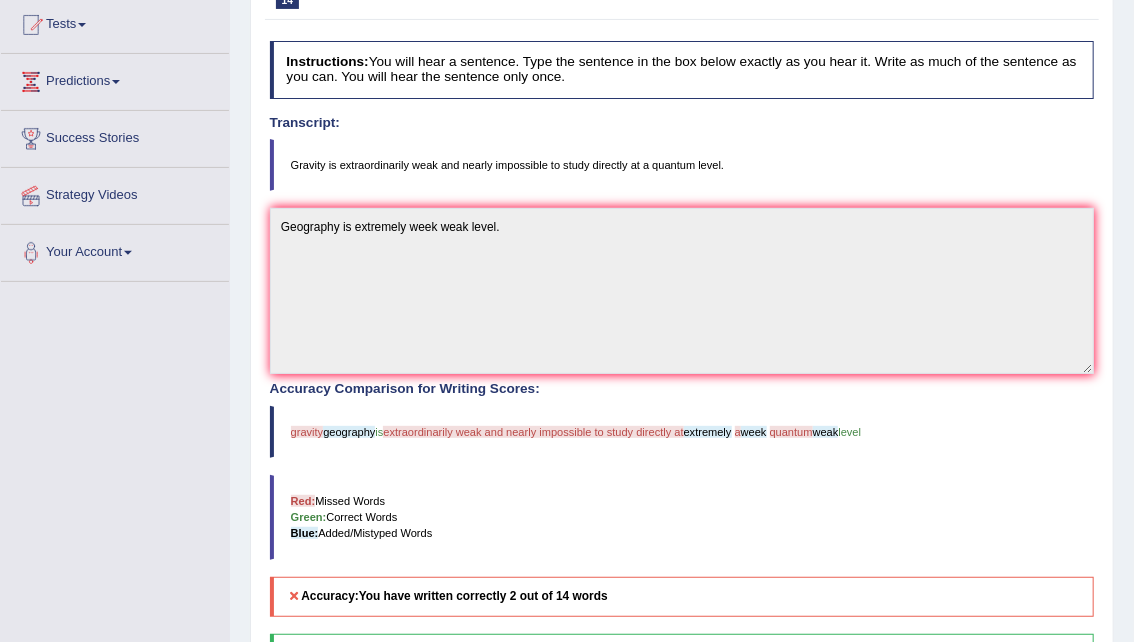 scroll, scrollTop: 0, scrollLeft: 0, axis: both 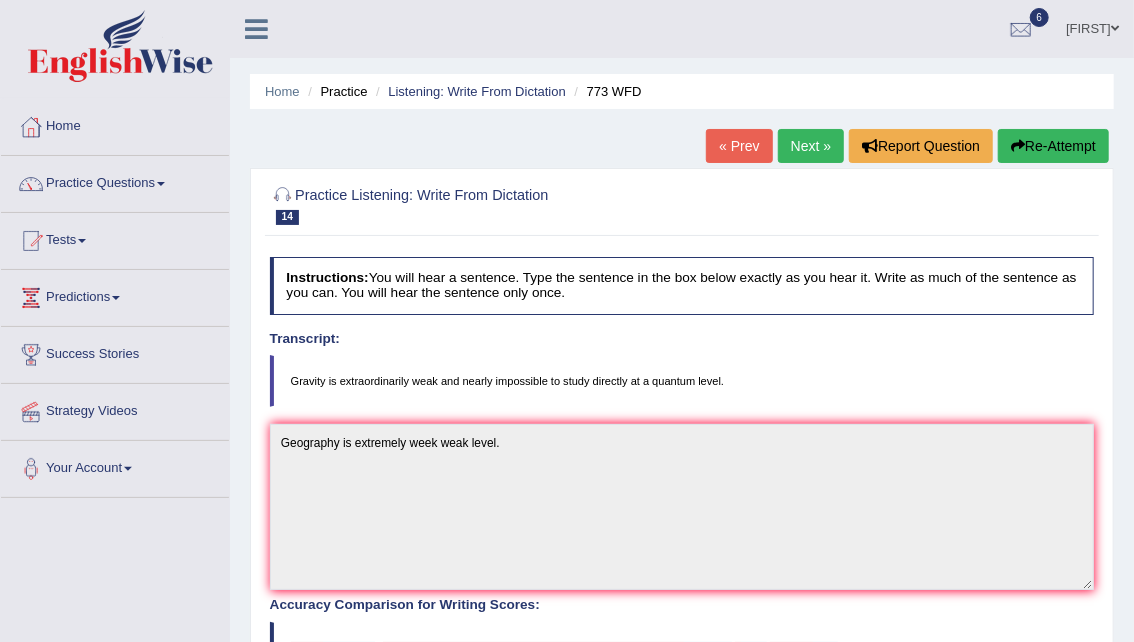 click on "Next »" at bounding box center [811, 146] 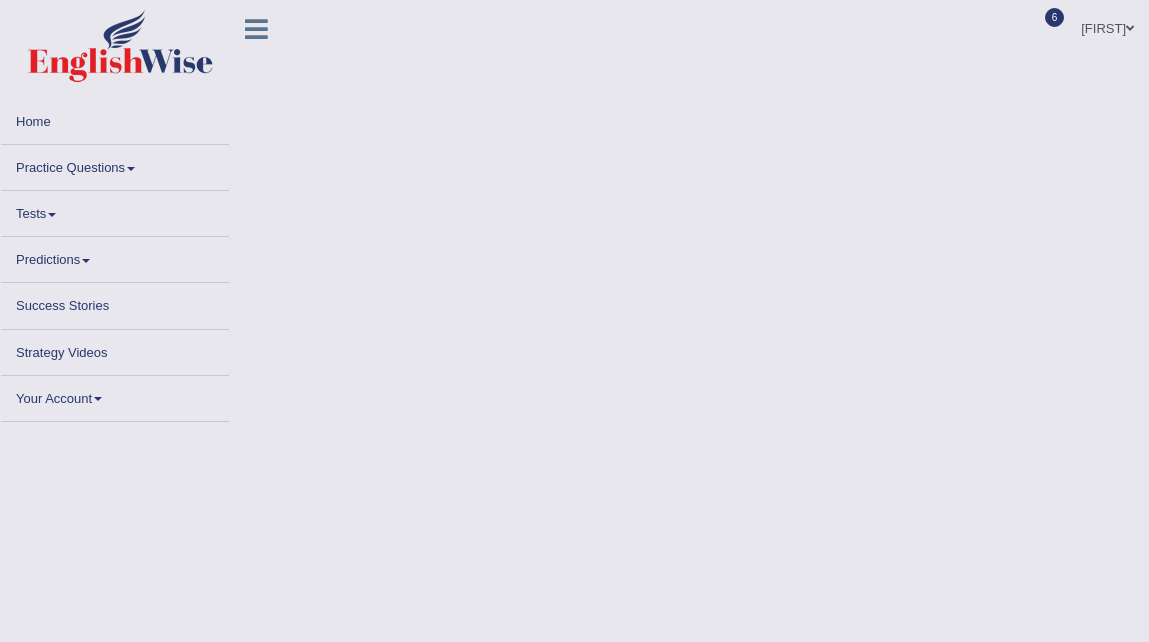 scroll, scrollTop: 0, scrollLeft: 0, axis: both 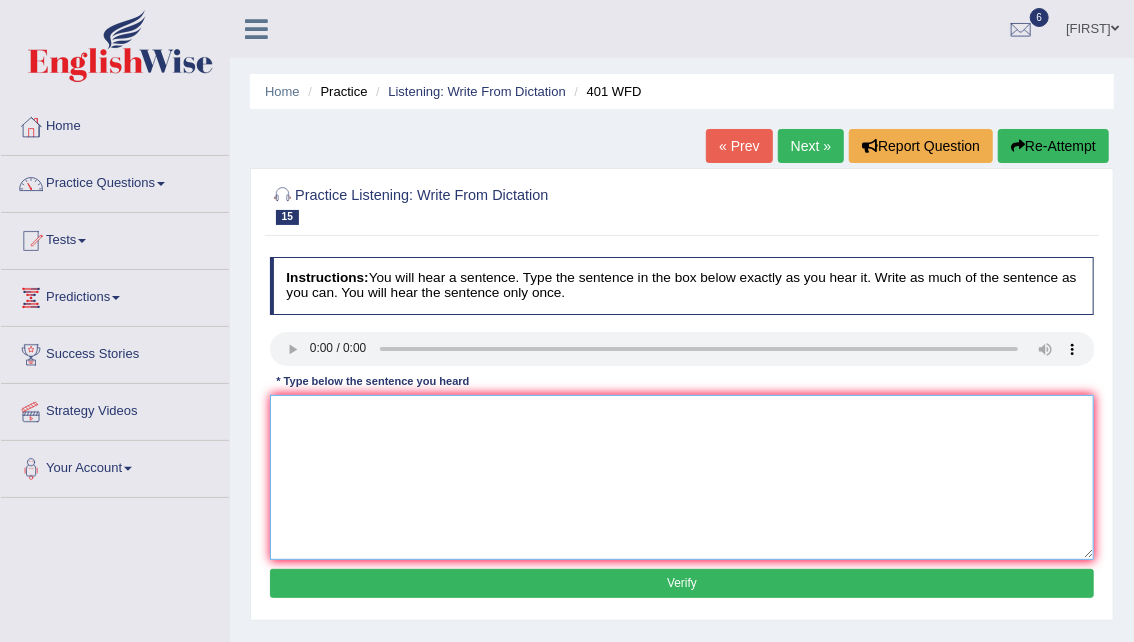 click at bounding box center (682, 477) 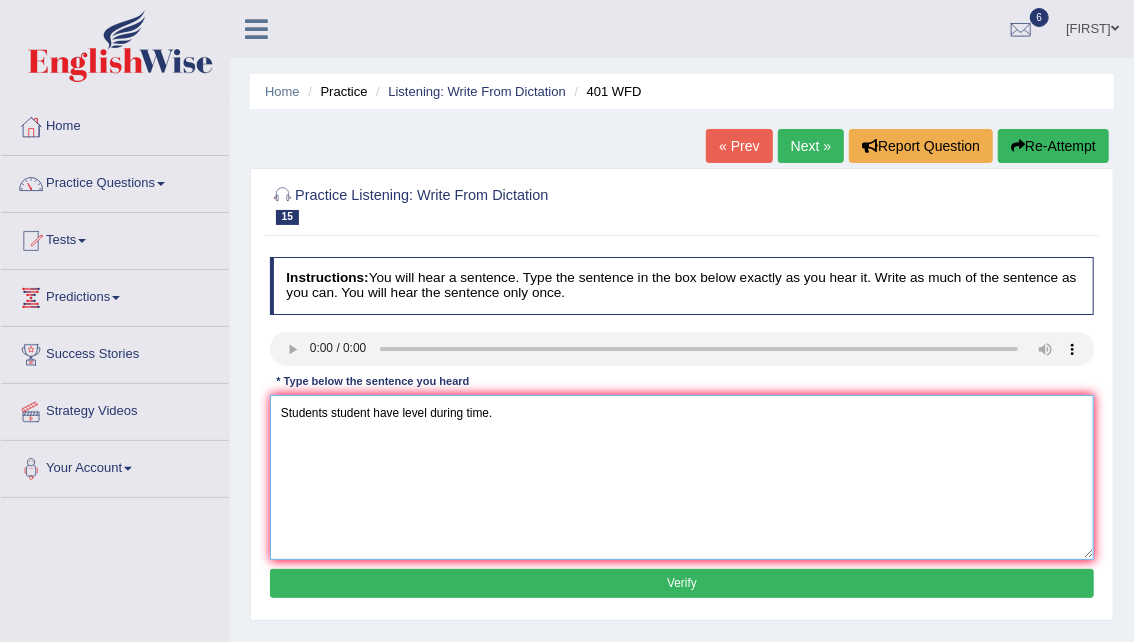 type on "Students student have level during time." 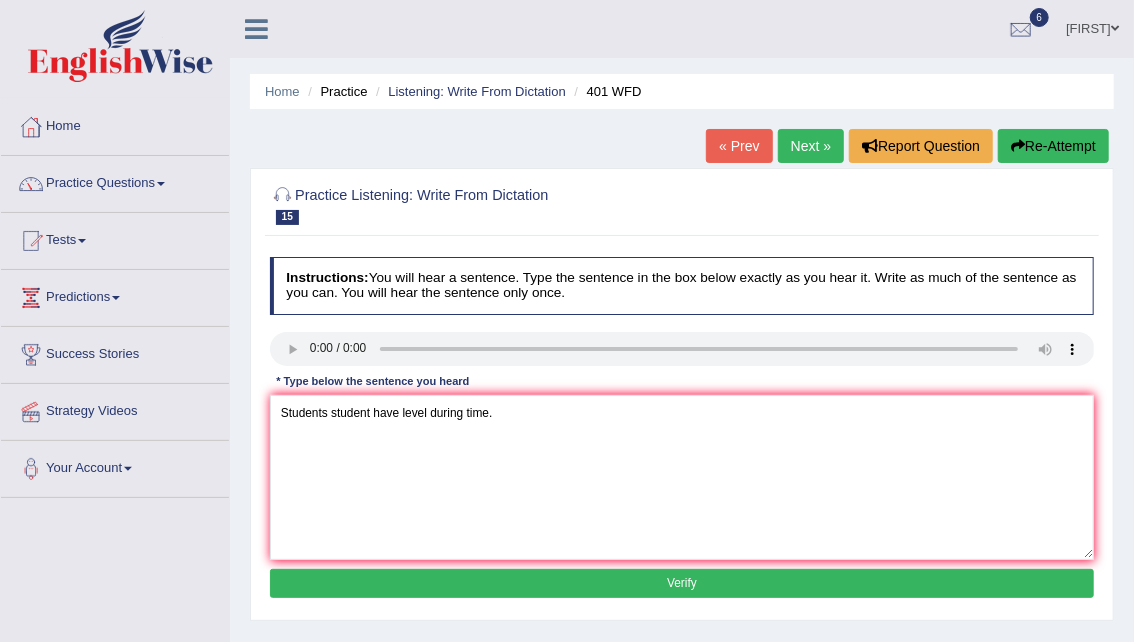 click on "Verify" at bounding box center [682, 583] 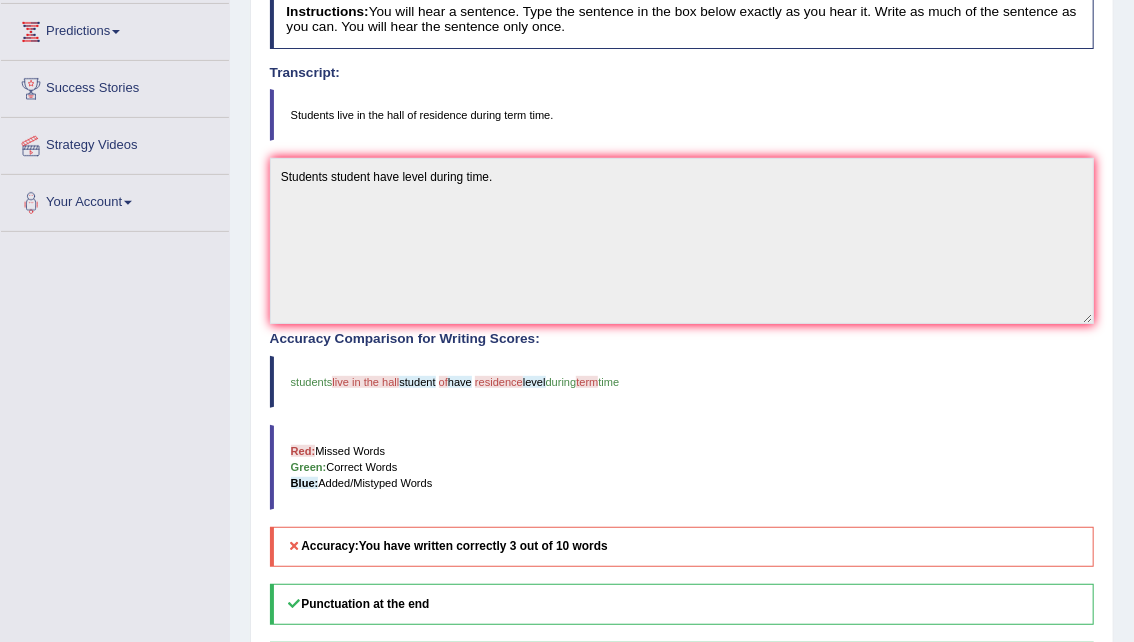 scroll, scrollTop: 265, scrollLeft: 0, axis: vertical 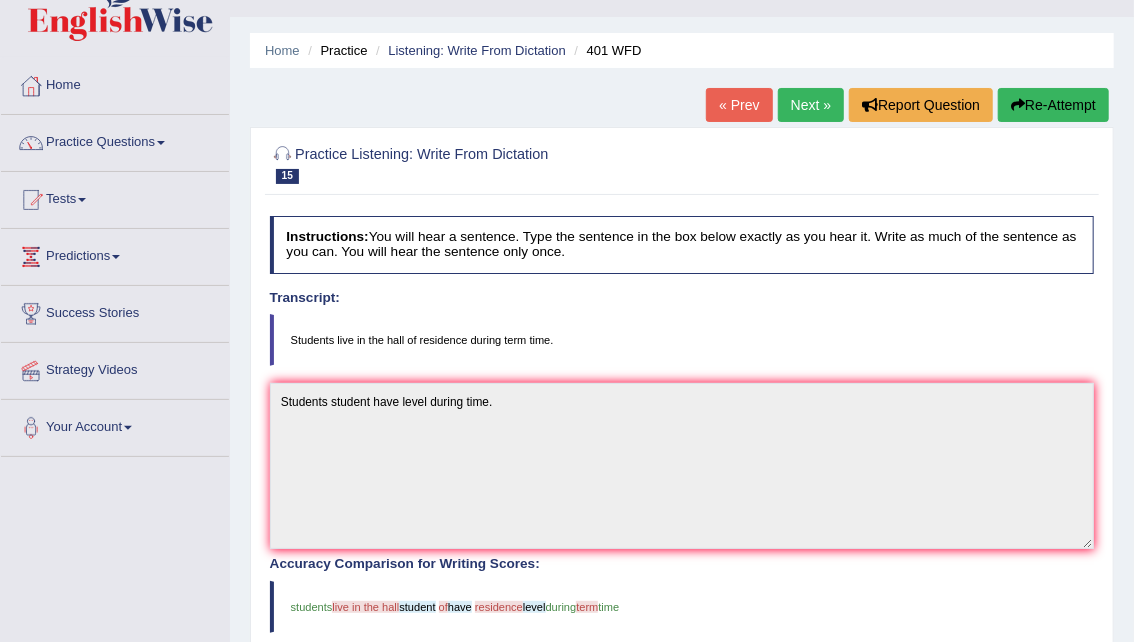 click on "Re-Attempt" at bounding box center [1053, 105] 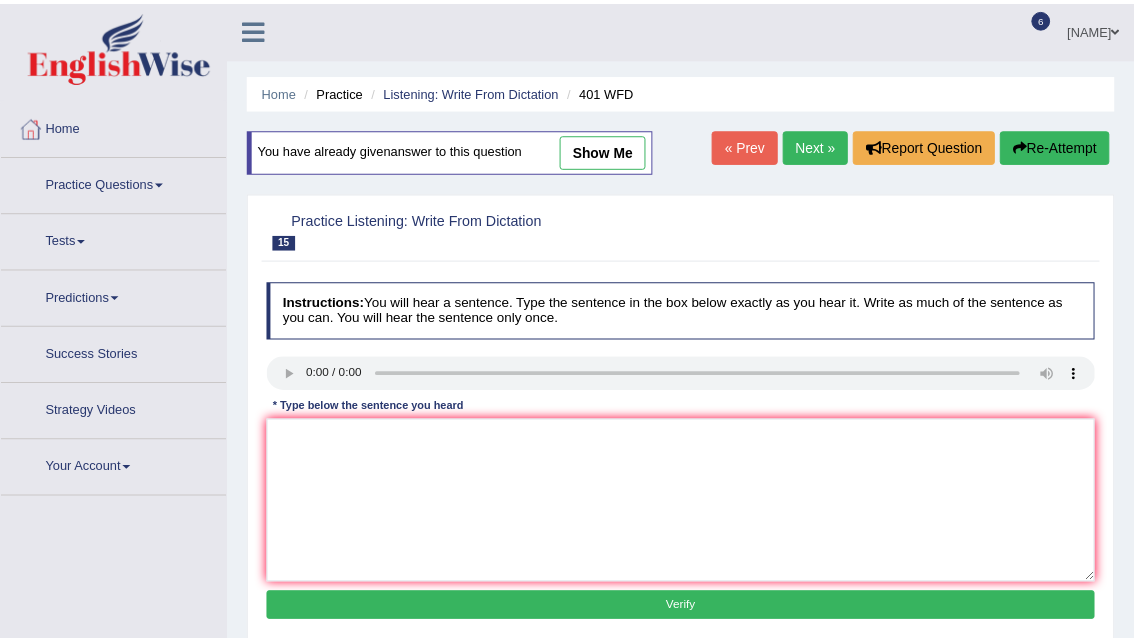 scroll, scrollTop: 41, scrollLeft: 0, axis: vertical 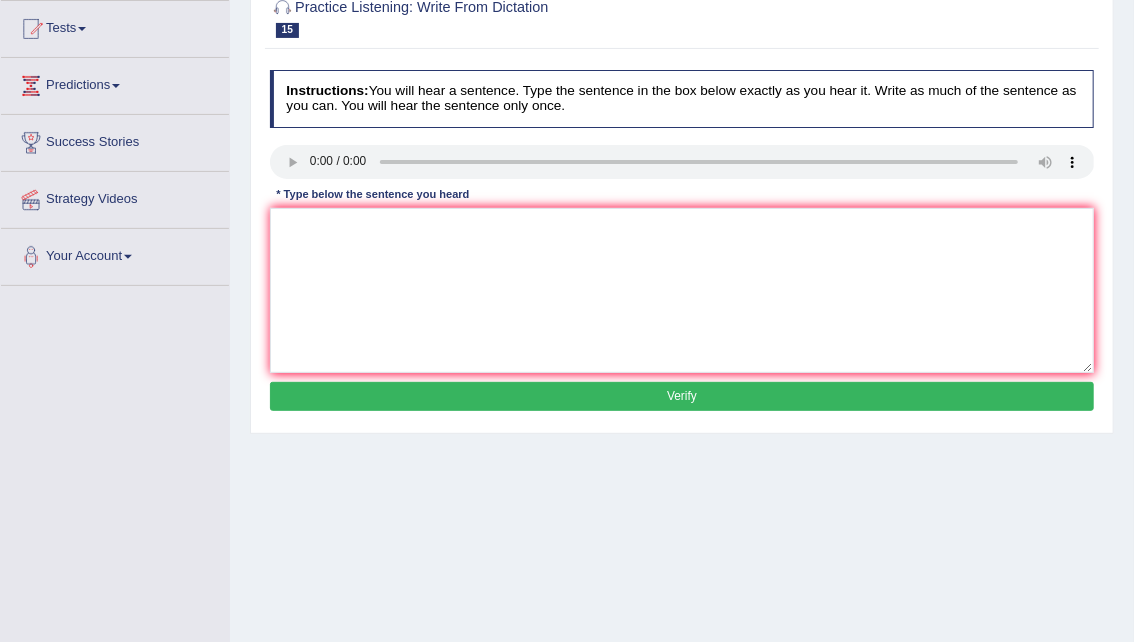 click on "Verify" at bounding box center (682, 396) 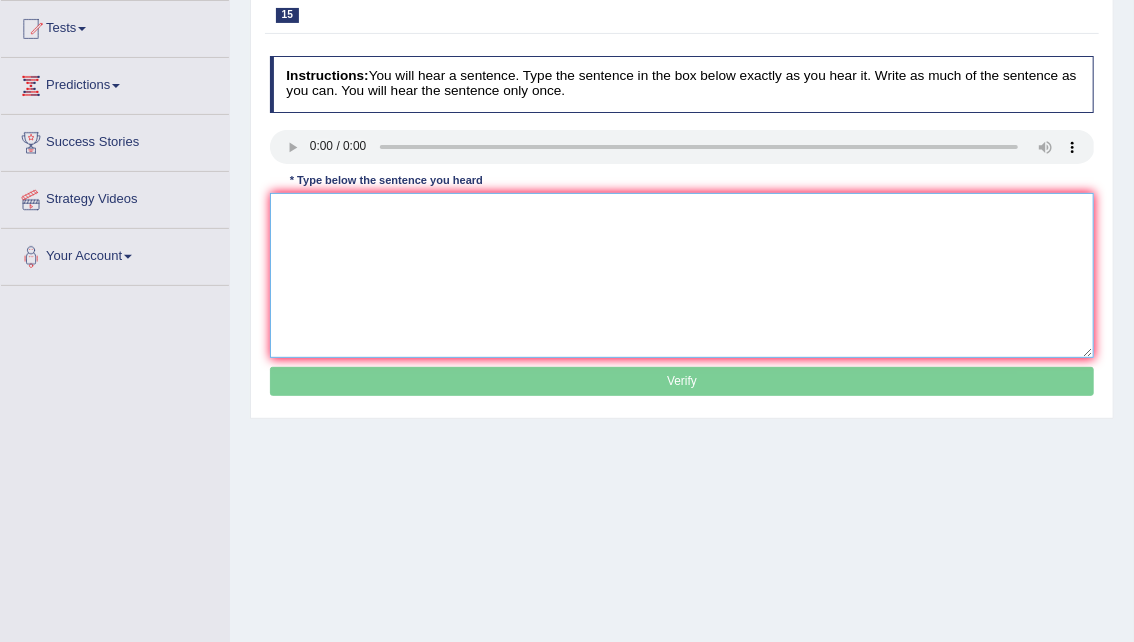 click at bounding box center (682, 275) 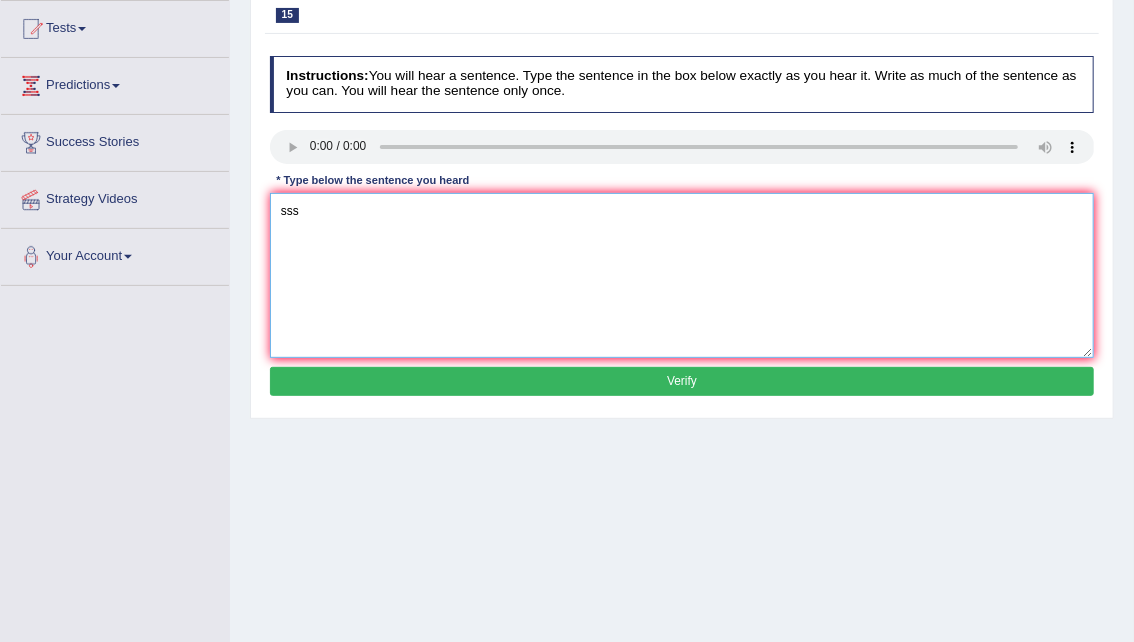 type on "sss" 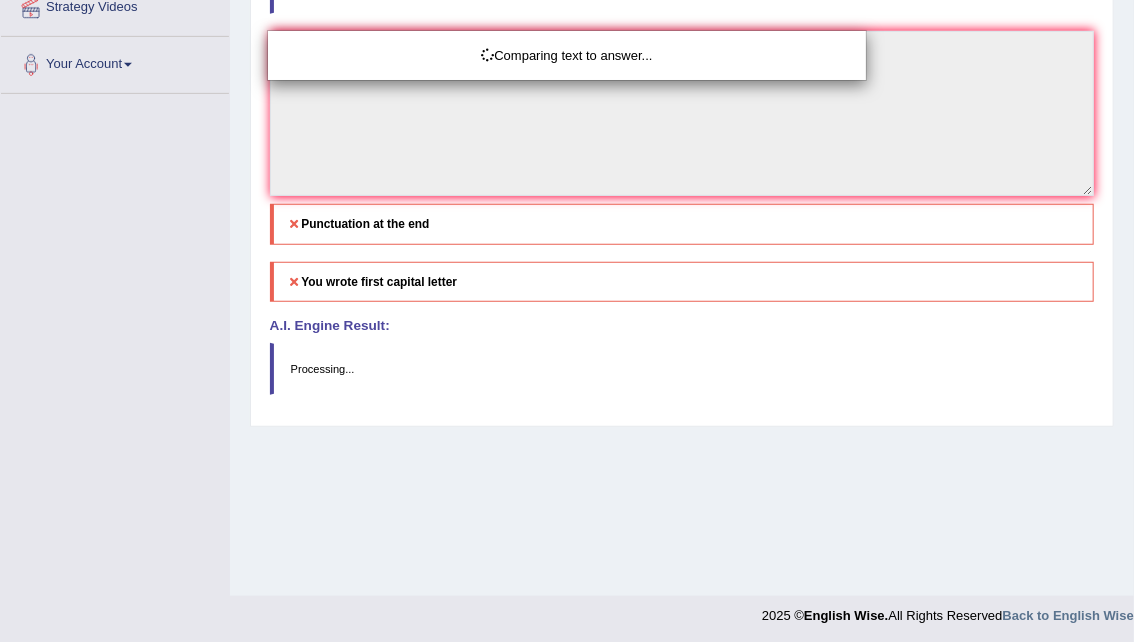 scroll, scrollTop: 407, scrollLeft: 0, axis: vertical 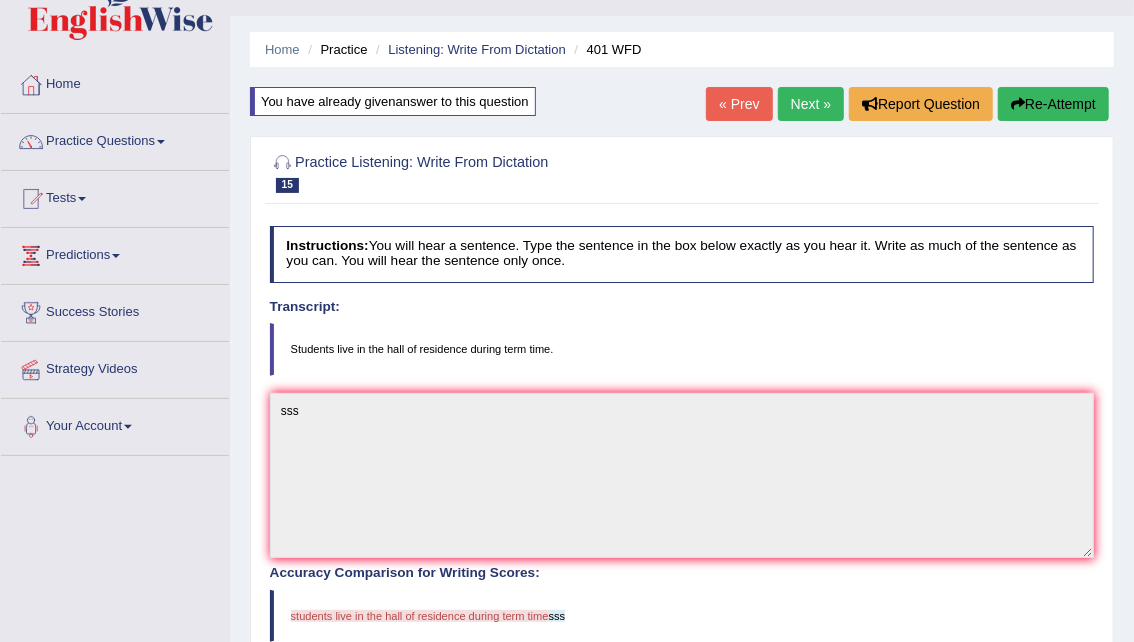 click on "Next »" at bounding box center [811, 104] 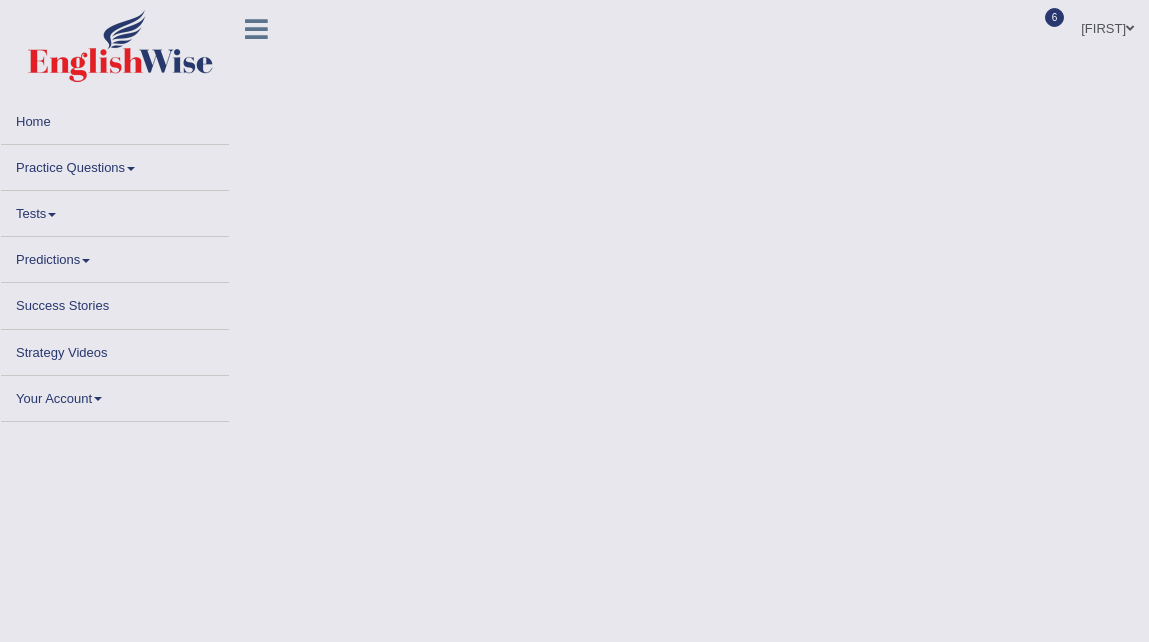 scroll, scrollTop: 0, scrollLeft: 0, axis: both 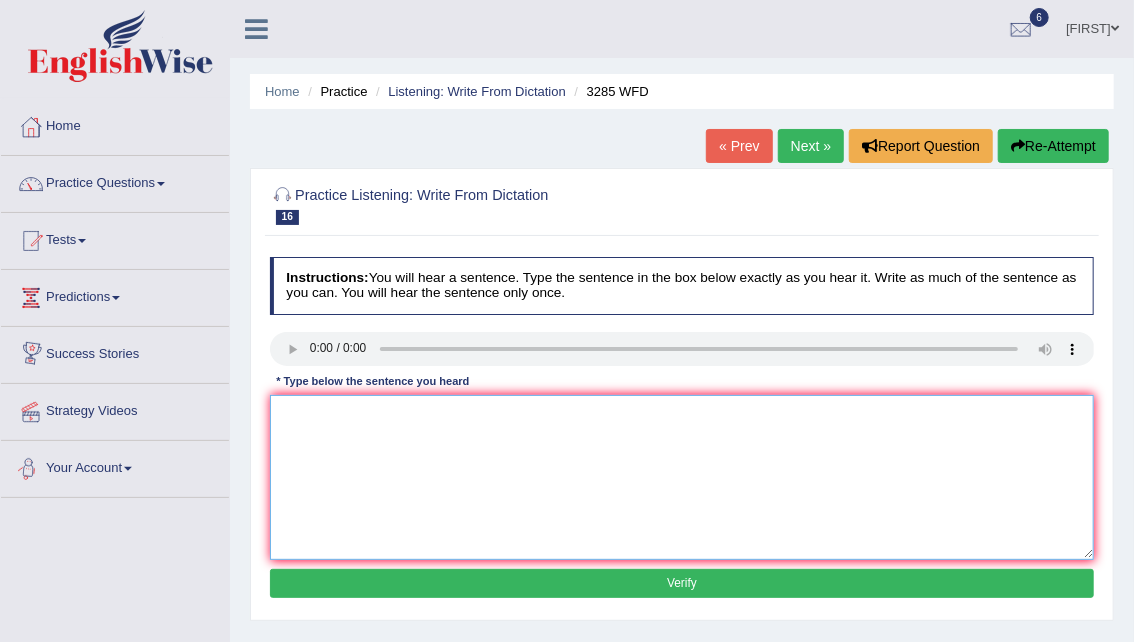 click at bounding box center [682, 477] 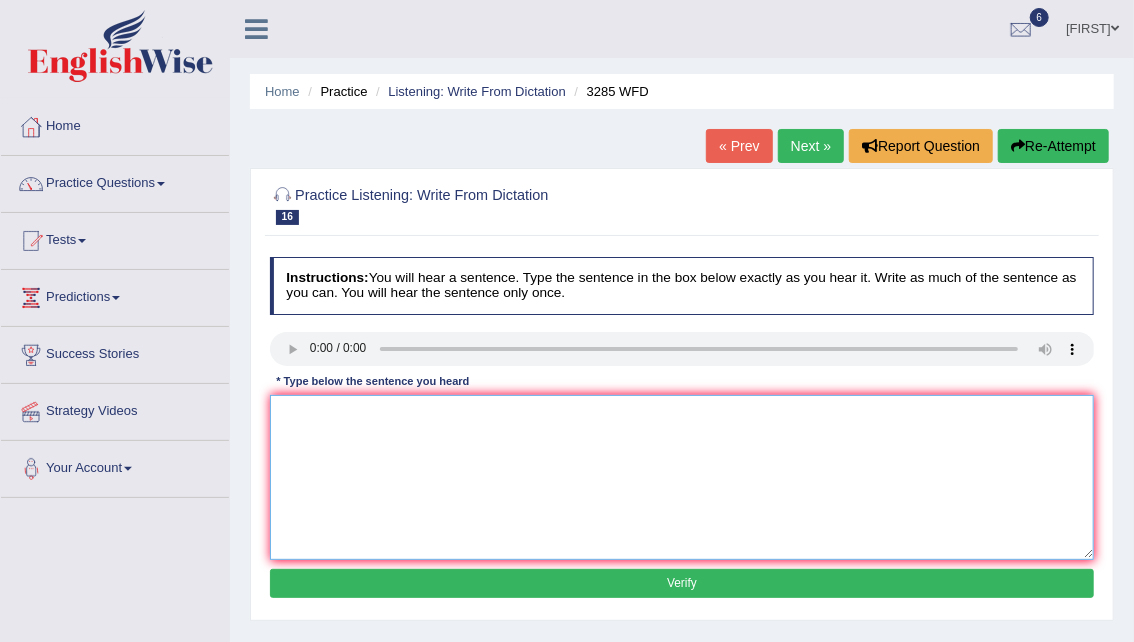 type on "p" 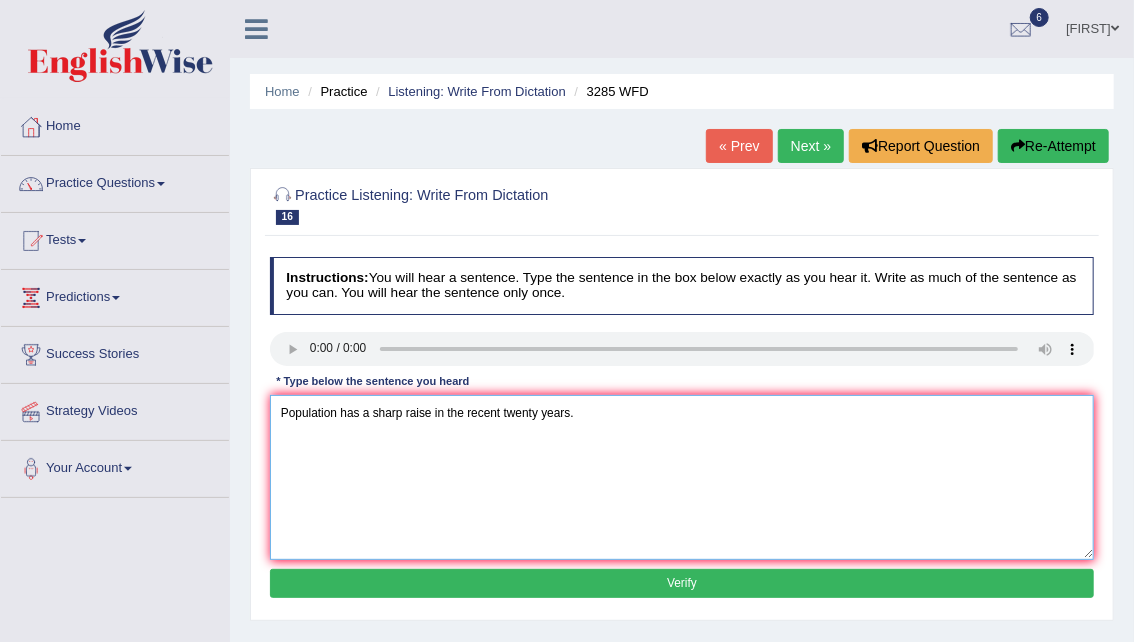 type on "Population has a sharp raise in the recent twenty years." 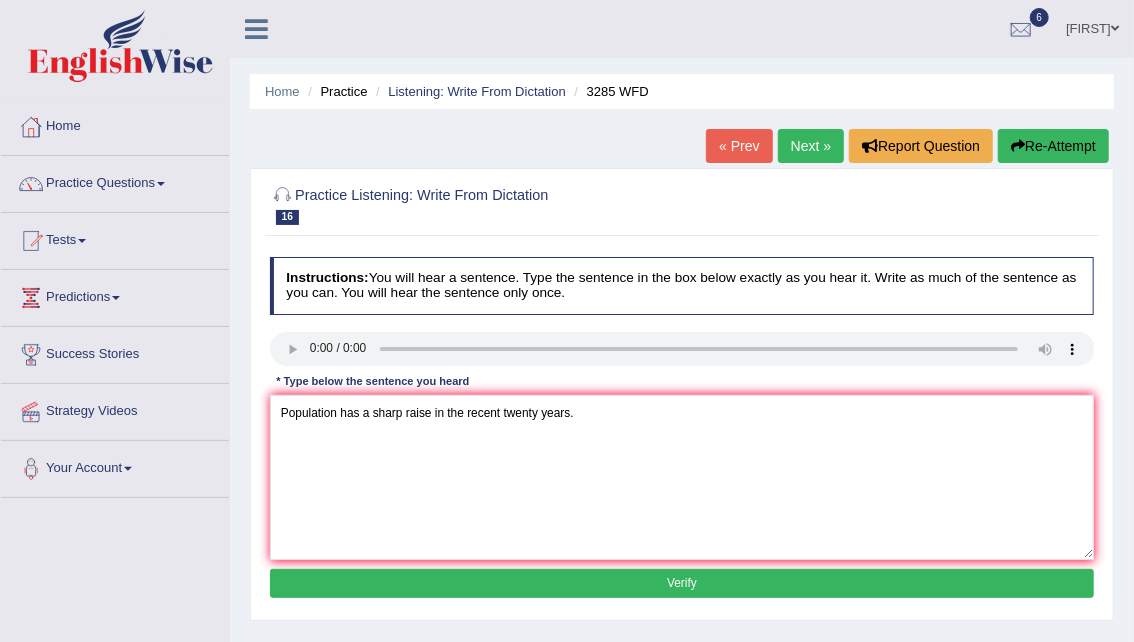 click on "Verify" at bounding box center [682, 583] 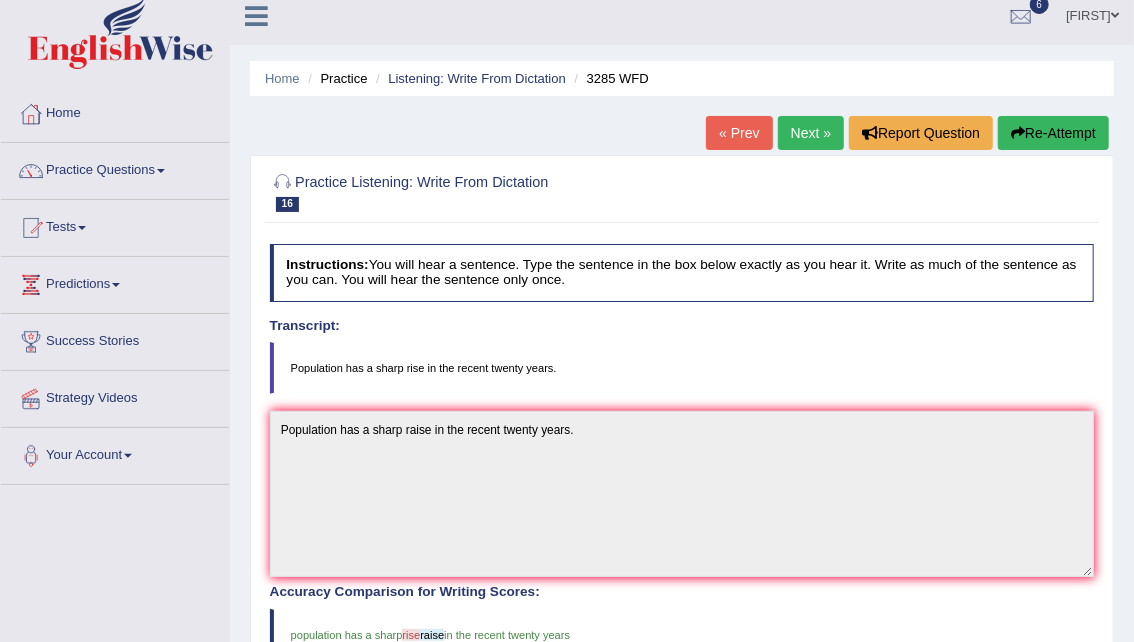 scroll, scrollTop: 12, scrollLeft: 0, axis: vertical 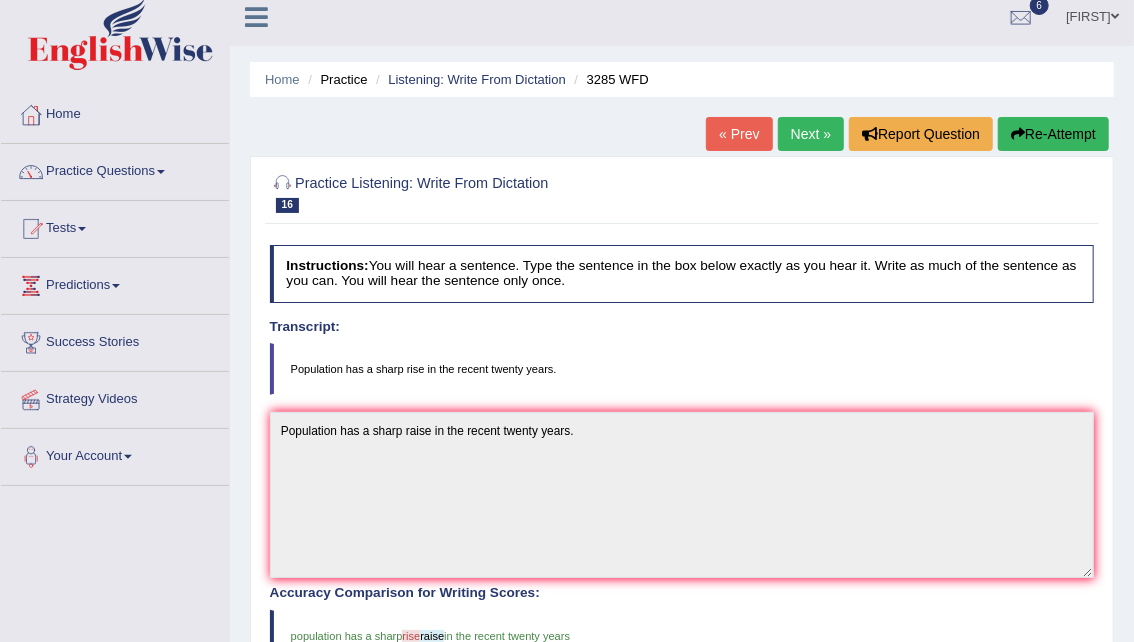 click on "Next »" at bounding box center (811, 134) 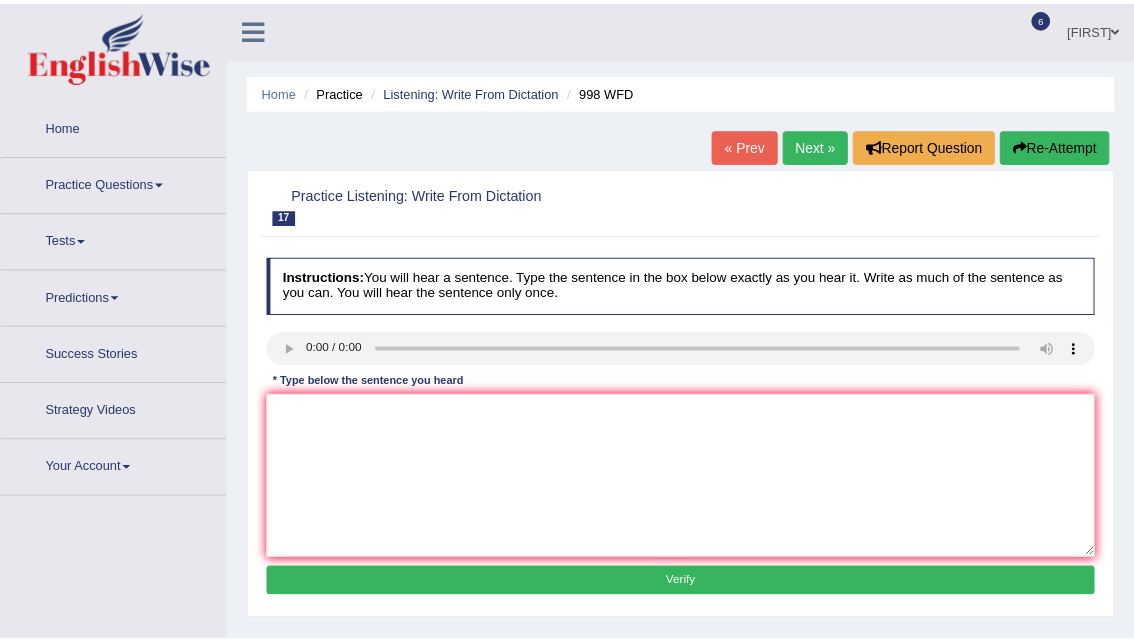 scroll, scrollTop: 0, scrollLeft: 0, axis: both 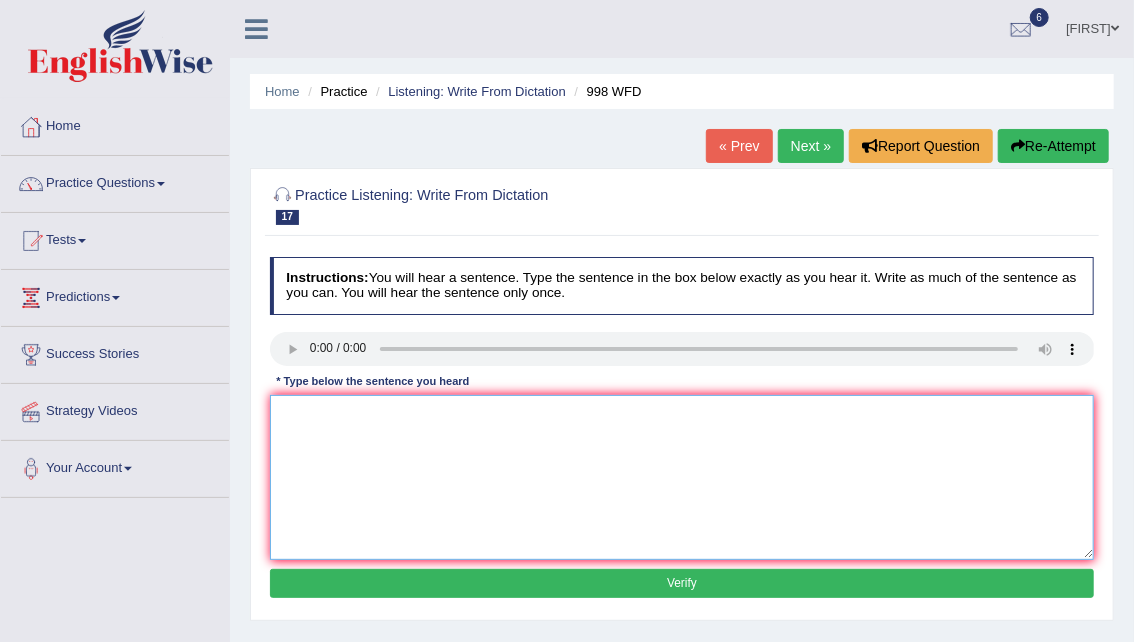 click at bounding box center (682, 477) 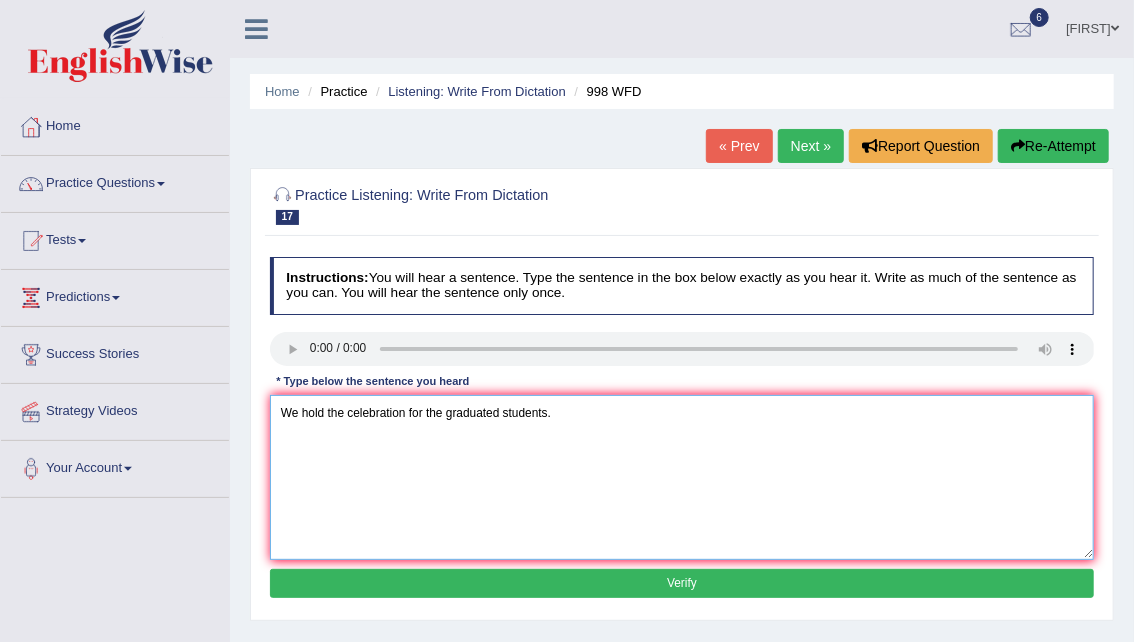 click on "We hold the celebration for the graduated students." at bounding box center [682, 477] 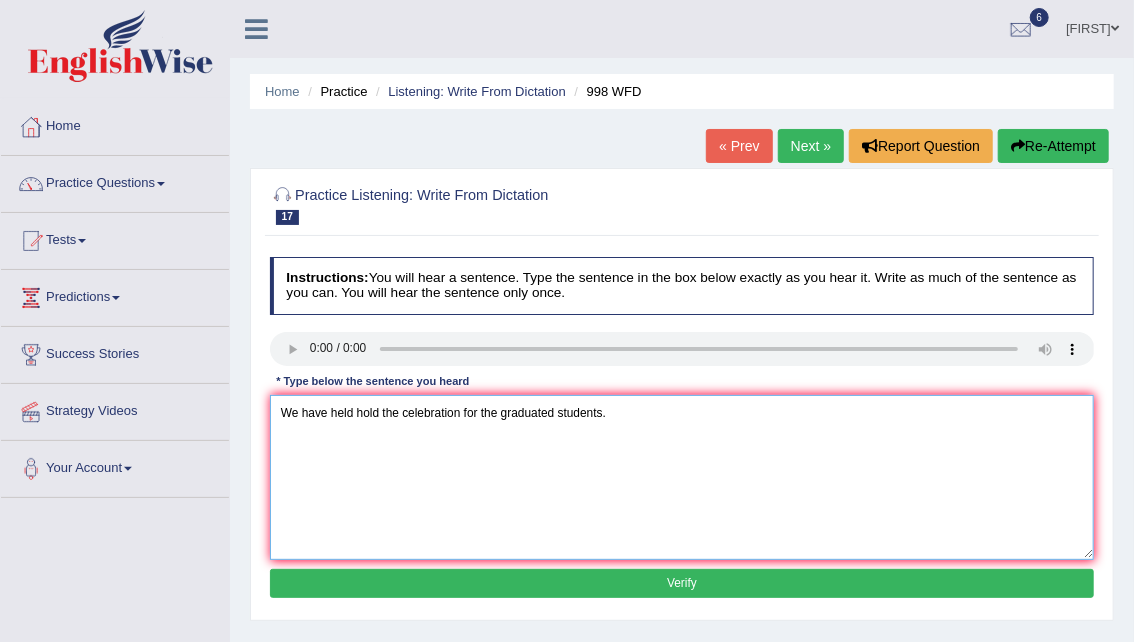 click on "We have held hold the celebration for the graduated students." at bounding box center [682, 477] 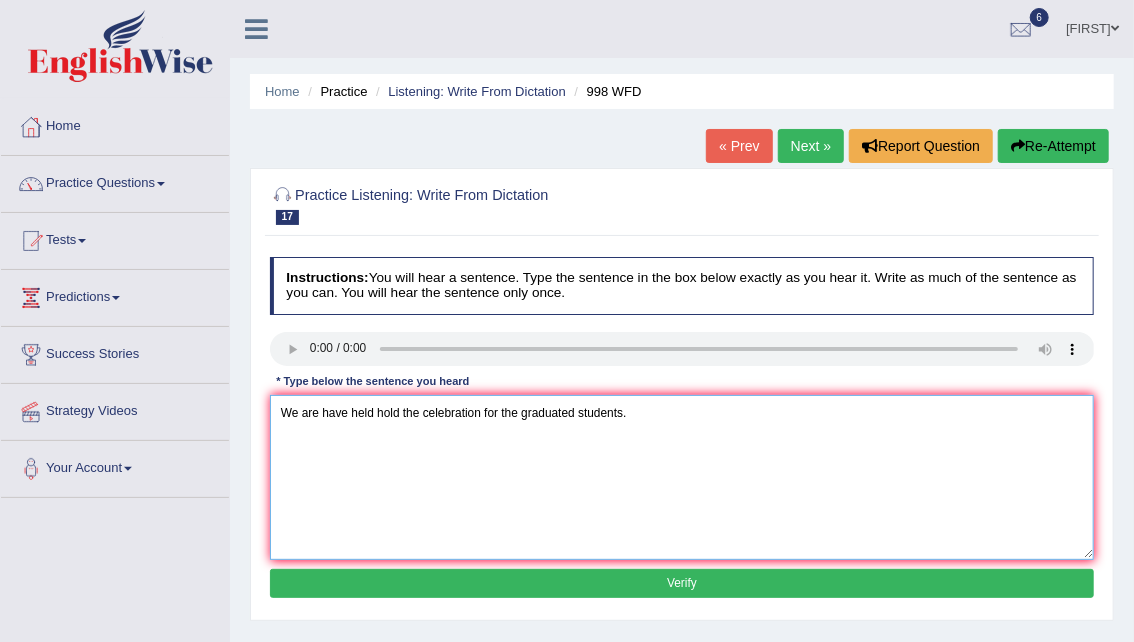 type on "We are have held hold the celebration for the graduated students." 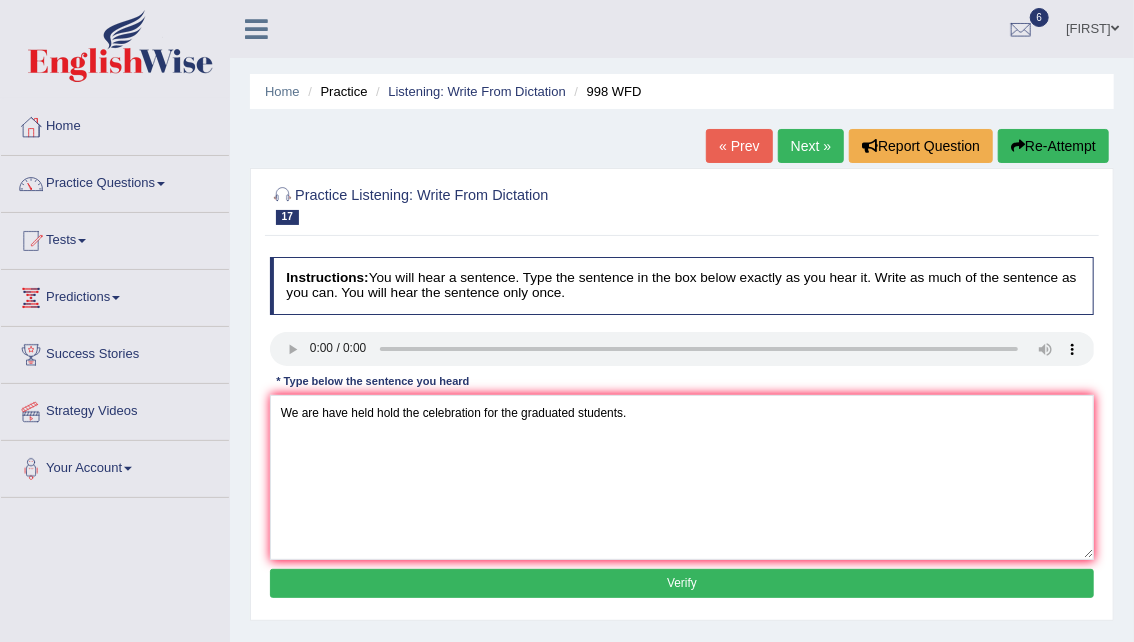 click on "Verify" at bounding box center [682, 583] 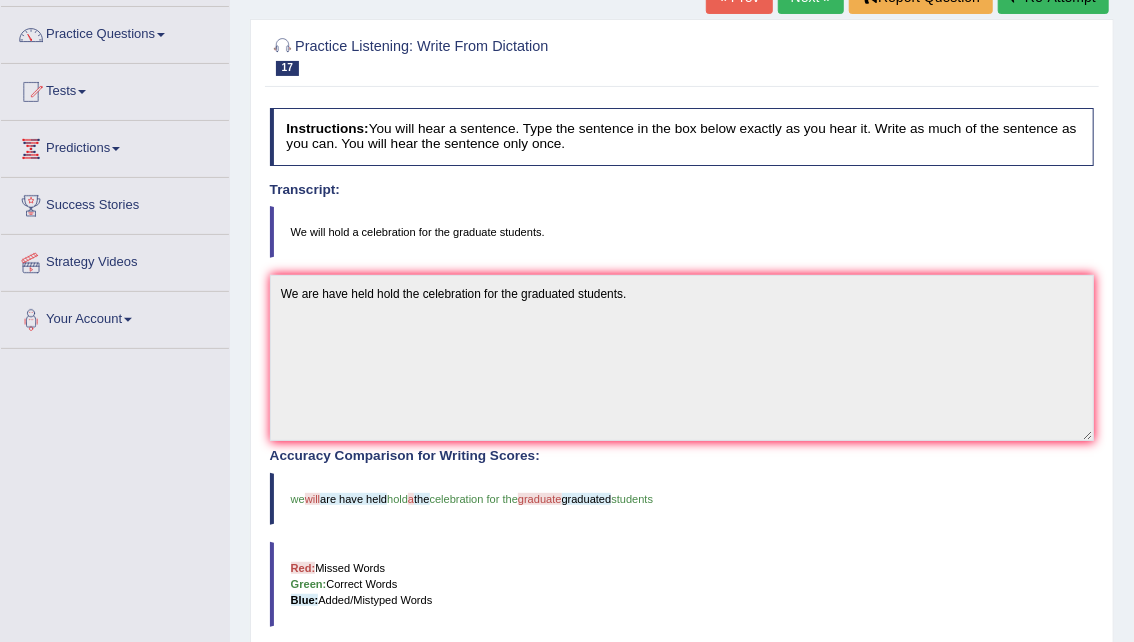 scroll, scrollTop: 0, scrollLeft: 0, axis: both 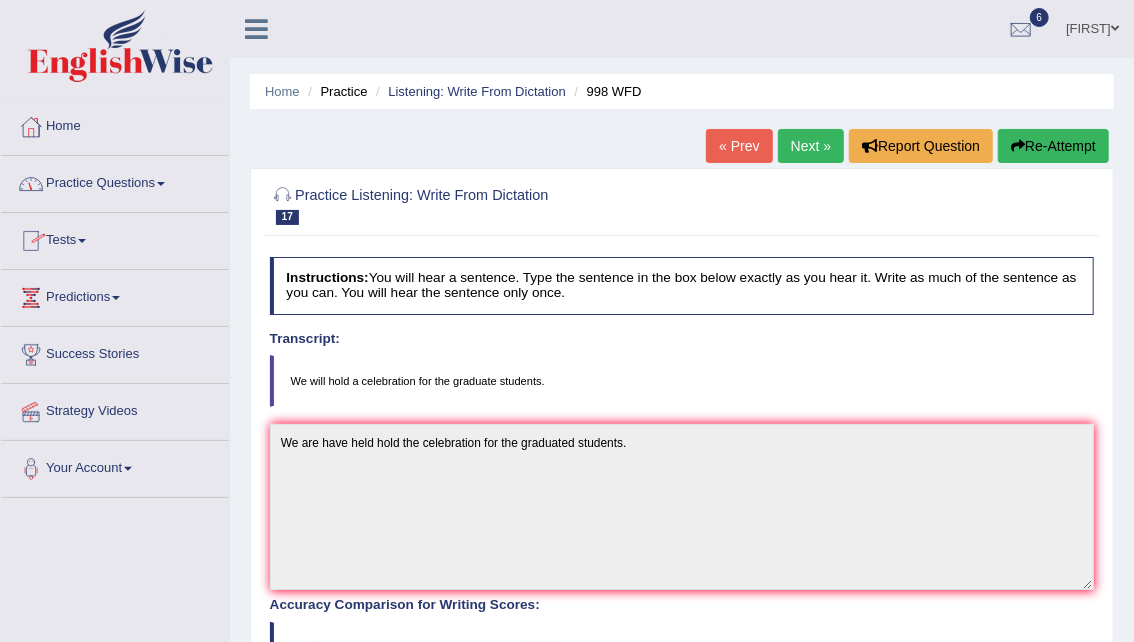 click on "Practice Questions" at bounding box center (115, 181) 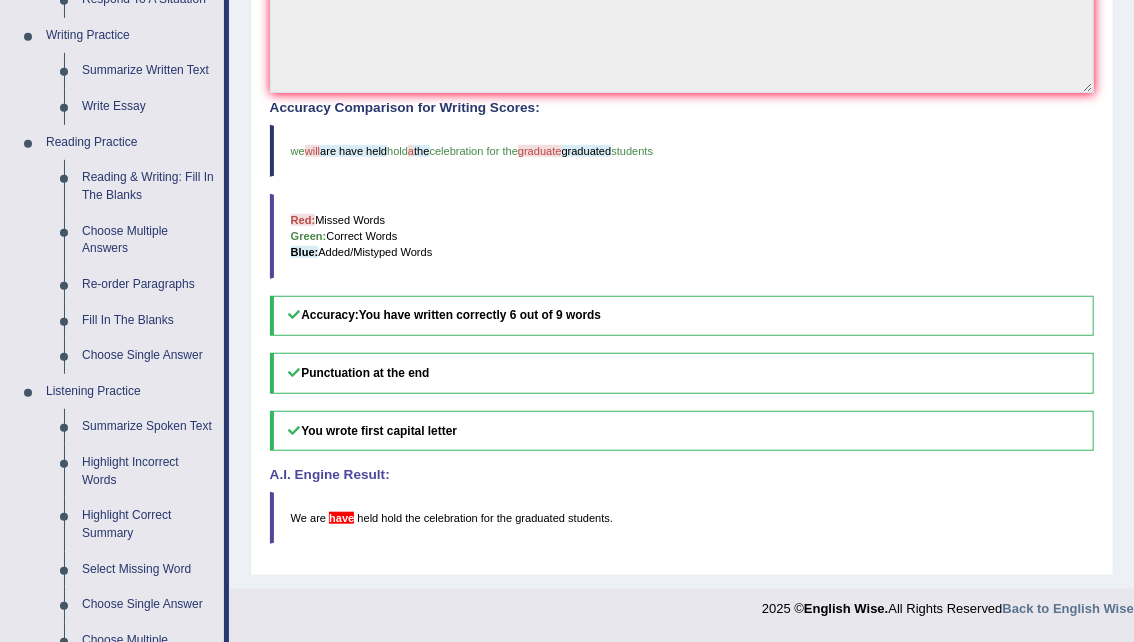 click on "Summarize Spoken Text" at bounding box center (148, 427) 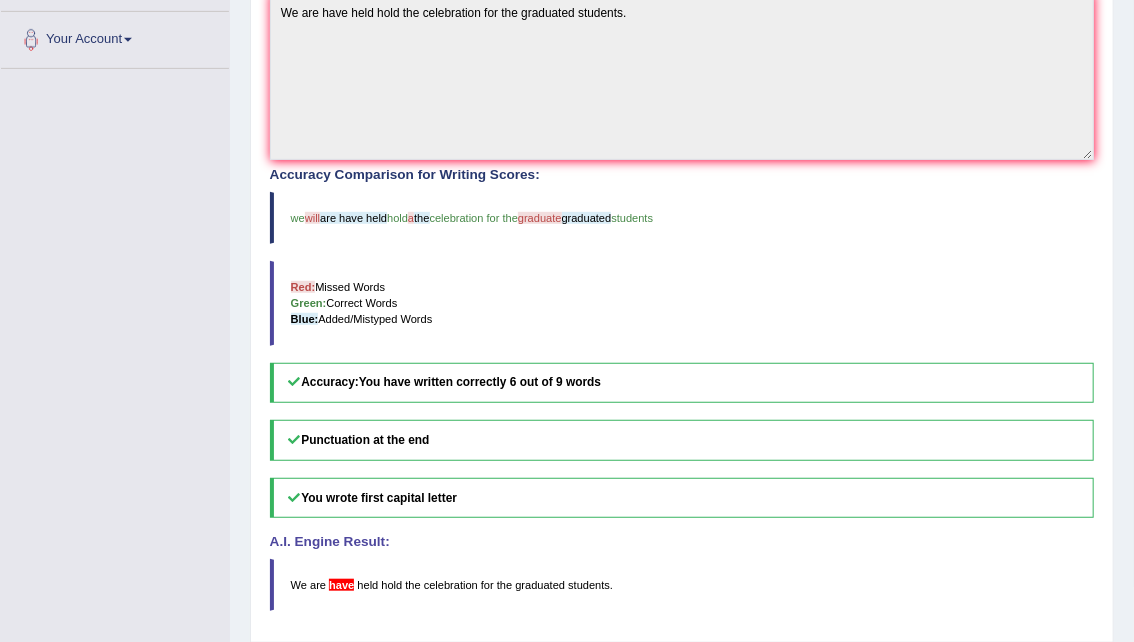 scroll, scrollTop: 249, scrollLeft: 0, axis: vertical 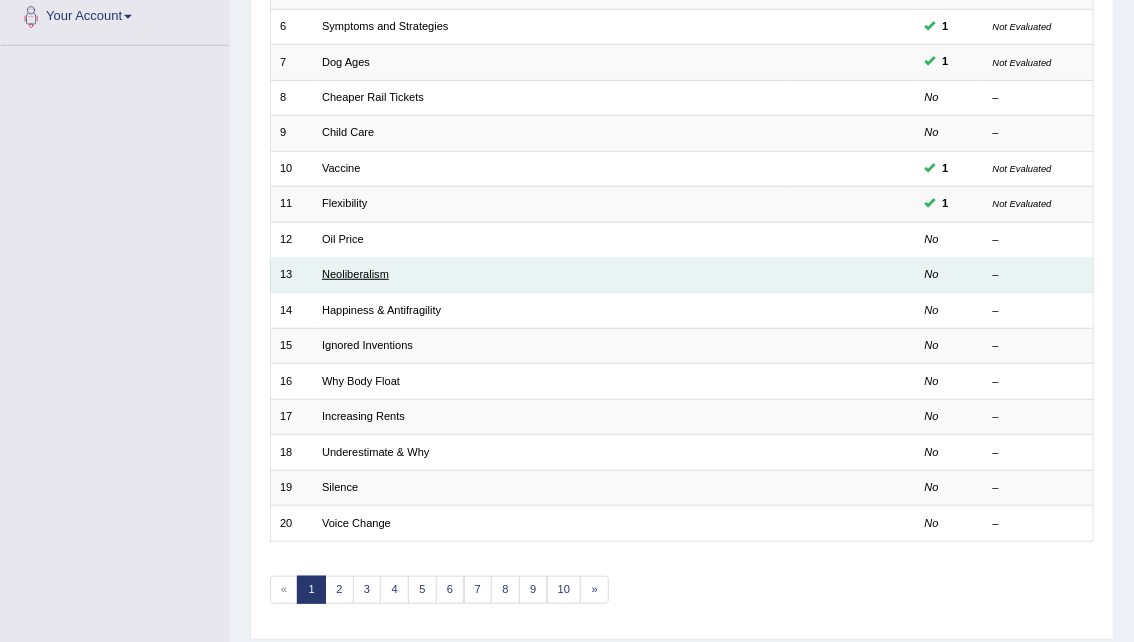 click on "Neoliberalism" at bounding box center (355, 274) 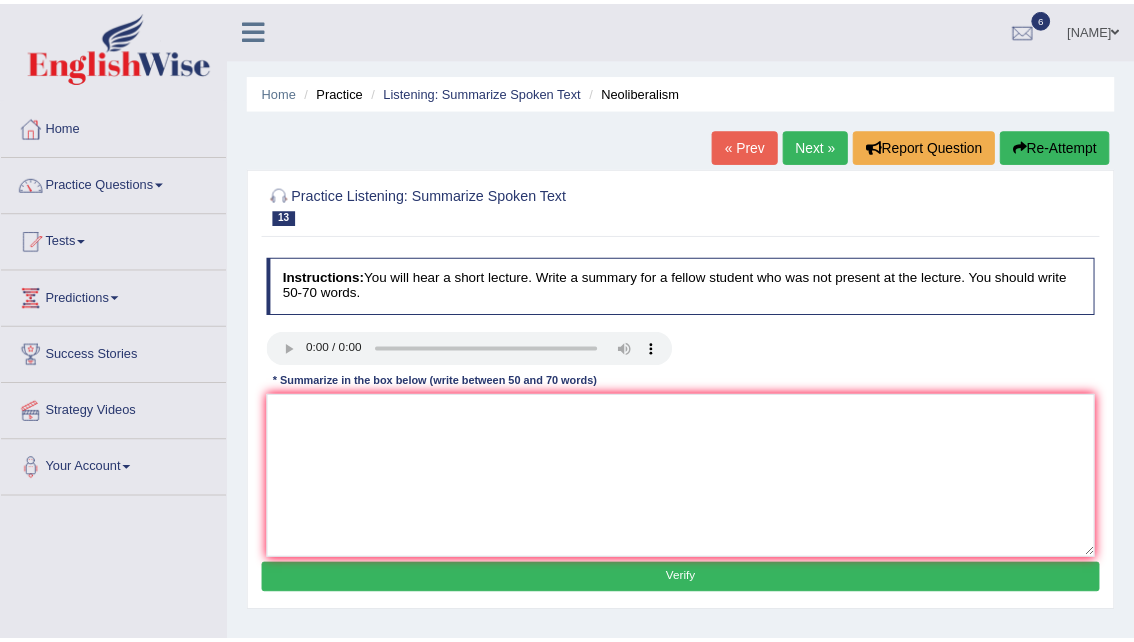 scroll, scrollTop: 0, scrollLeft: 0, axis: both 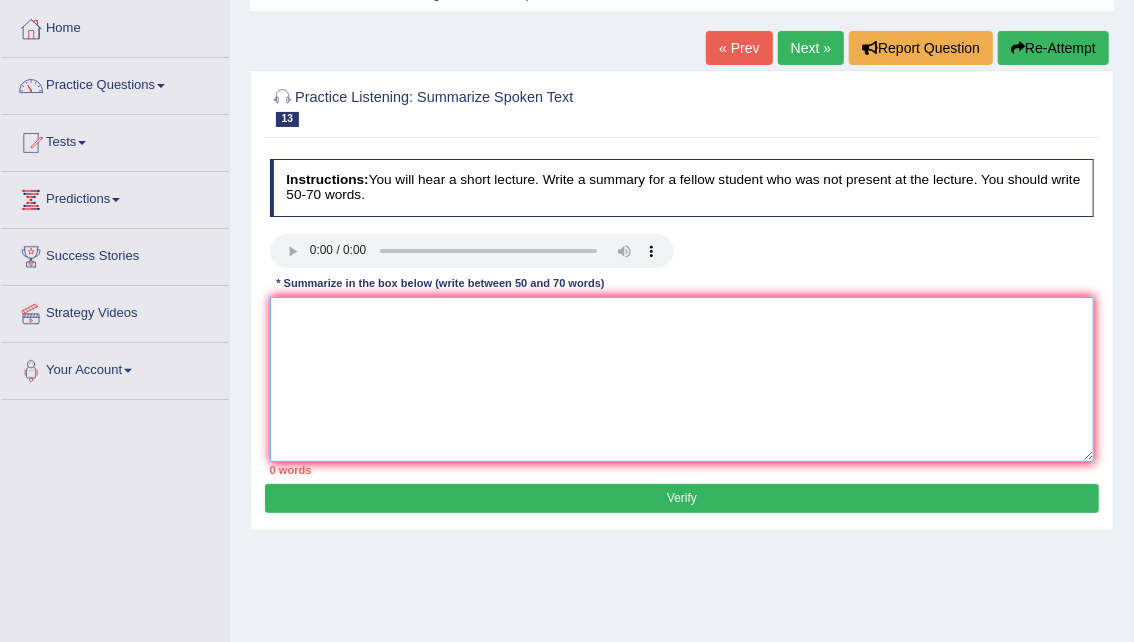 click at bounding box center [682, 379] 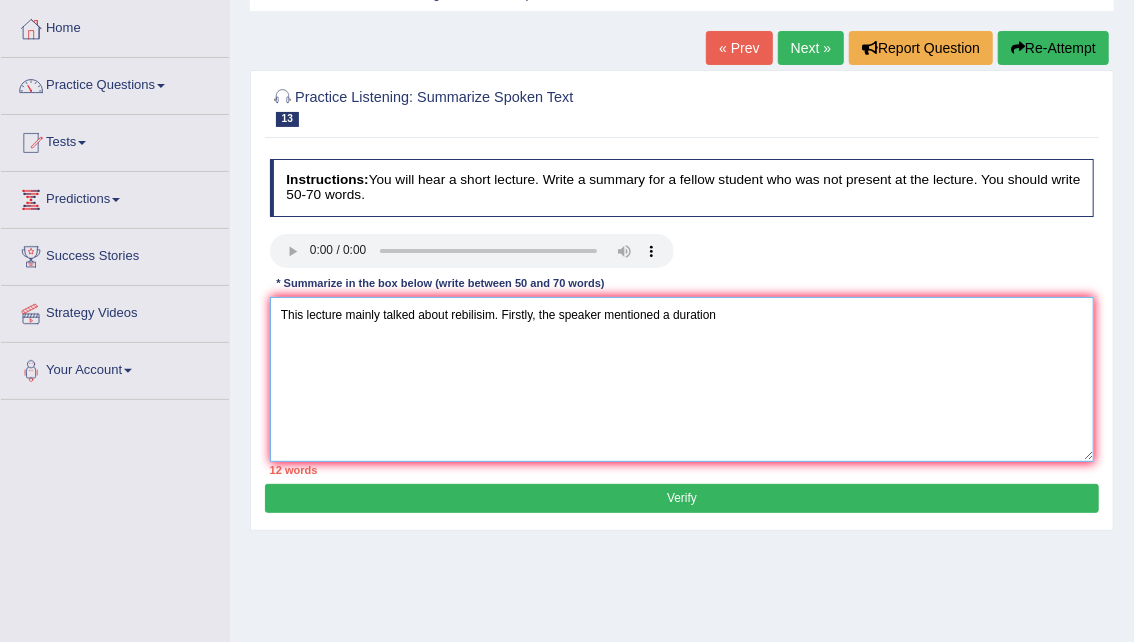 click on "This lecture mainly talked about rebilisim. Firstly, the speaker mentioned a duration" at bounding box center (682, 379) 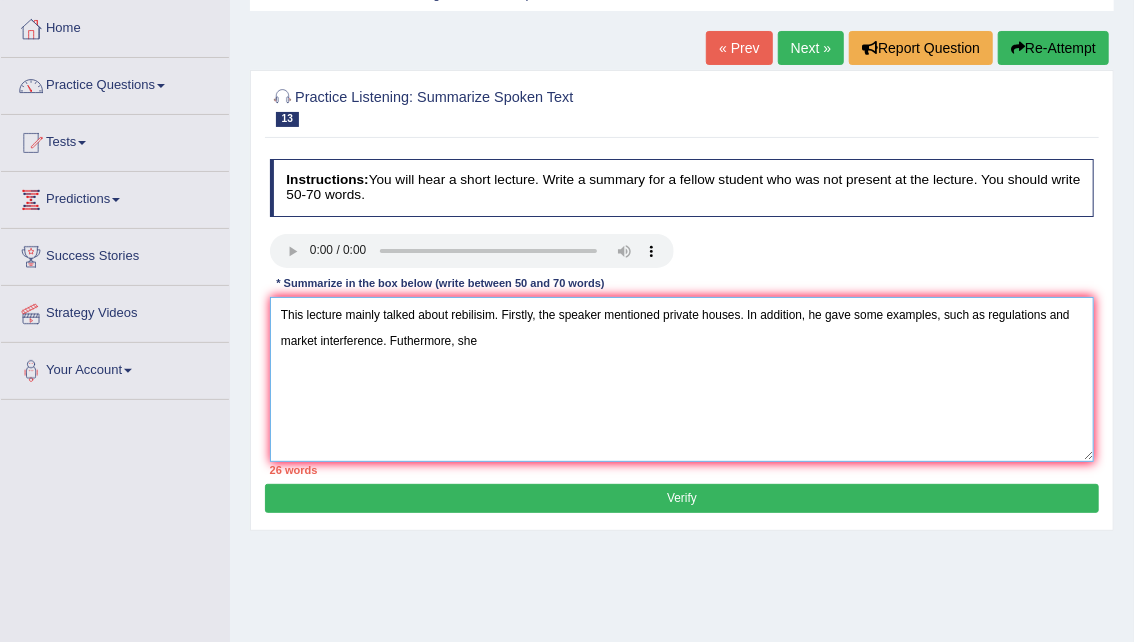 click on "This lecture mainly talked about rebilisim. Firstly, the speaker mentioned private houses. In addition, he gave some examples, such as regulations and market interference. Futhermore, she" at bounding box center (682, 379) 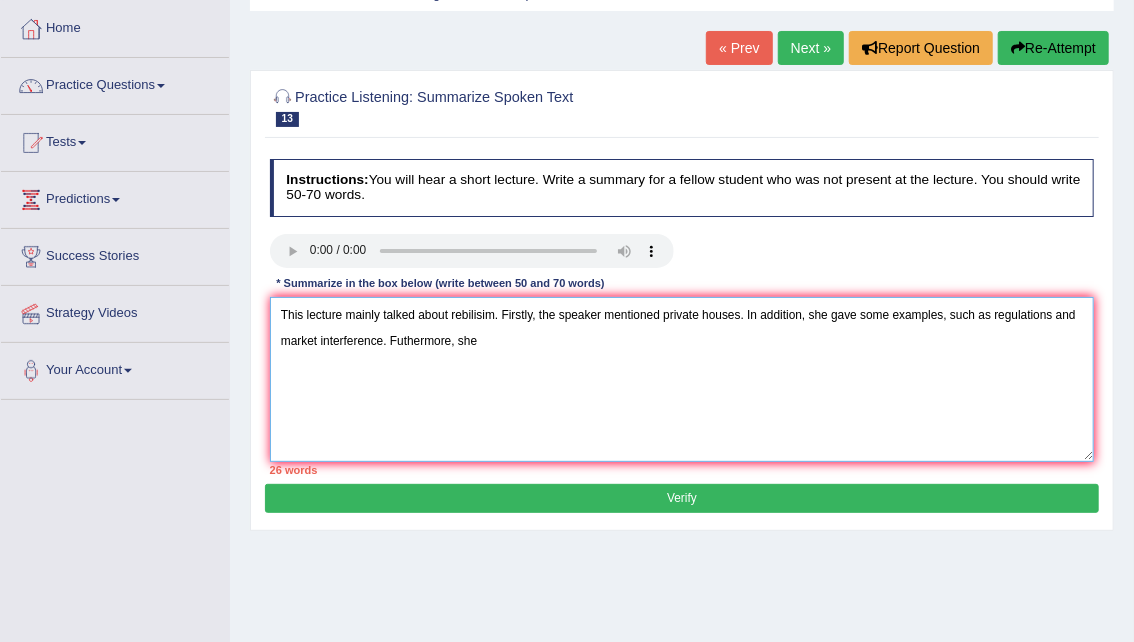 click on "This lecture mainly talked about rebilisim. Firstly, the speaker mentioned private houses. In addition, she gave some examples, such as regulations and market interference. Futhermore, she" at bounding box center (682, 379) 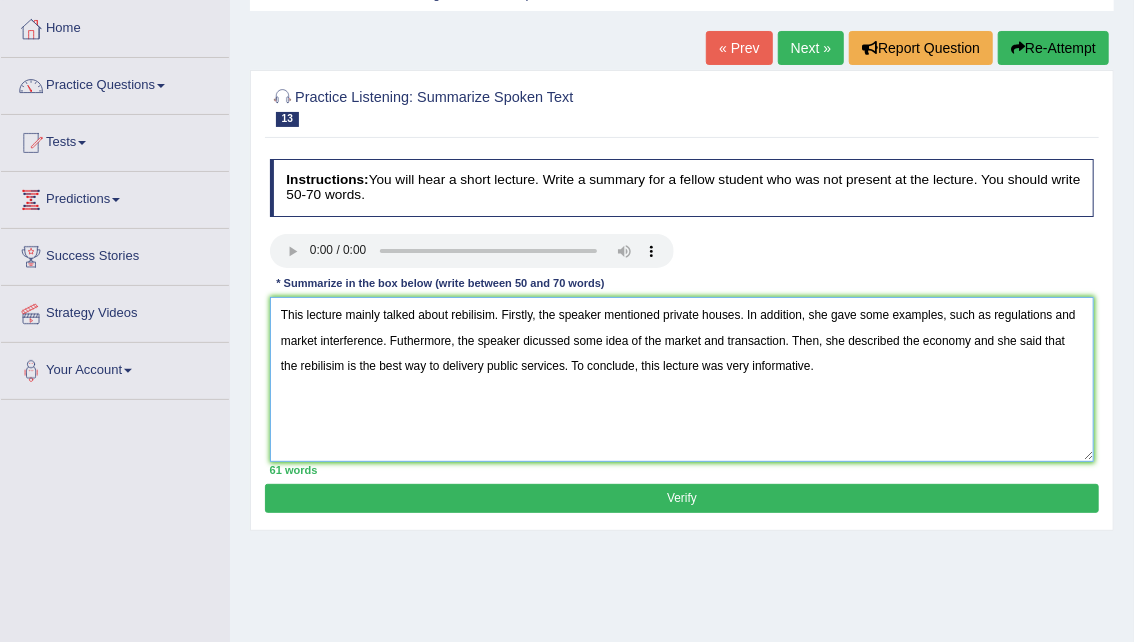 type on "This lecture mainly talked about rebilisim. Firstly, the speaker mentioned private houses. In addition, she gave some examples, such as regulations and market interference. Futhermore, the speaker dicussed some idea of the market and transaction. Then, she described the economy and she said that the rebilisim is the best way to delivery public services. To conclude, this lecture was very informative." 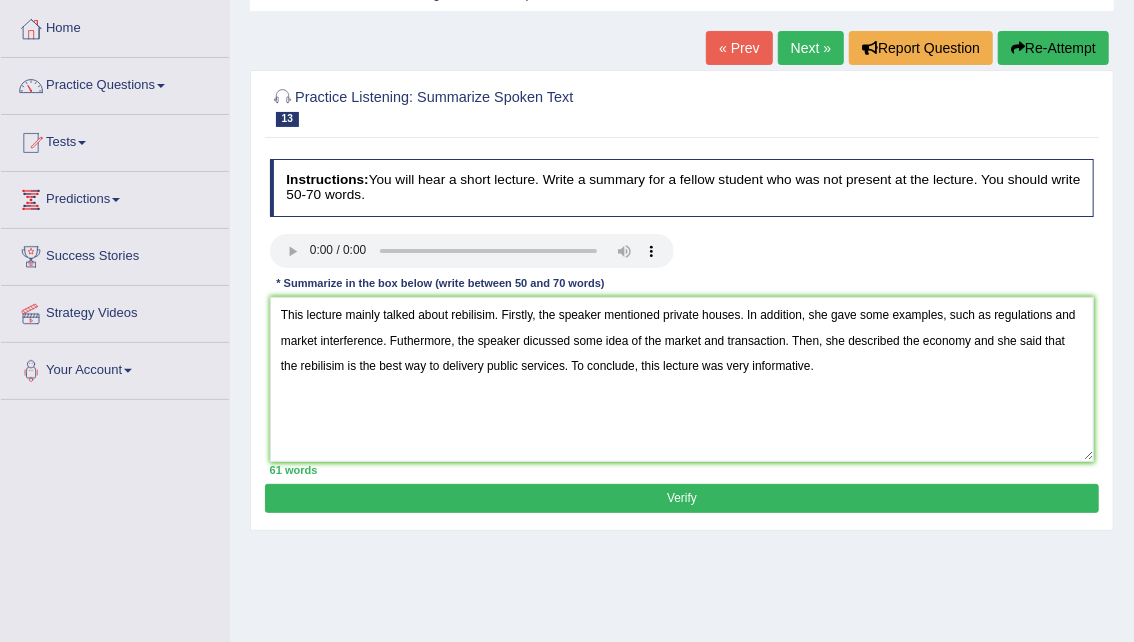 click on "Verify" at bounding box center [681, 498] 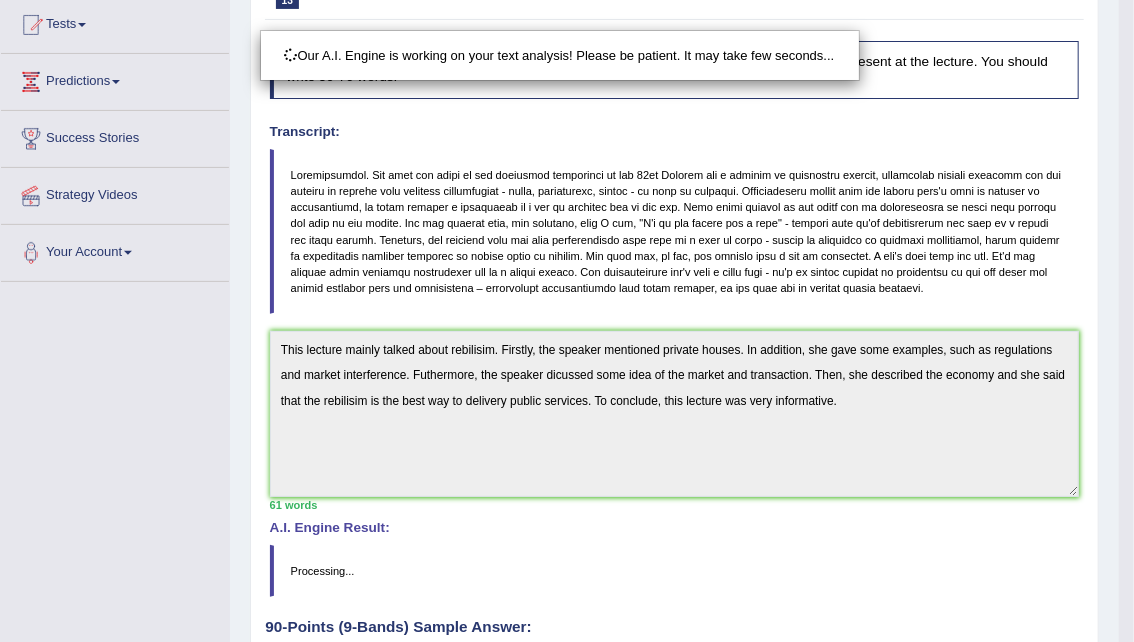 scroll, scrollTop: 407, scrollLeft: 0, axis: vertical 